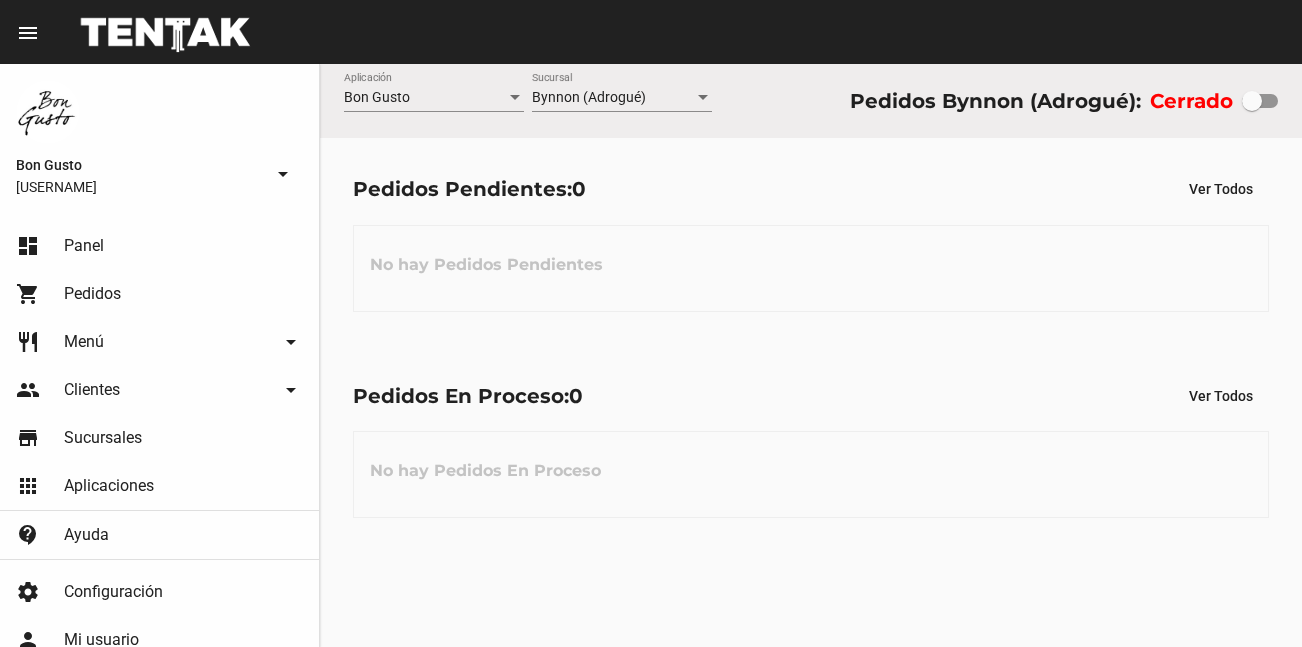scroll, scrollTop: 0, scrollLeft: 0, axis: both 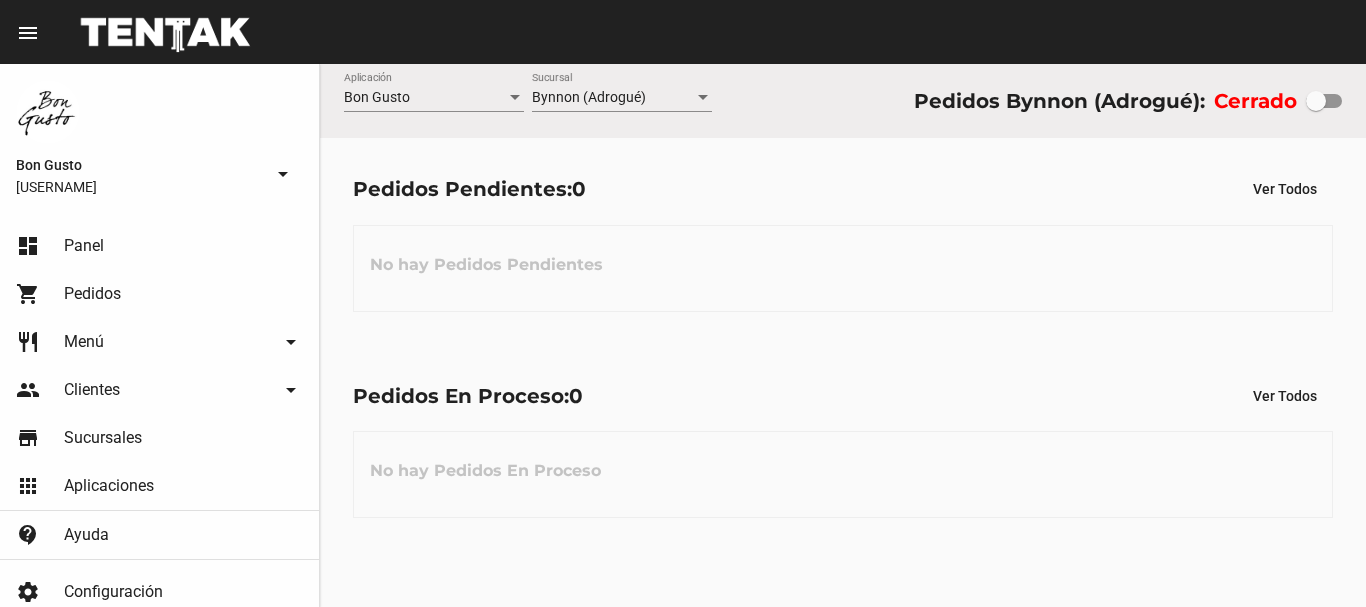 click at bounding box center (1316, 101) 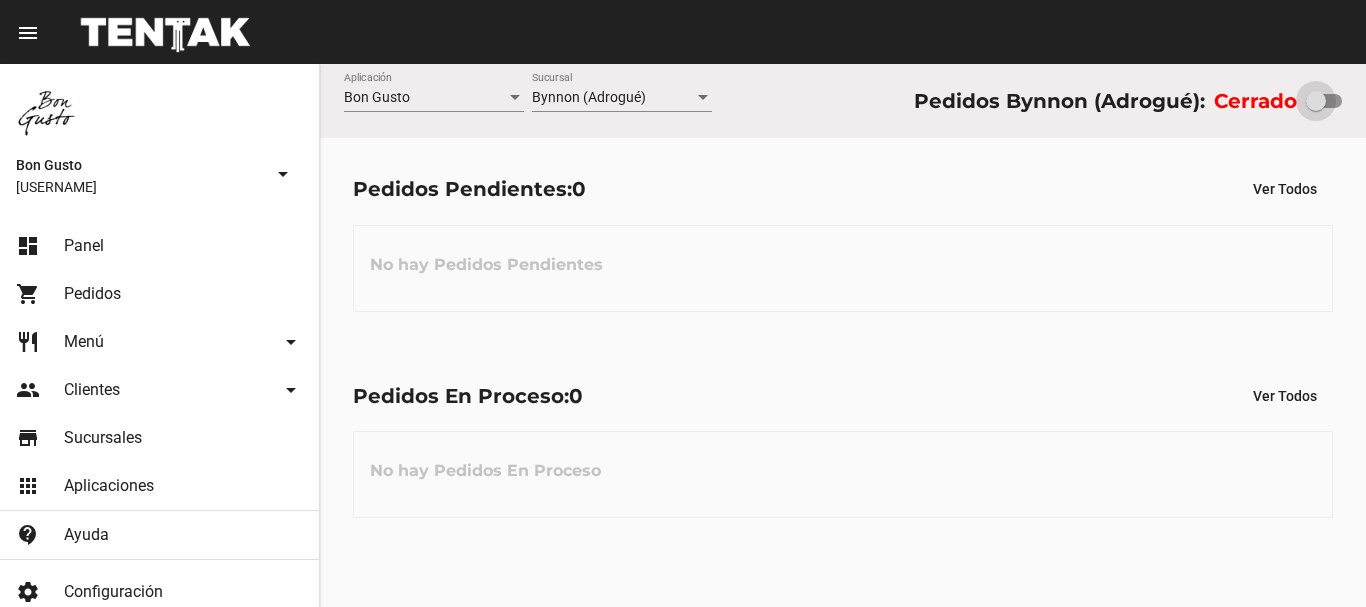 click at bounding box center [1316, 101] 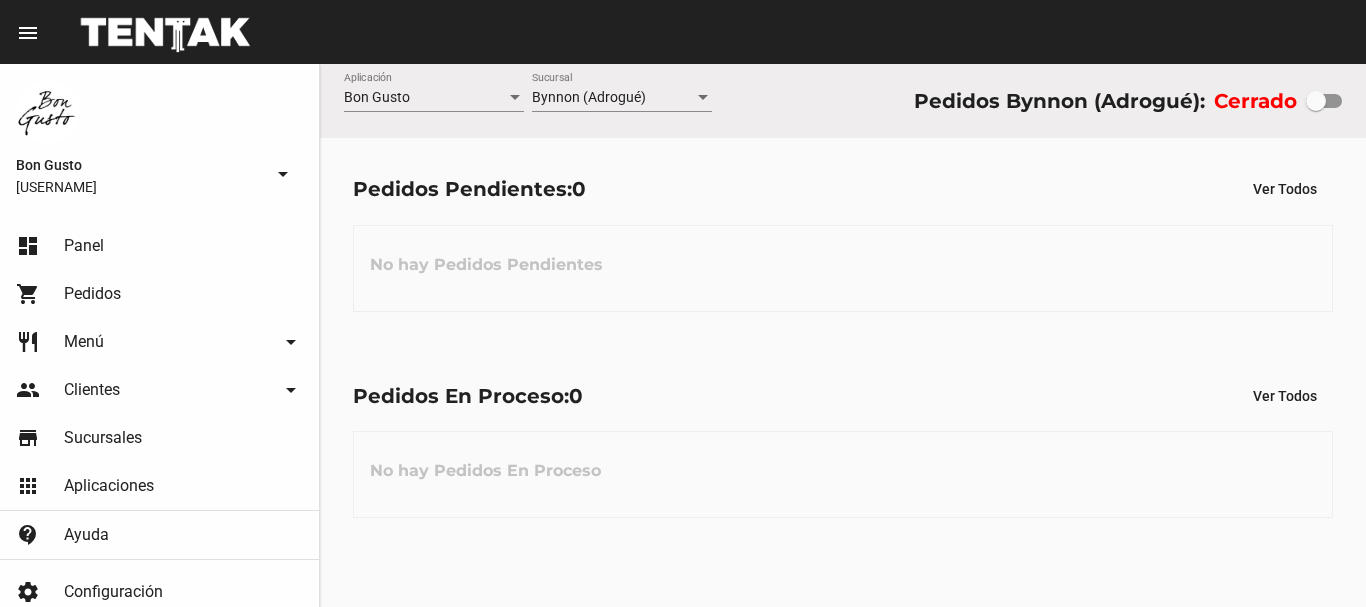 click at bounding box center [1316, 101] 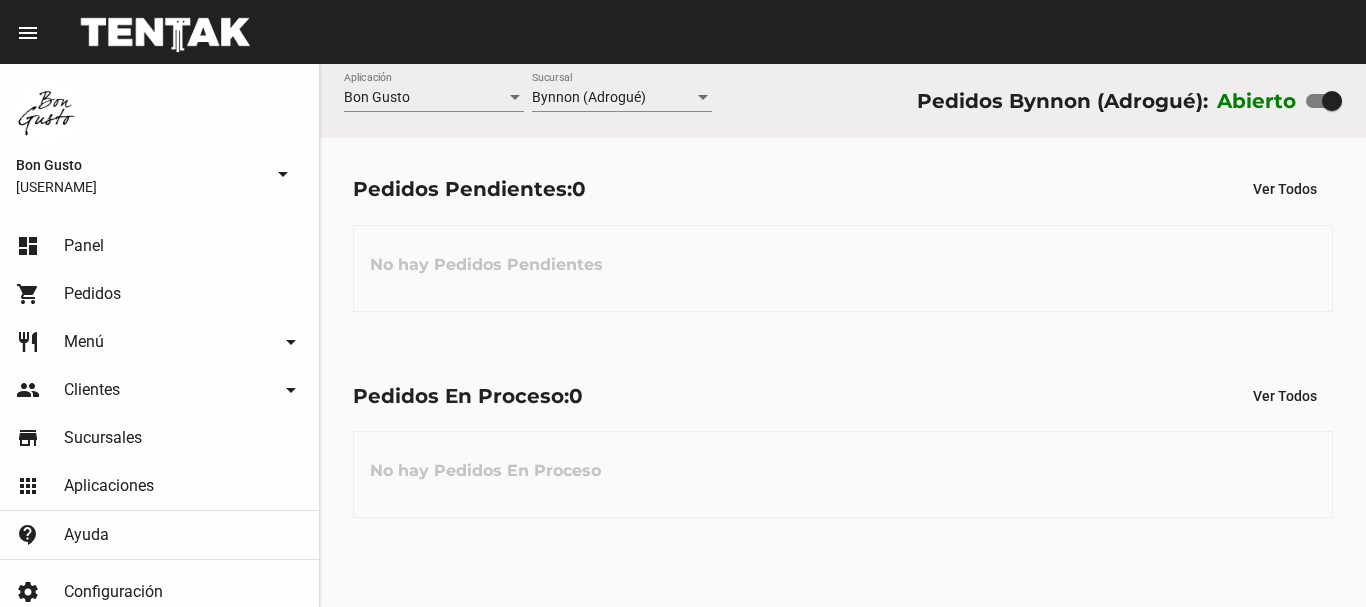 scroll, scrollTop: 0, scrollLeft: 0, axis: both 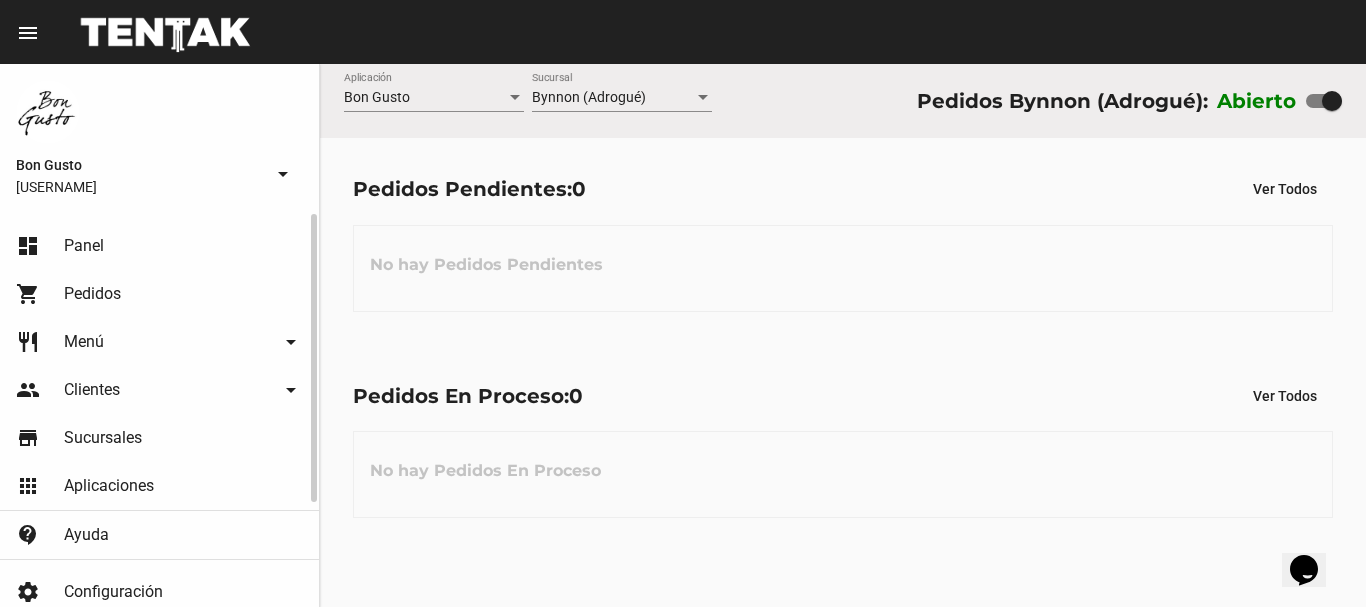 click on "Pedidos" at bounding box center [92, 294] 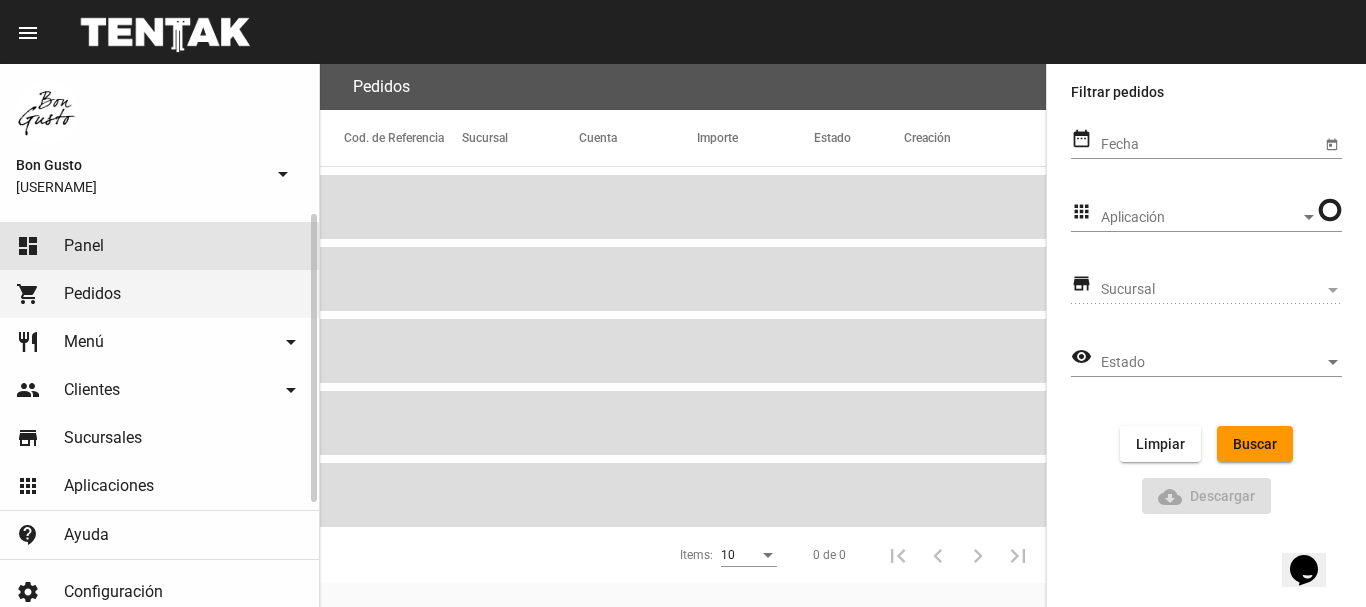 click on "Panel" at bounding box center (84, 246) 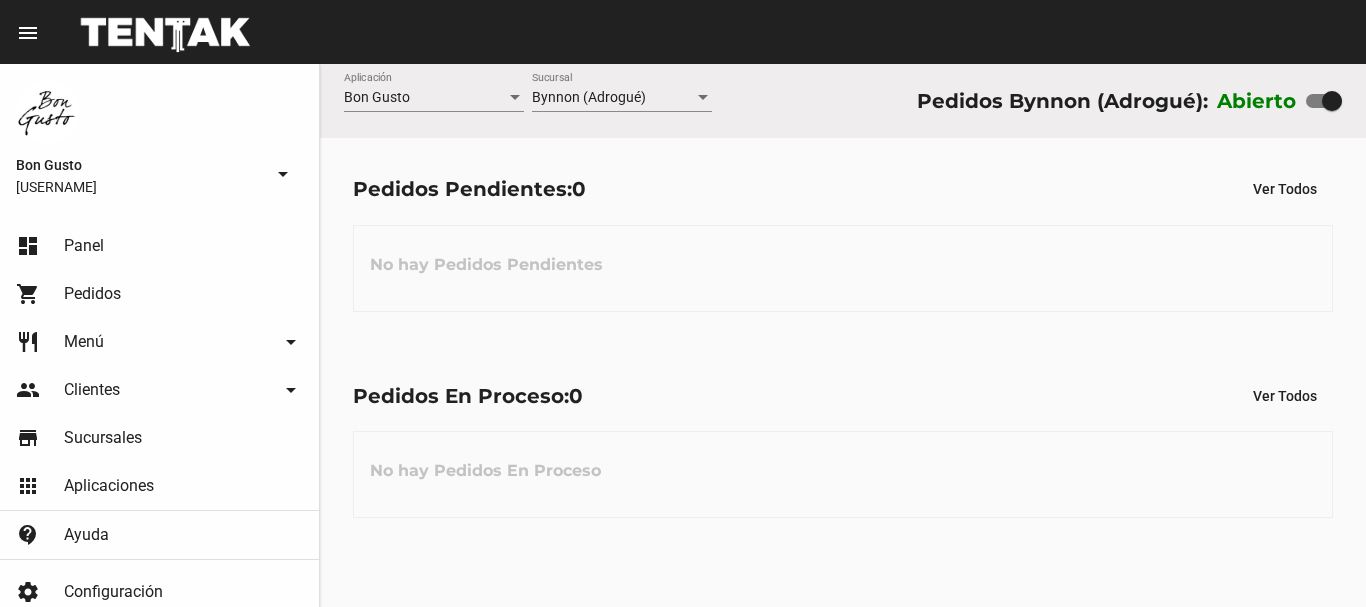 scroll, scrollTop: 0, scrollLeft: 0, axis: both 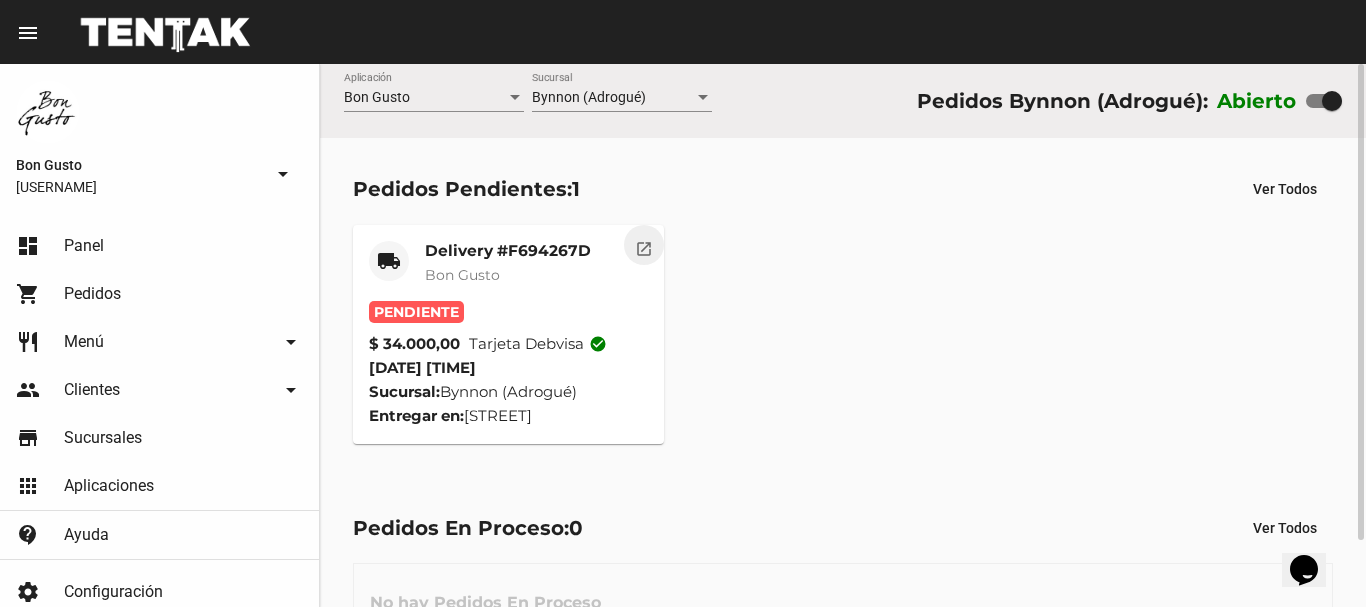 click on "open_in_new" at bounding box center (644, 246) 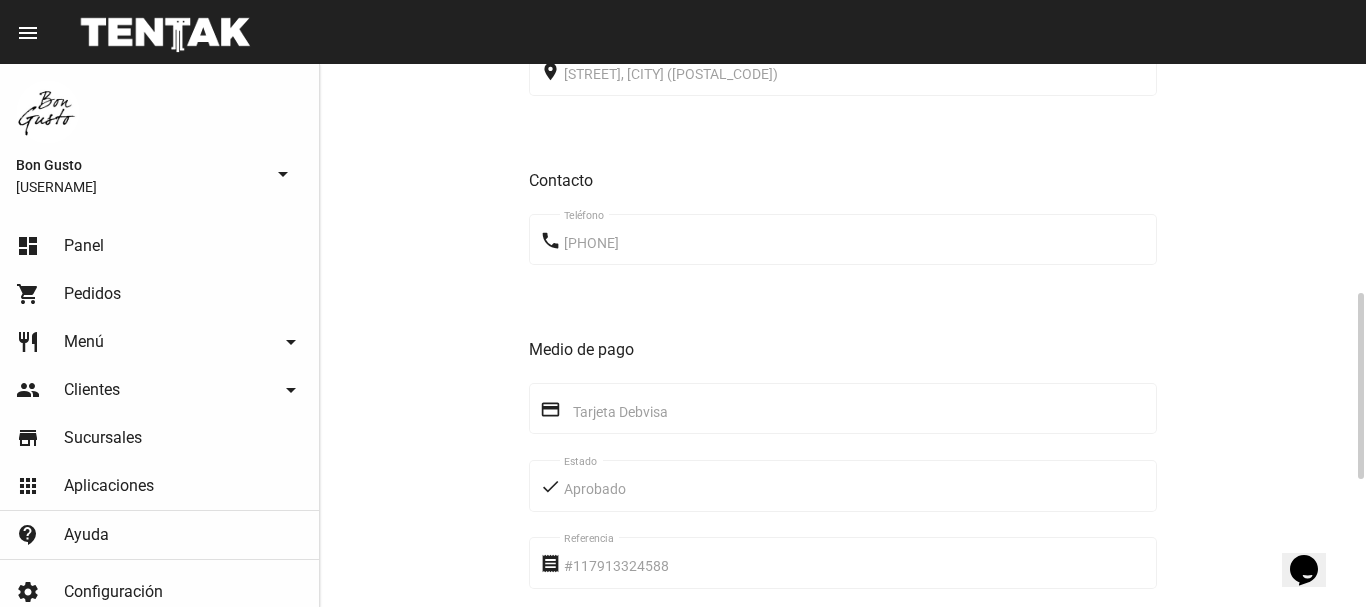 scroll, scrollTop: 1037, scrollLeft: 0, axis: vertical 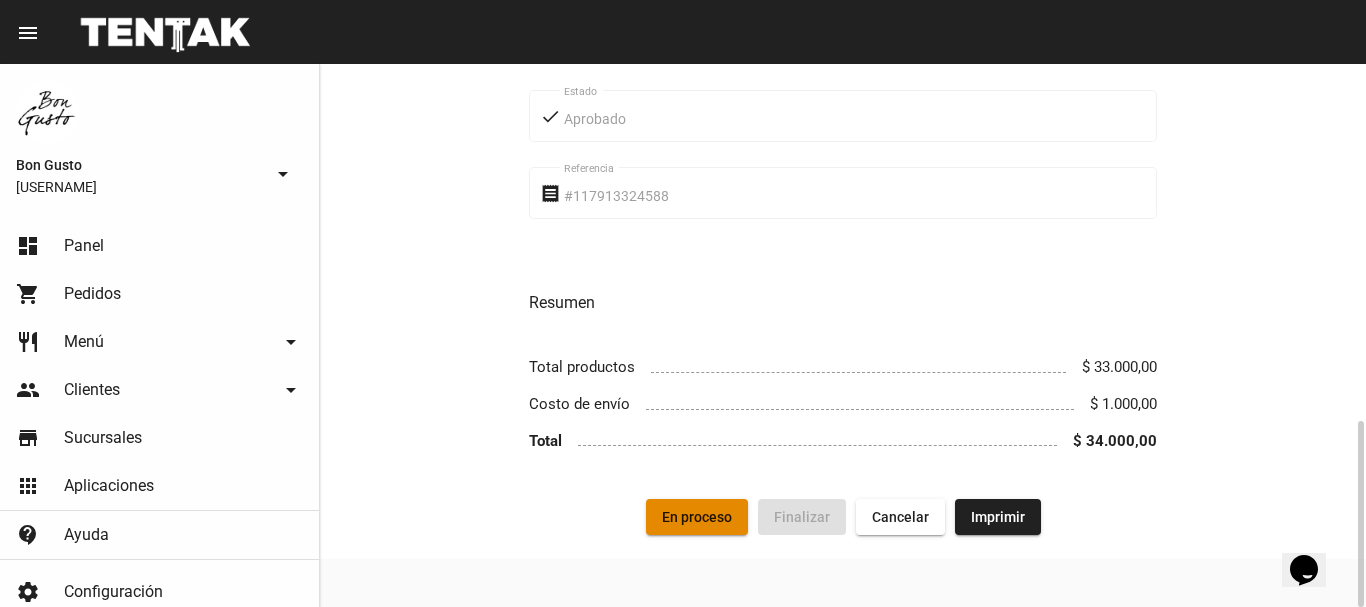 click on "En proceso" at bounding box center [697, 517] 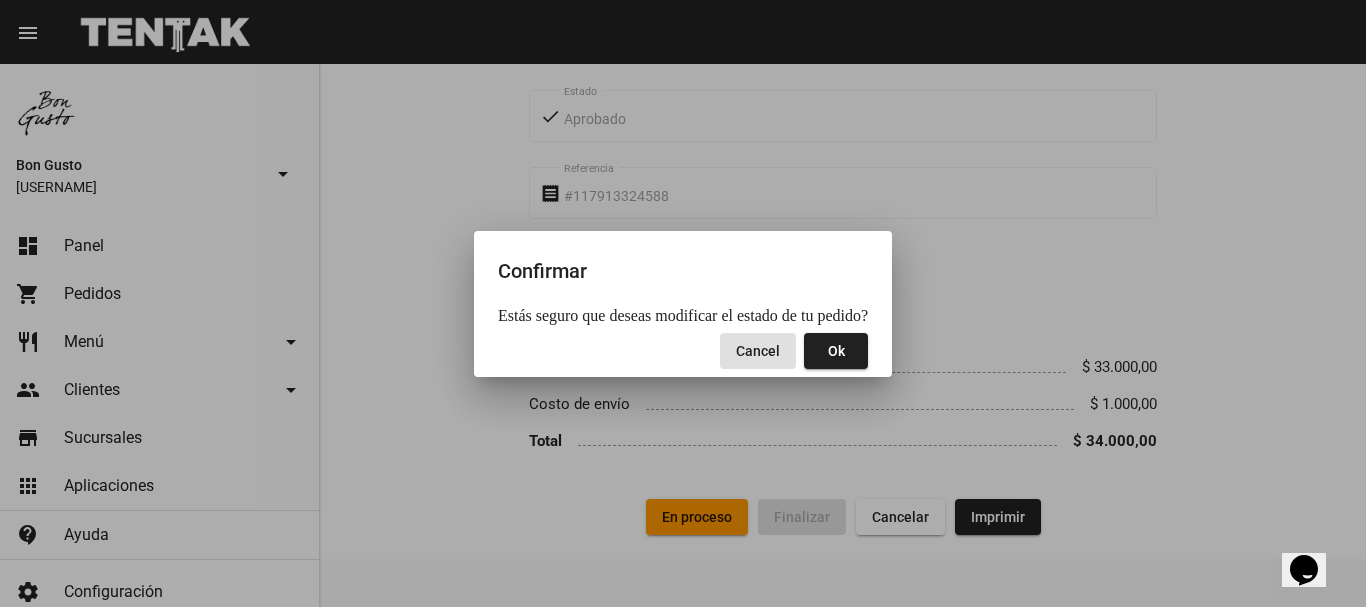 click on "Ok" at bounding box center [836, 351] 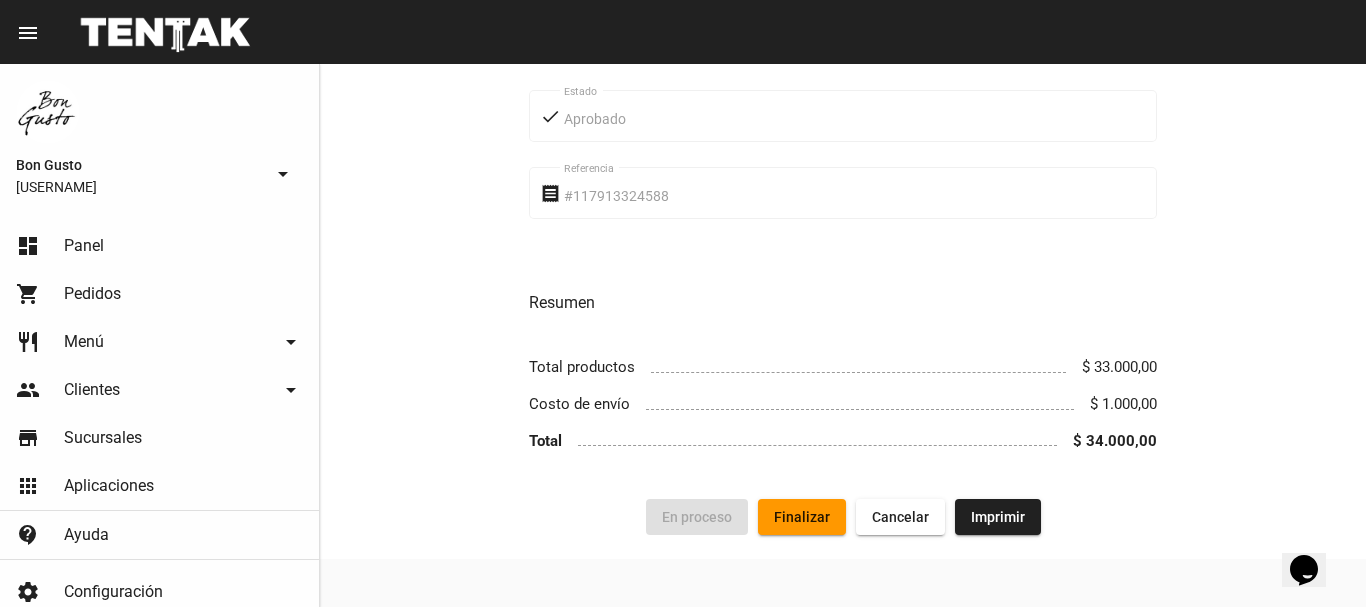 click on "Cod Art Nombre Precio Cantidad Subtotal Pizza Mozzarella Grande | Crocante $ 13.000,00  1 $ 13.000,00  Pizza Cuatro Estaciones Crocante $ 20.000,00  1 $ 20.000,00  Total Productos 2 $ 33.000,00 Forma de entrega local_shipping Delivery place Somellera 1461, Adrogué (B1846) Domicilio Contacto phone +54 11 63588058 Teléfono Medio de pago credit_card Tarjeta debvisa done Aprobado Estado receipt #117913324588 Referencia Resumen Total productos $ 33.000,00 Costo de envío $ 1.000,00 Total $ 34.000,00  En proceso   Finalizar  Cancelar Imprimir" at bounding box center (843, -95) 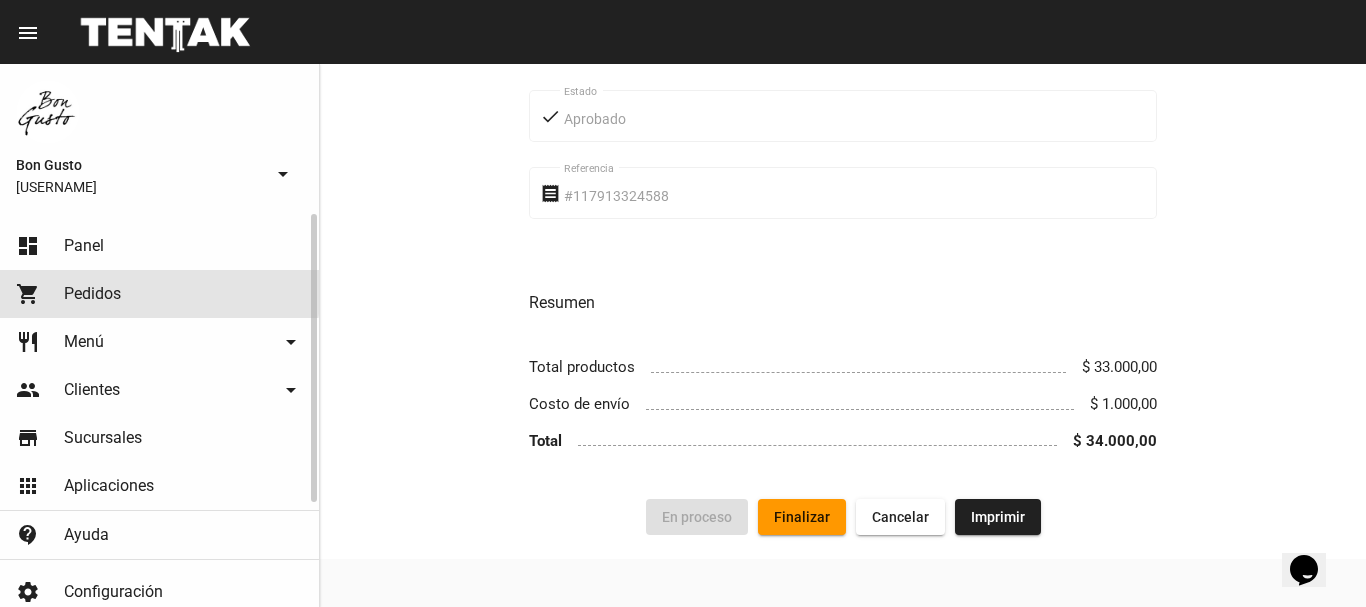 click on "Pedidos" at bounding box center [92, 294] 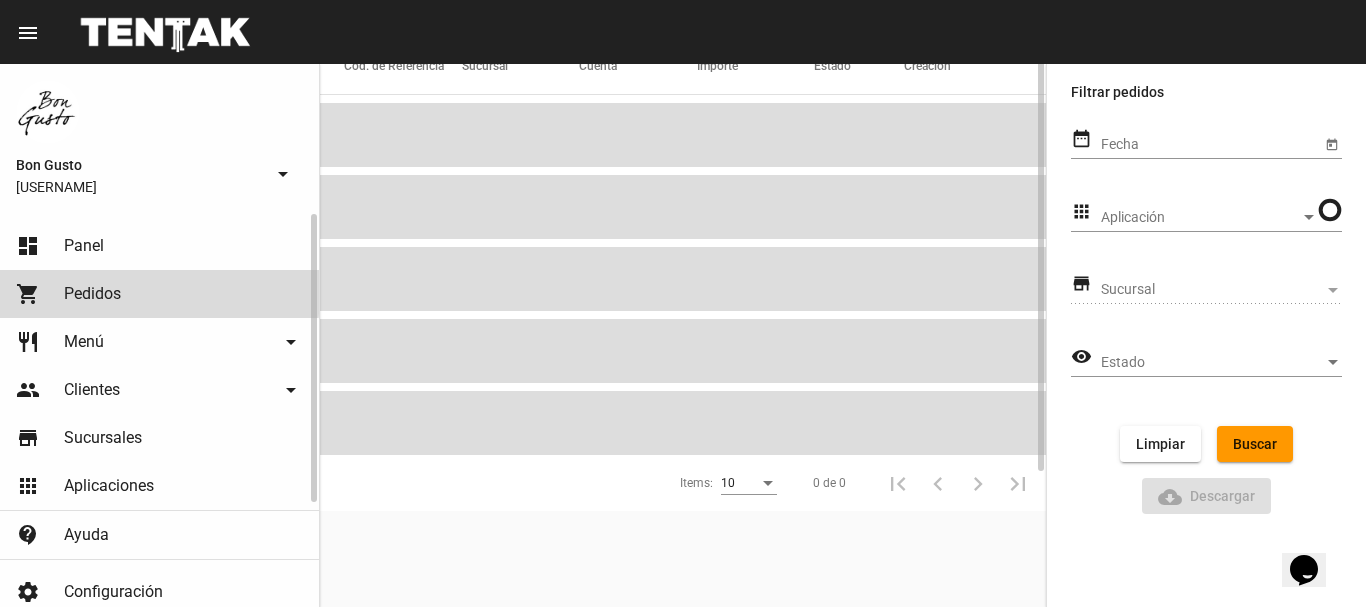 scroll, scrollTop: 0, scrollLeft: 0, axis: both 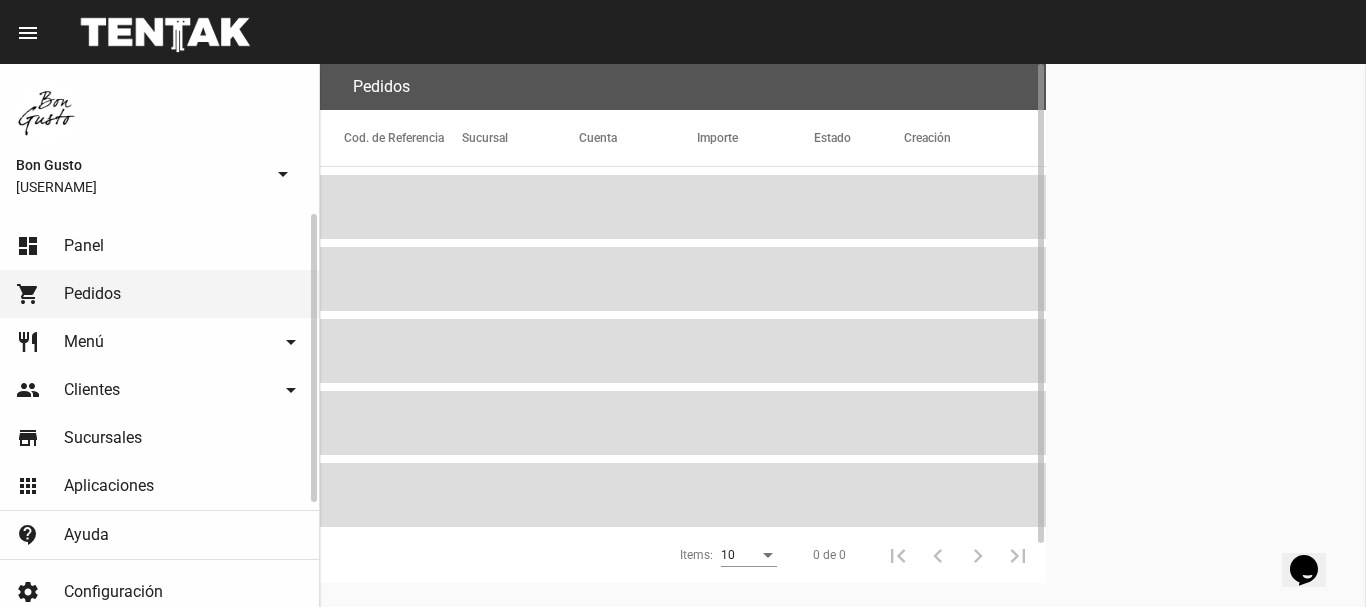 click on "Panel" at bounding box center [84, 246] 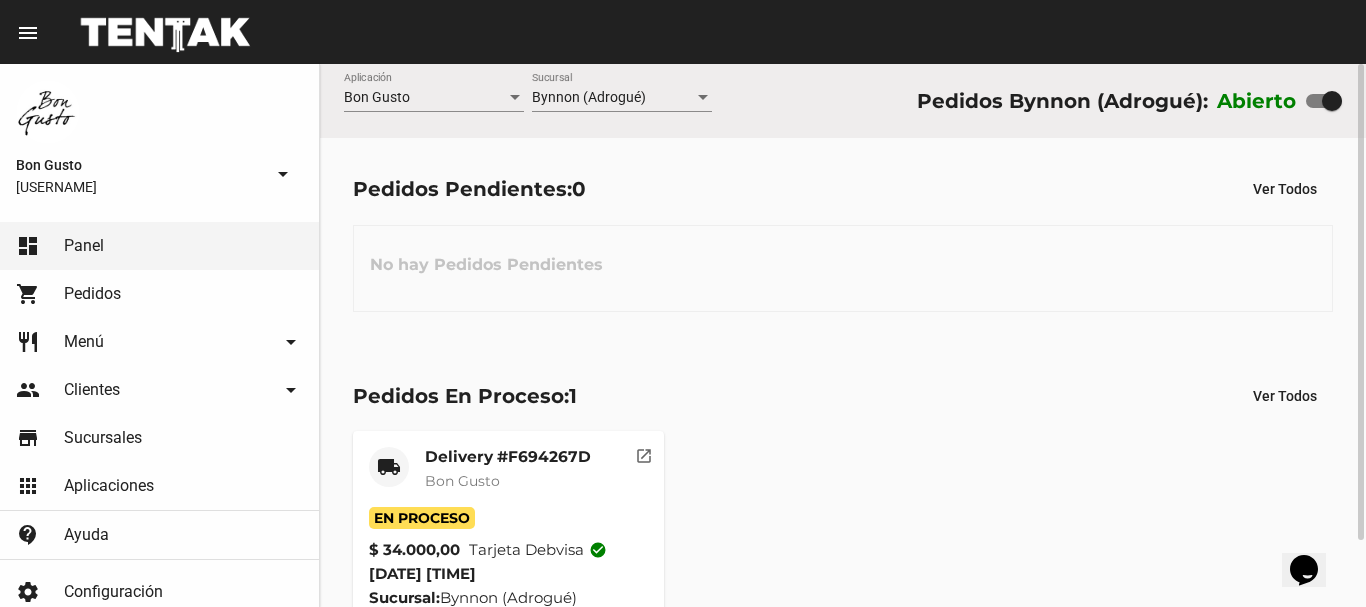 scroll, scrollTop: 76, scrollLeft: 0, axis: vertical 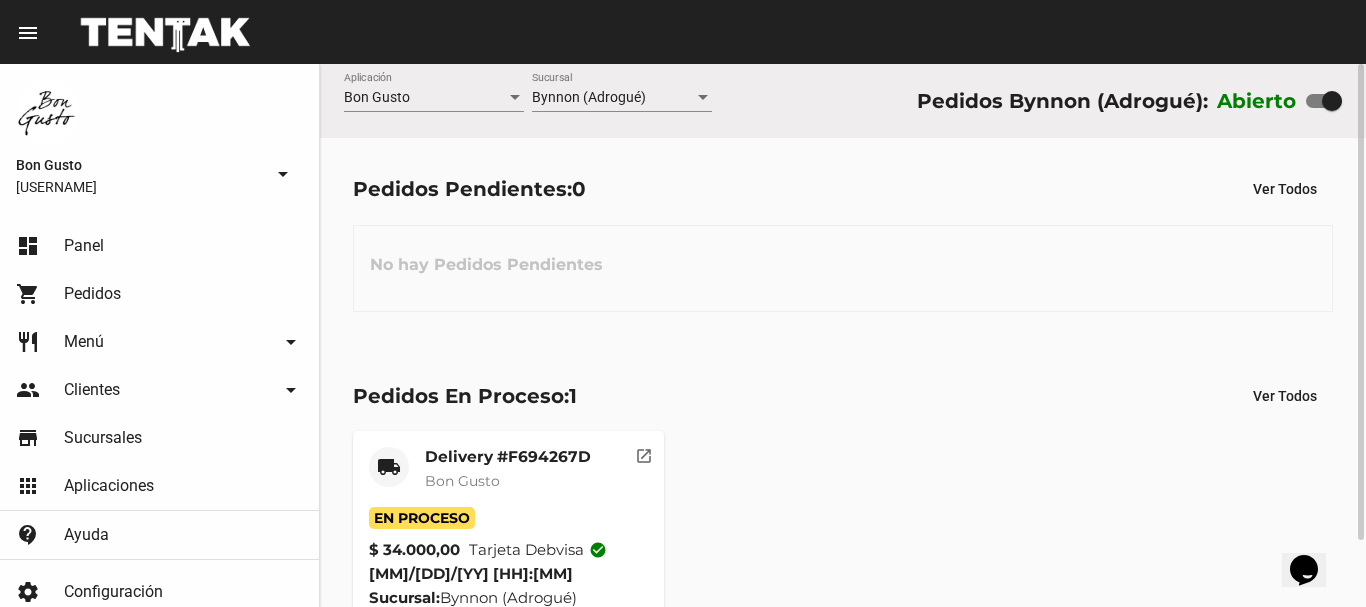 click on "Delivery #F694267D Bon Gusto" at bounding box center [508, 477] 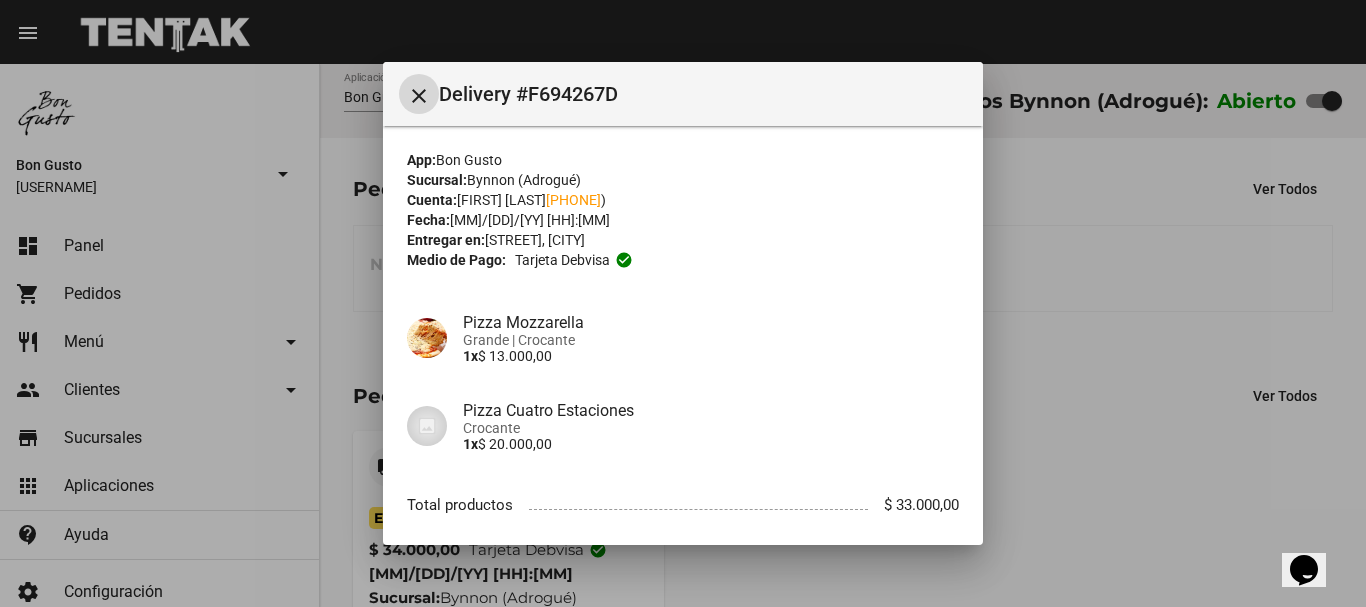scroll, scrollTop: 143, scrollLeft: 0, axis: vertical 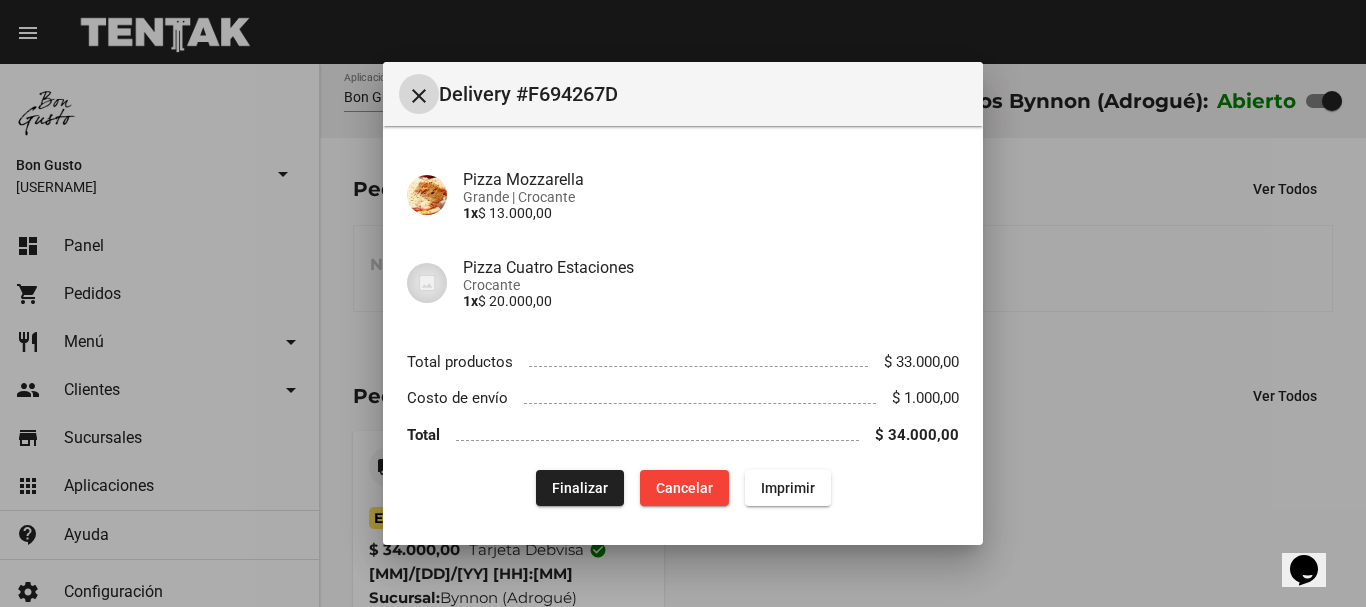 click on "Finalizar" at bounding box center (580, 488) 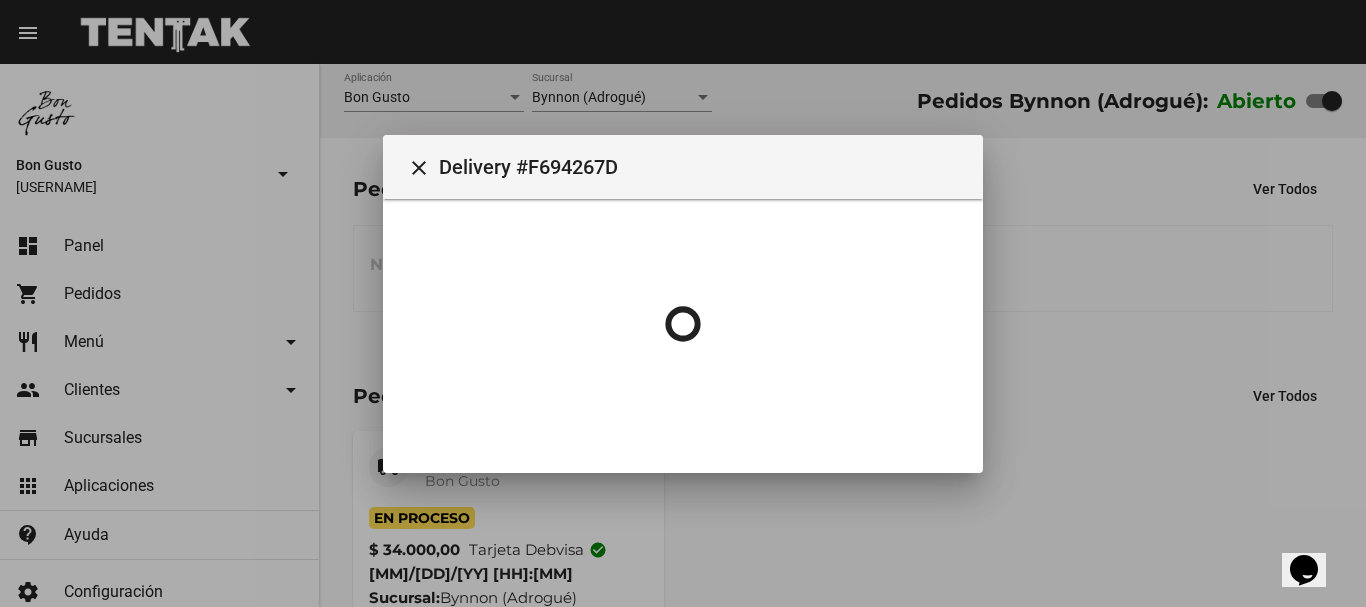 scroll, scrollTop: 0, scrollLeft: 0, axis: both 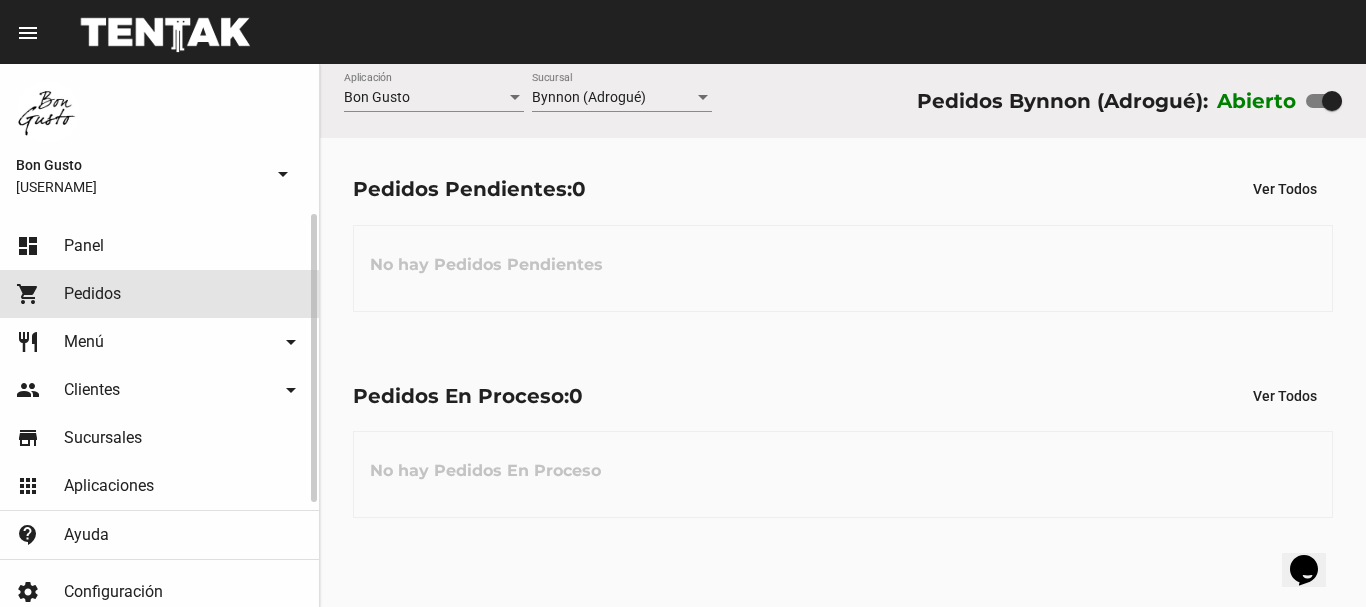click on "Pedidos" at bounding box center (92, 294) 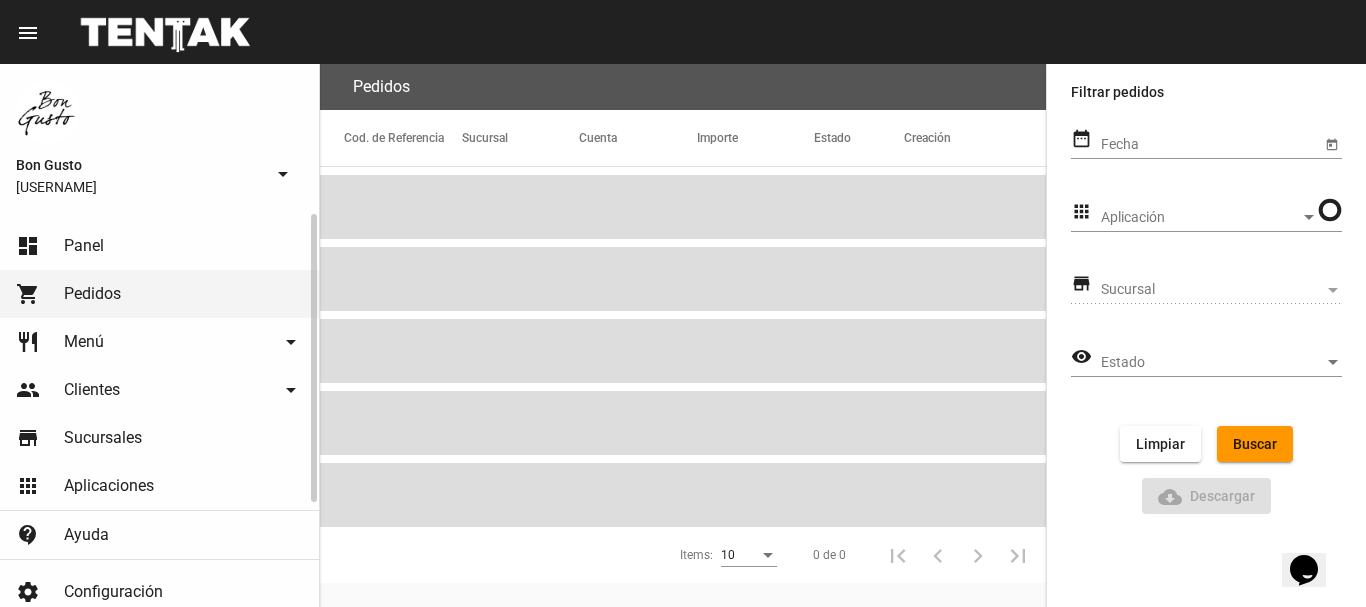 click on "Panel" at bounding box center [84, 246] 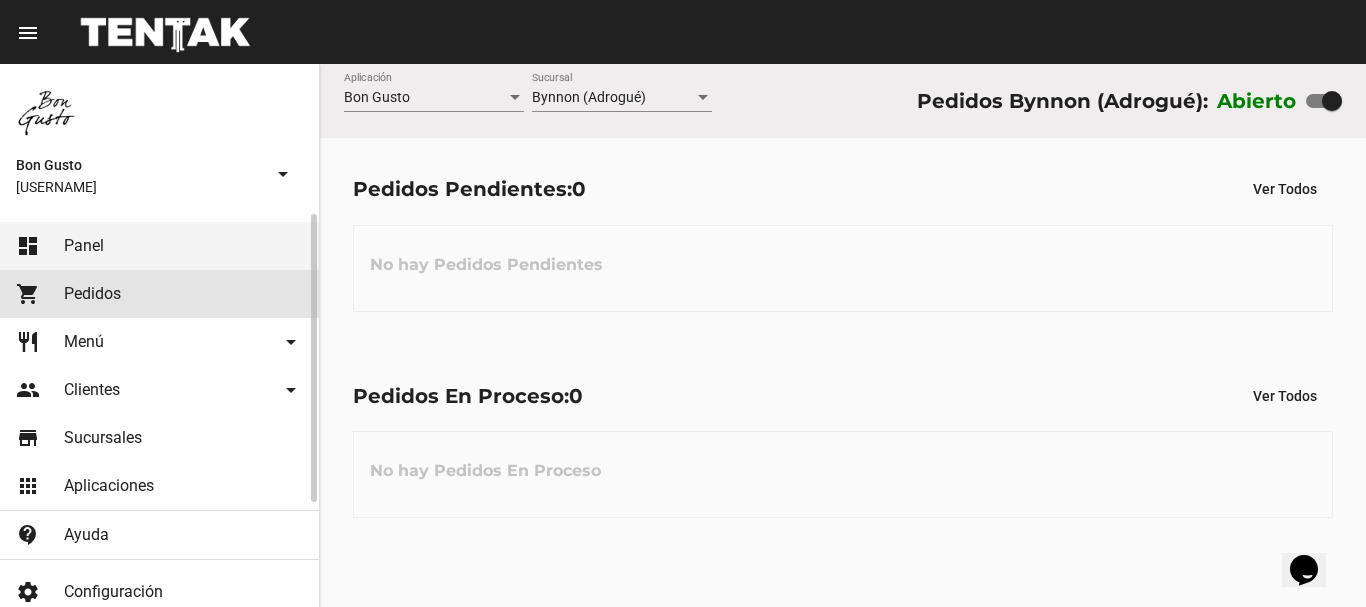 click on "Pedidos" at bounding box center [92, 294] 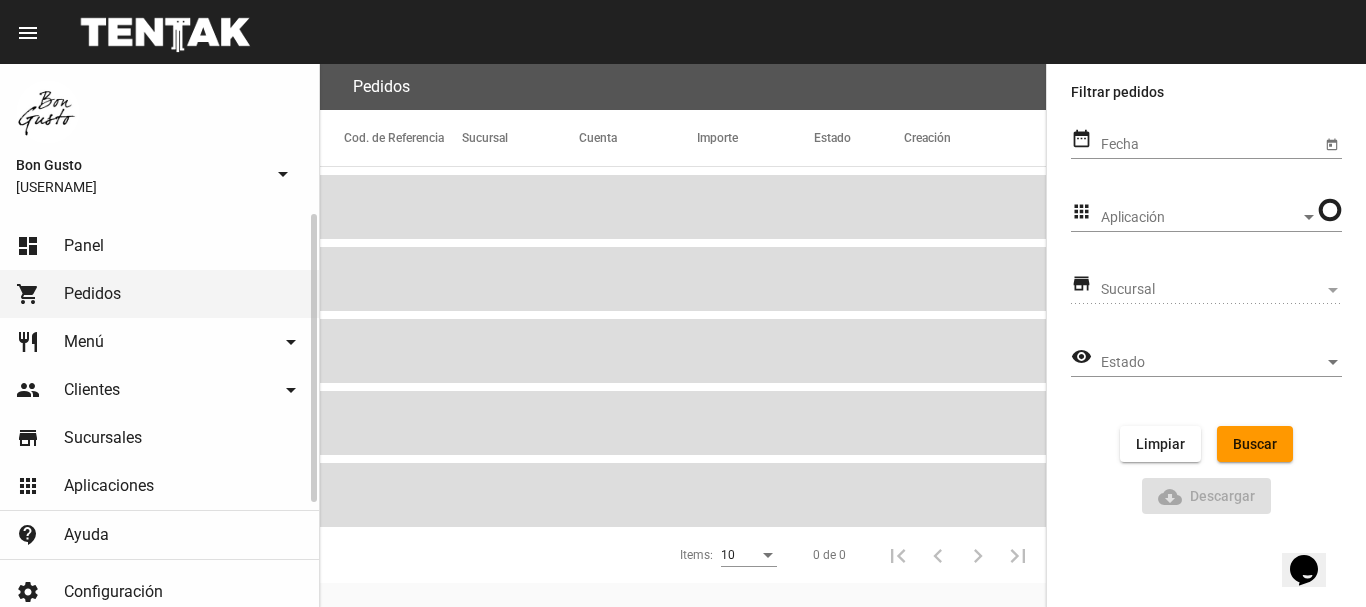 click on "Panel" at bounding box center (84, 246) 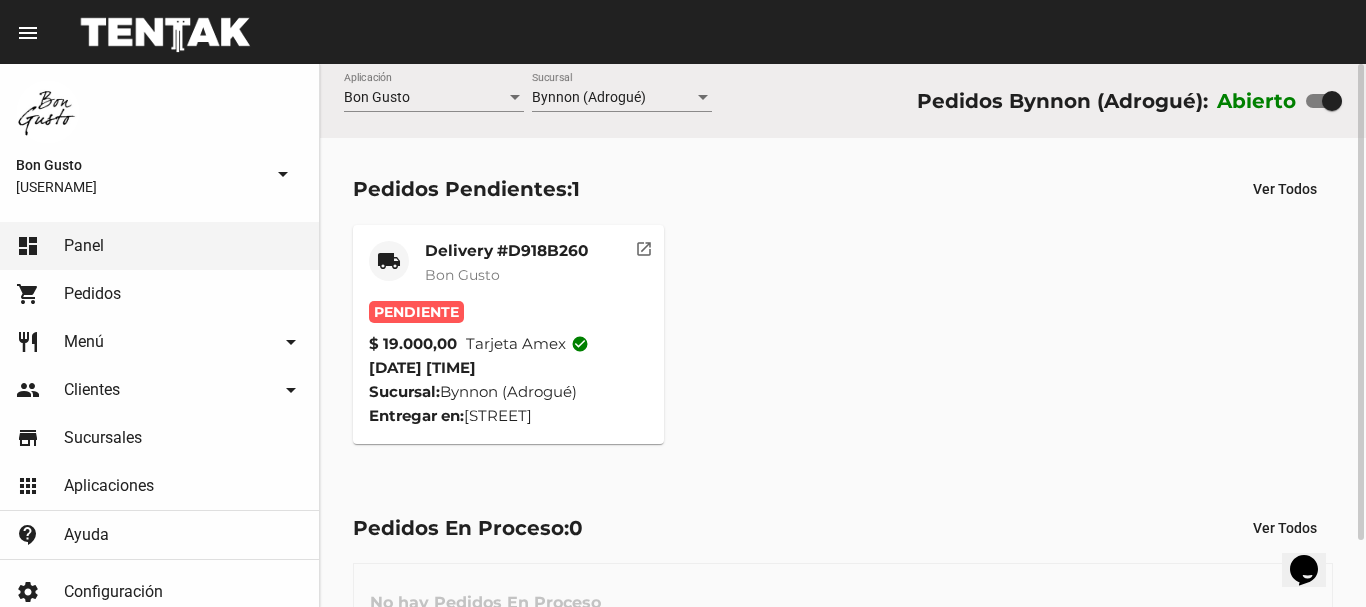 click on "open_in_new" at bounding box center (644, 245) 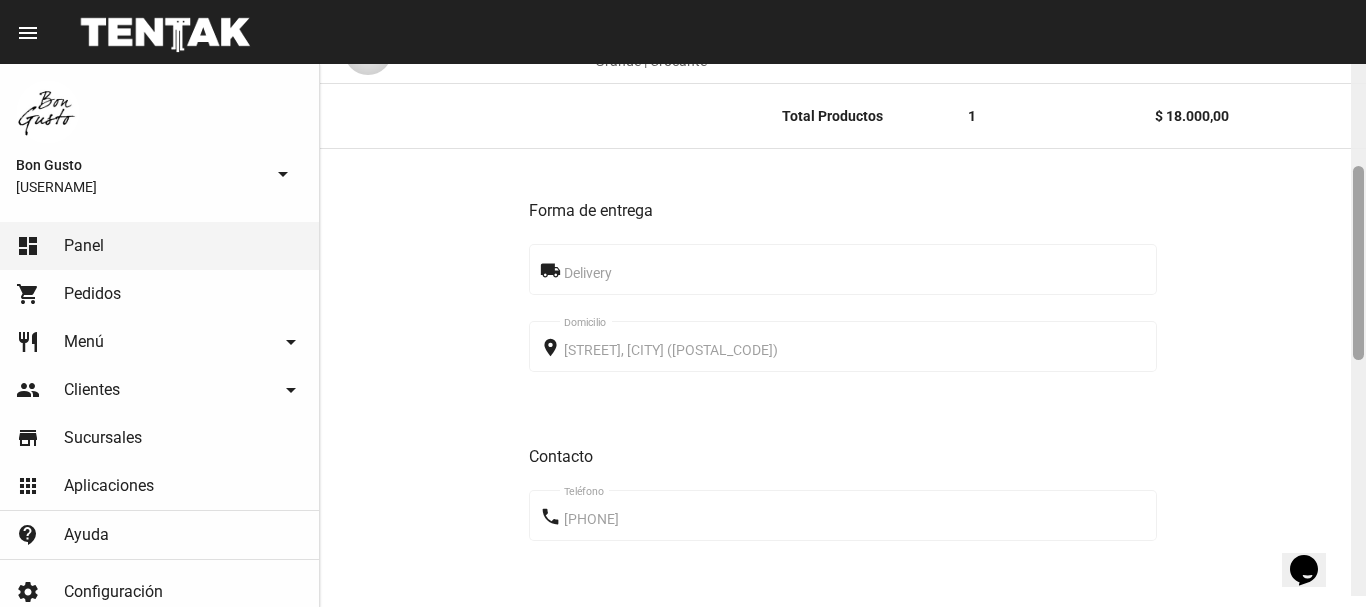 scroll, scrollTop: 329, scrollLeft: 0, axis: vertical 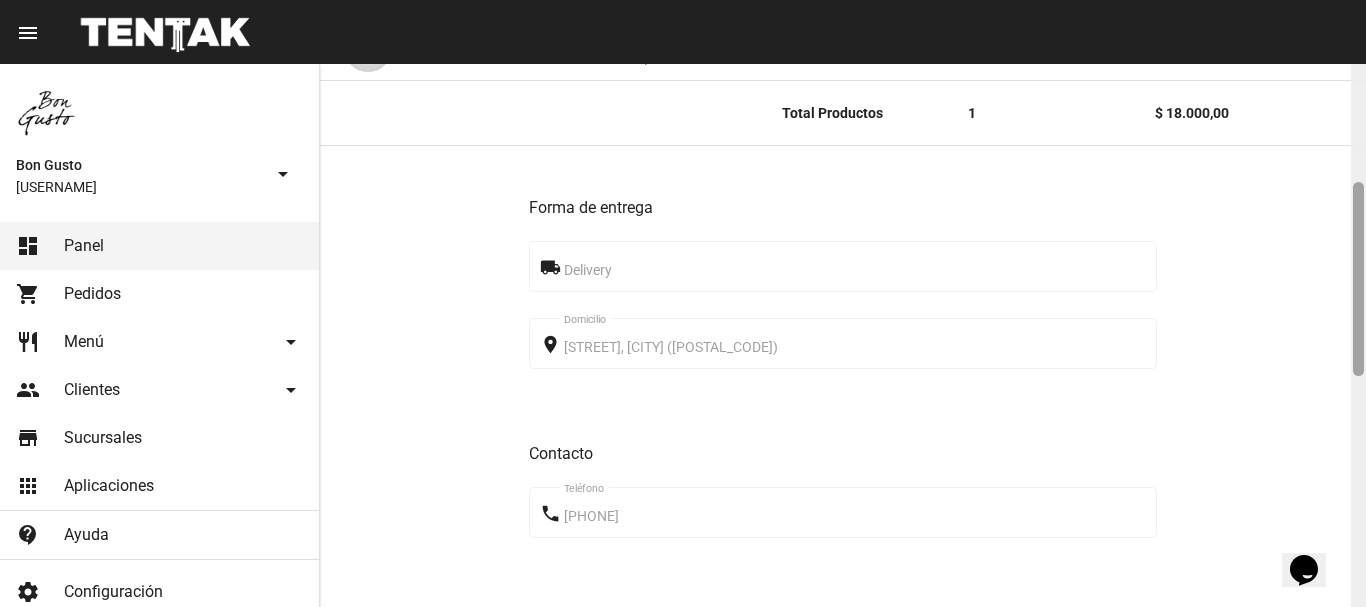 drag, startPoint x: 1358, startPoint y: 90, endPoint x: 1365, endPoint y: 208, distance: 118.20744 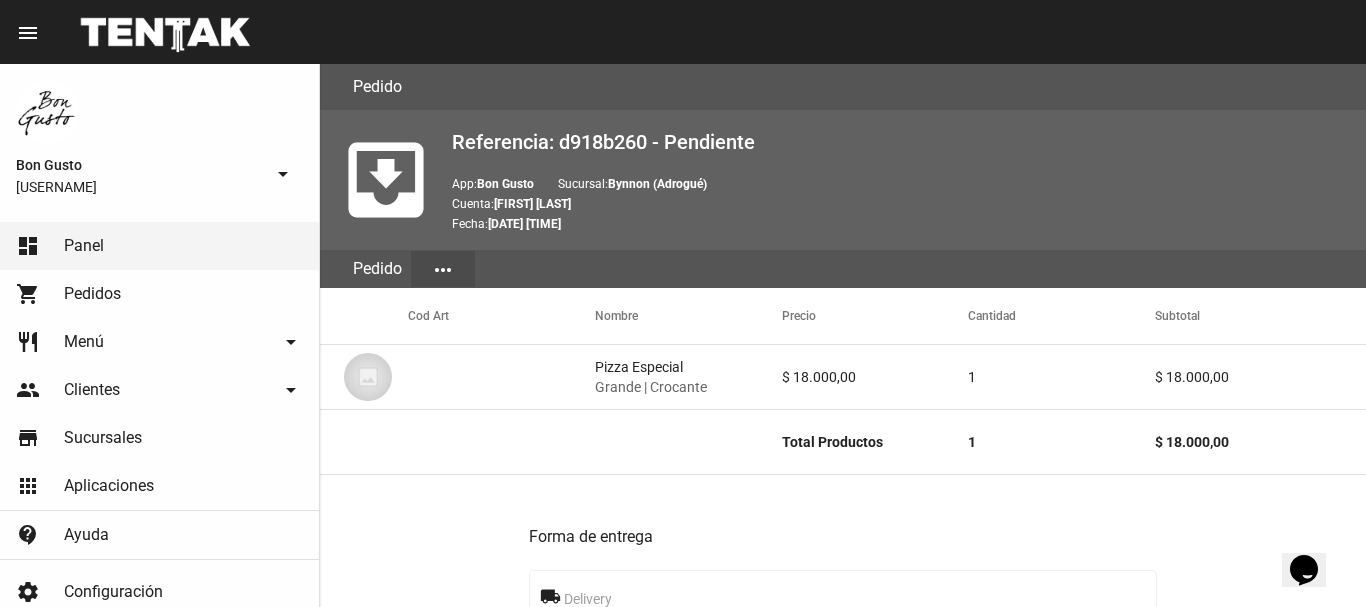 scroll, scrollTop: 972, scrollLeft: 0, axis: vertical 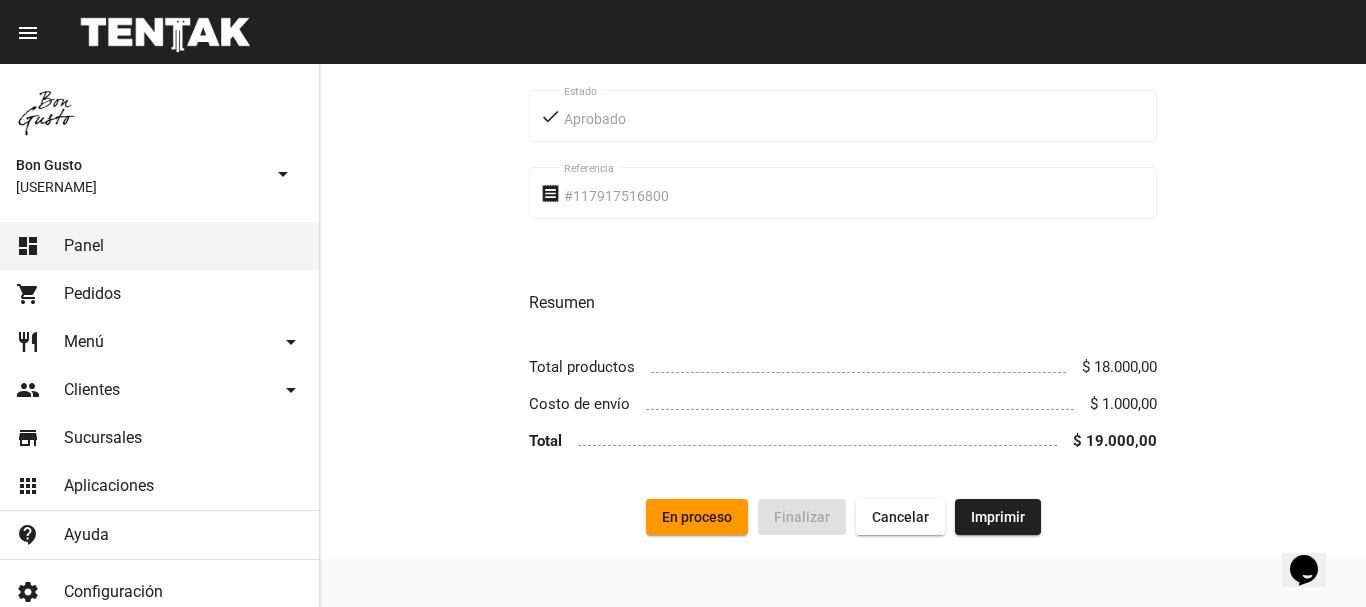 click on "En proceso" at bounding box center (697, 517) 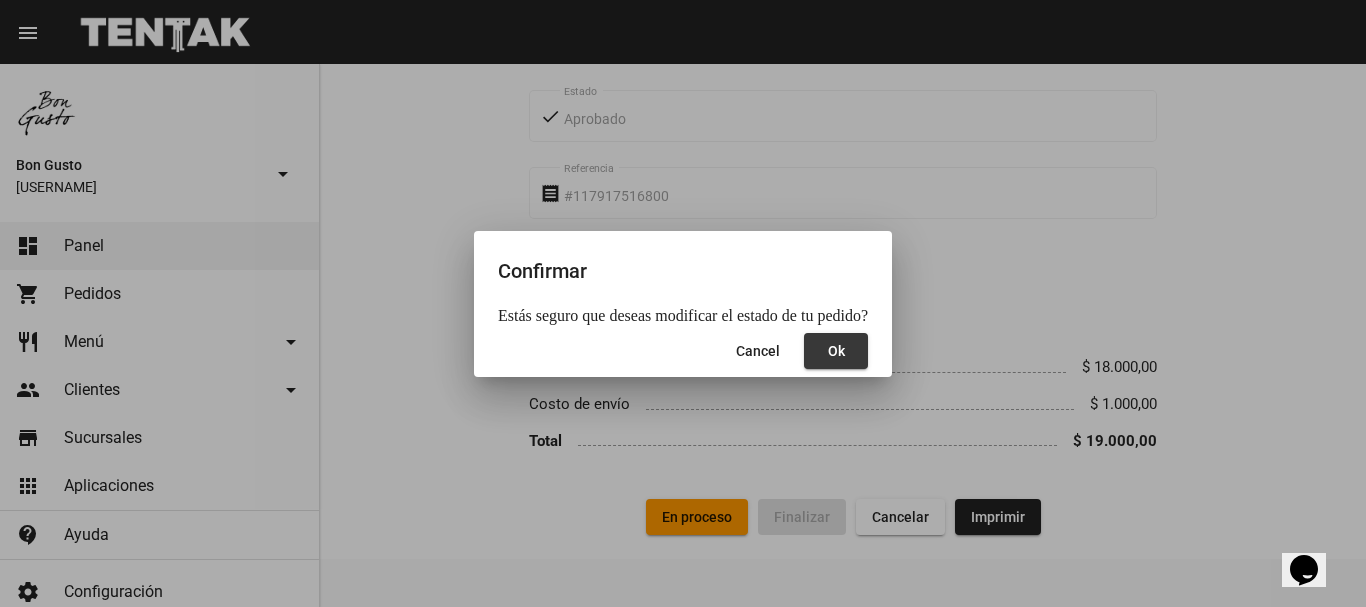 click on "Ok" at bounding box center (836, 351) 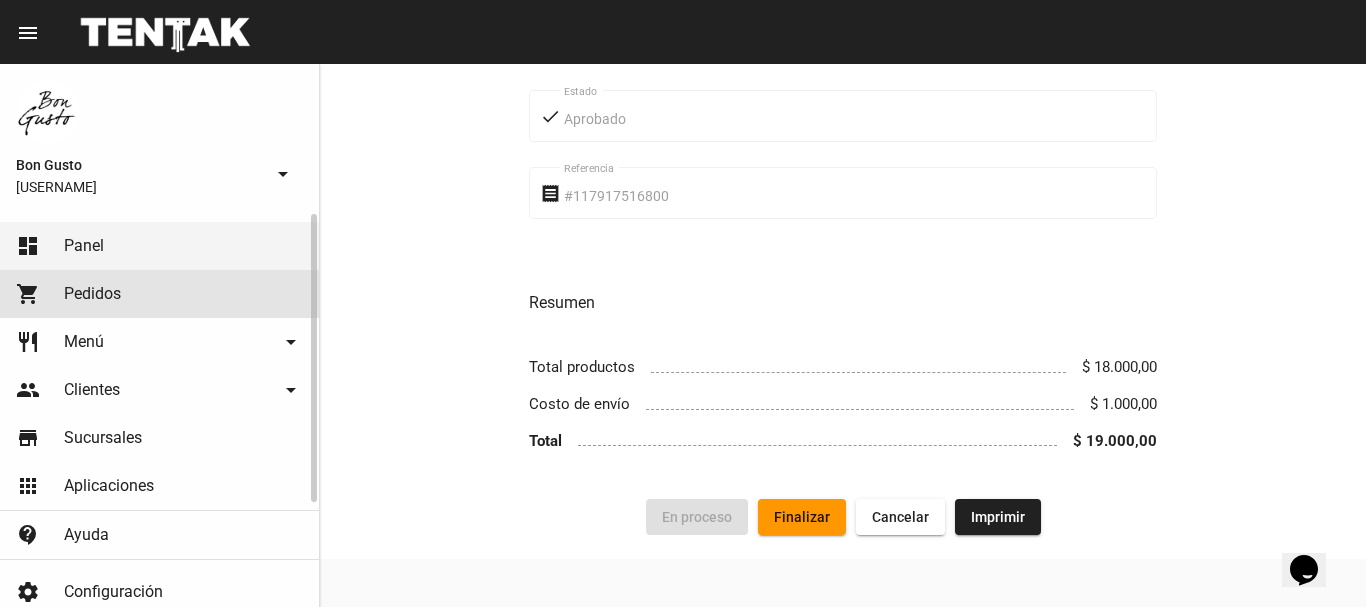 click on "Pedidos" at bounding box center (92, 294) 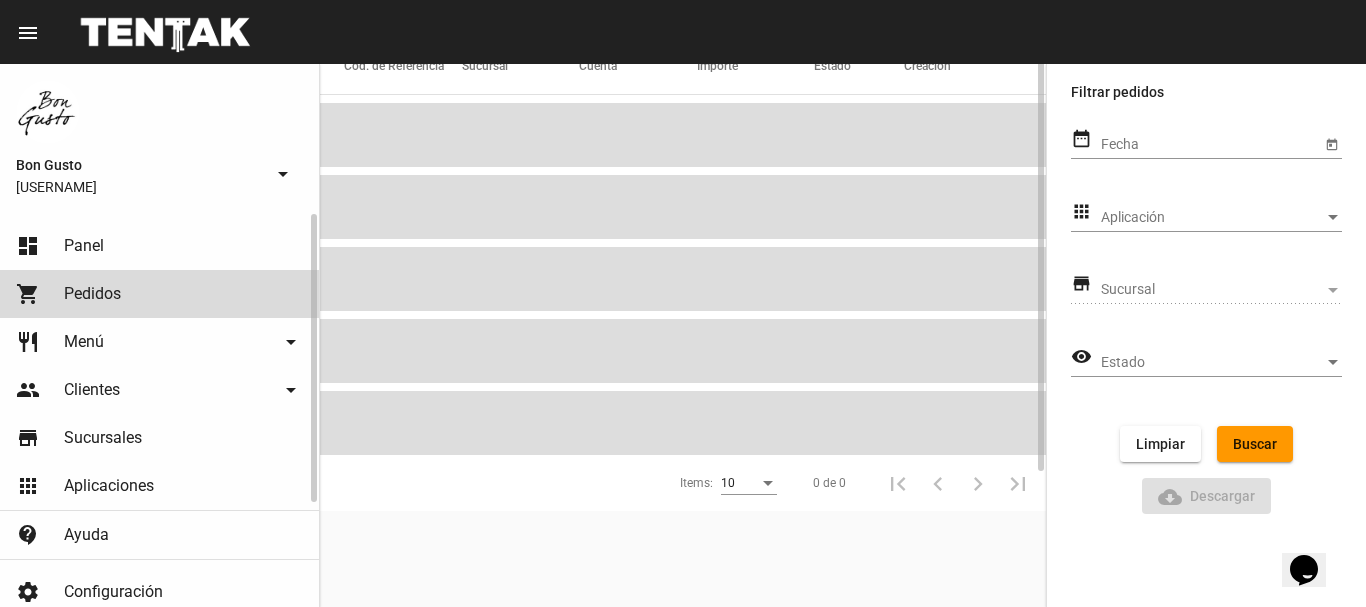 scroll, scrollTop: 0, scrollLeft: 0, axis: both 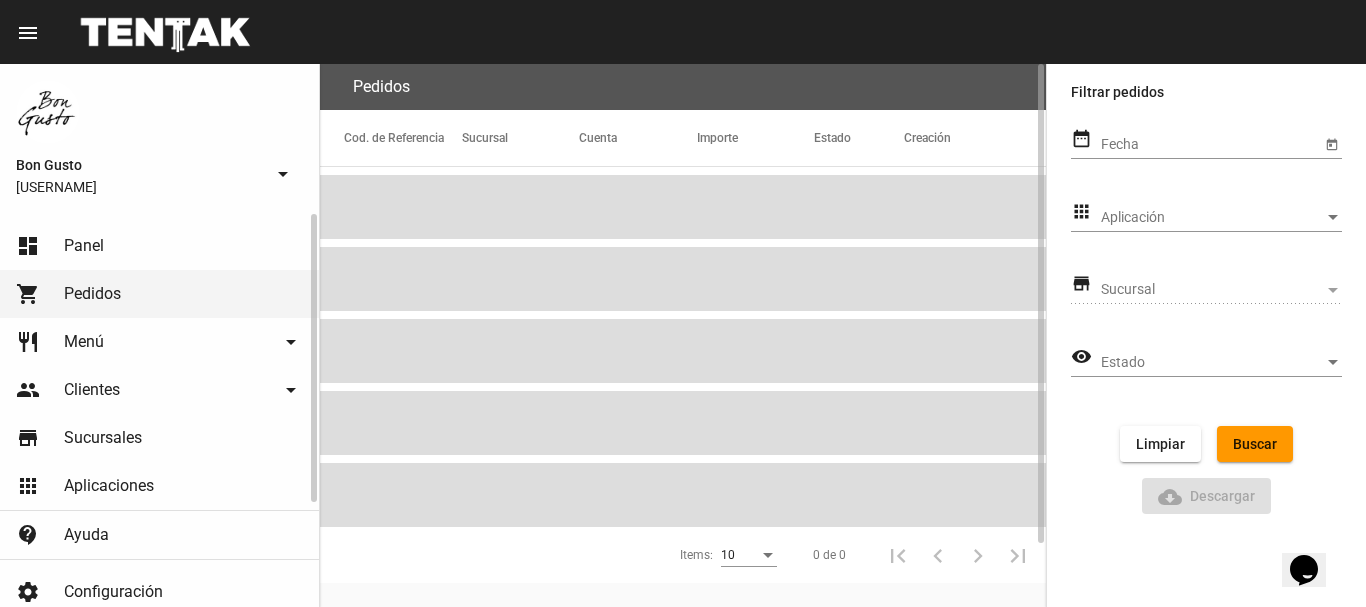 click on "dashboard Panel" at bounding box center [159, 246] 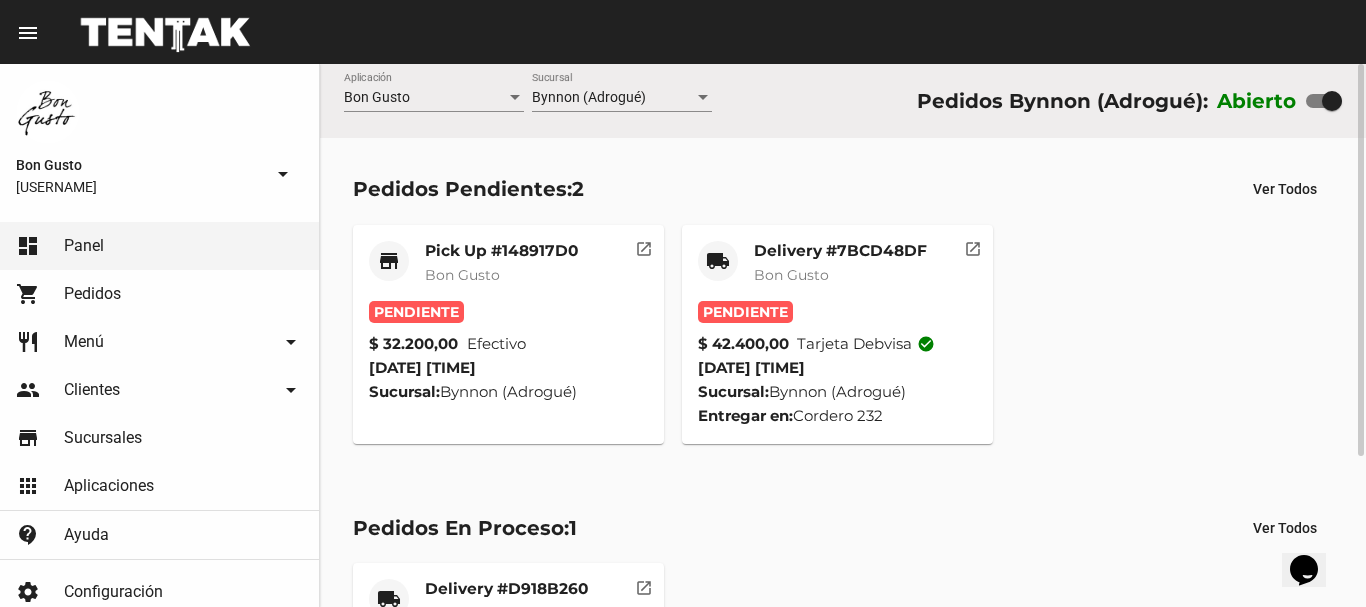 click on "open_in_new" at bounding box center [644, 246] 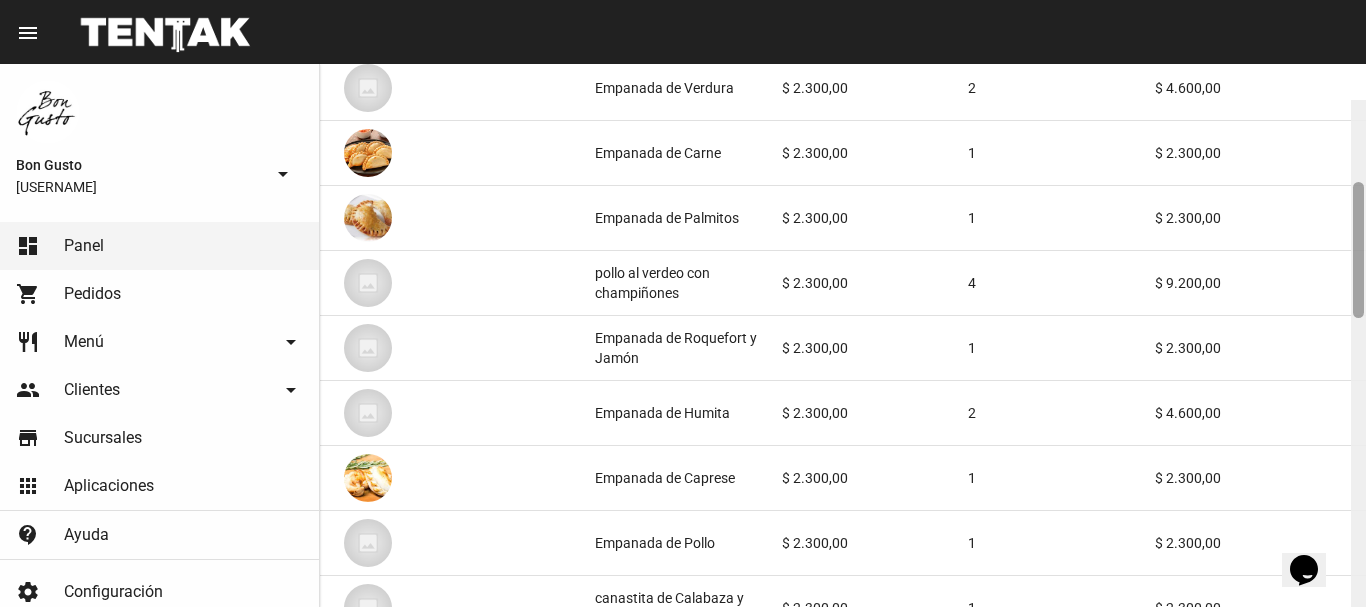 scroll, scrollTop: 384, scrollLeft: 0, axis: vertical 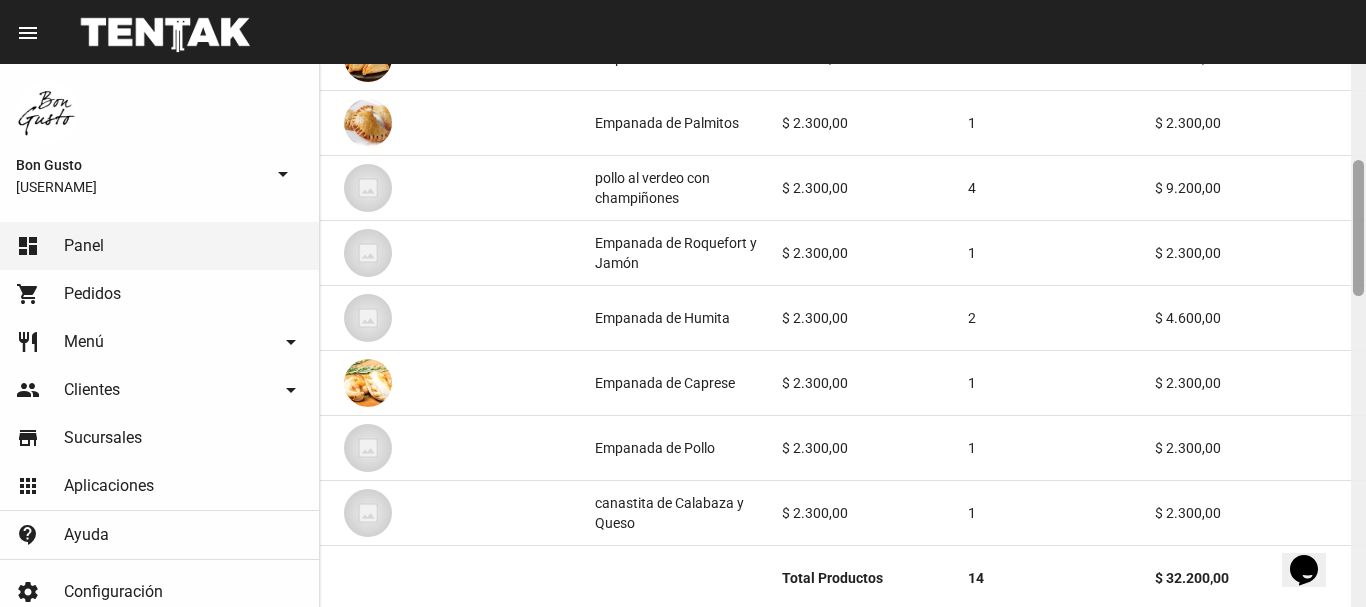 drag, startPoint x: 1359, startPoint y: 87, endPoint x: 1364, endPoint y: 184, distance: 97.128784 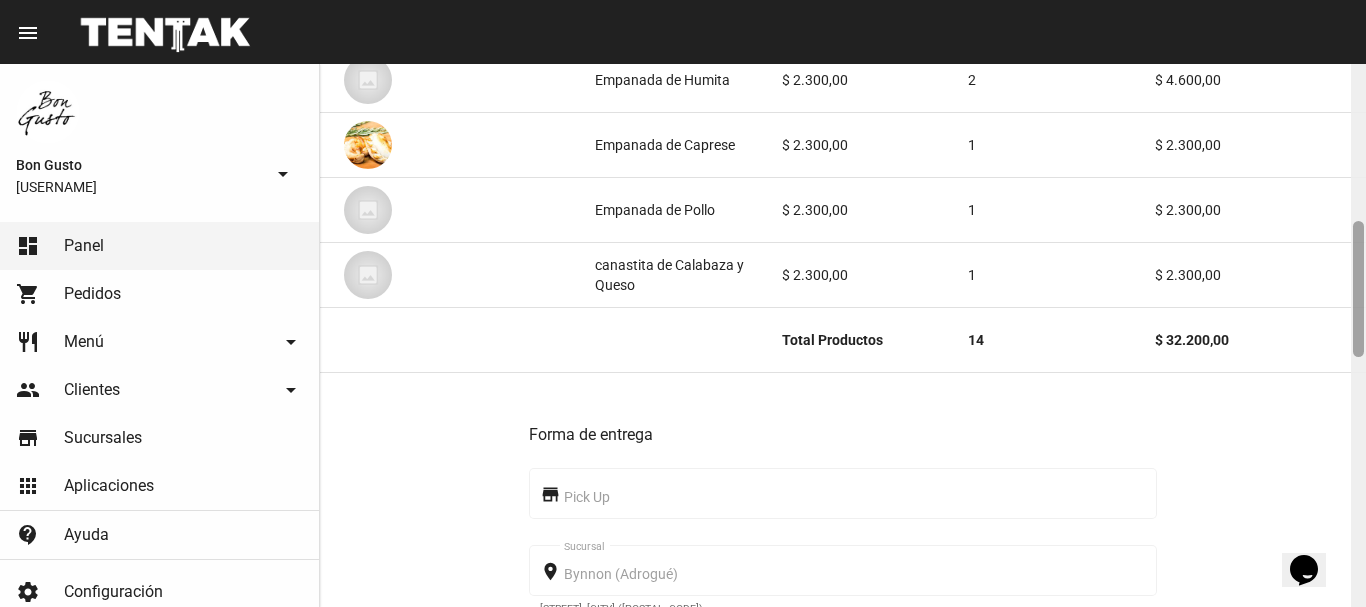 drag, startPoint x: 1353, startPoint y: 183, endPoint x: 1343, endPoint y: 244, distance: 61.81424 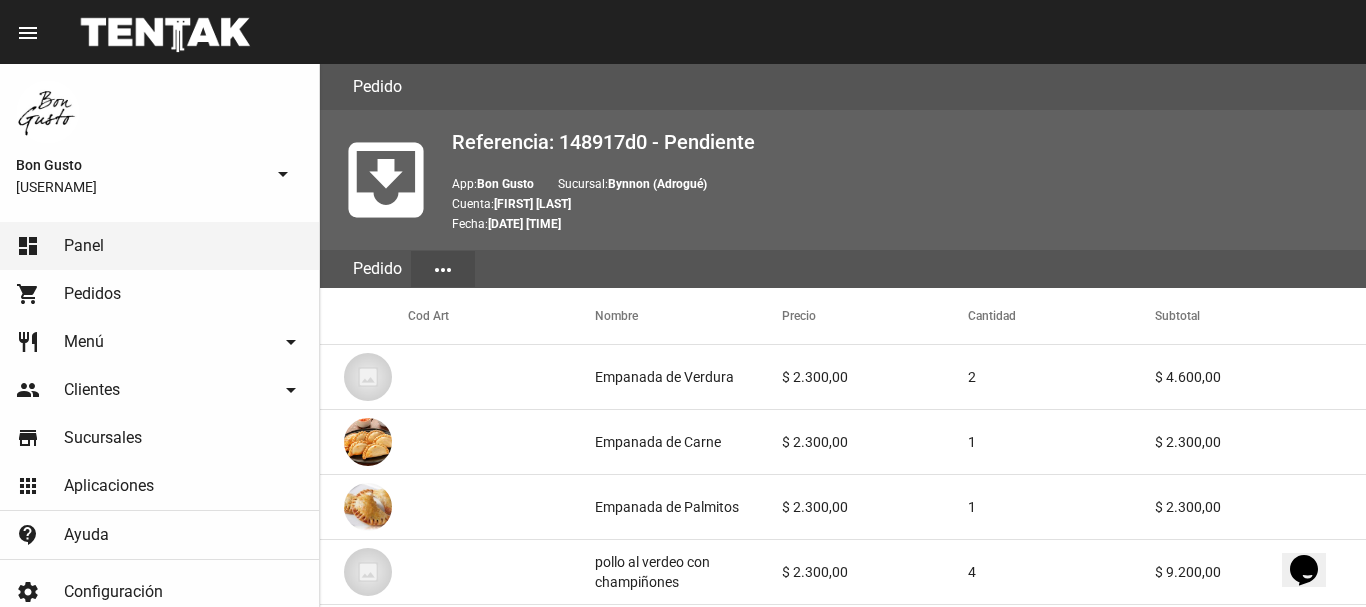 scroll, scrollTop: 1612, scrollLeft: 0, axis: vertical 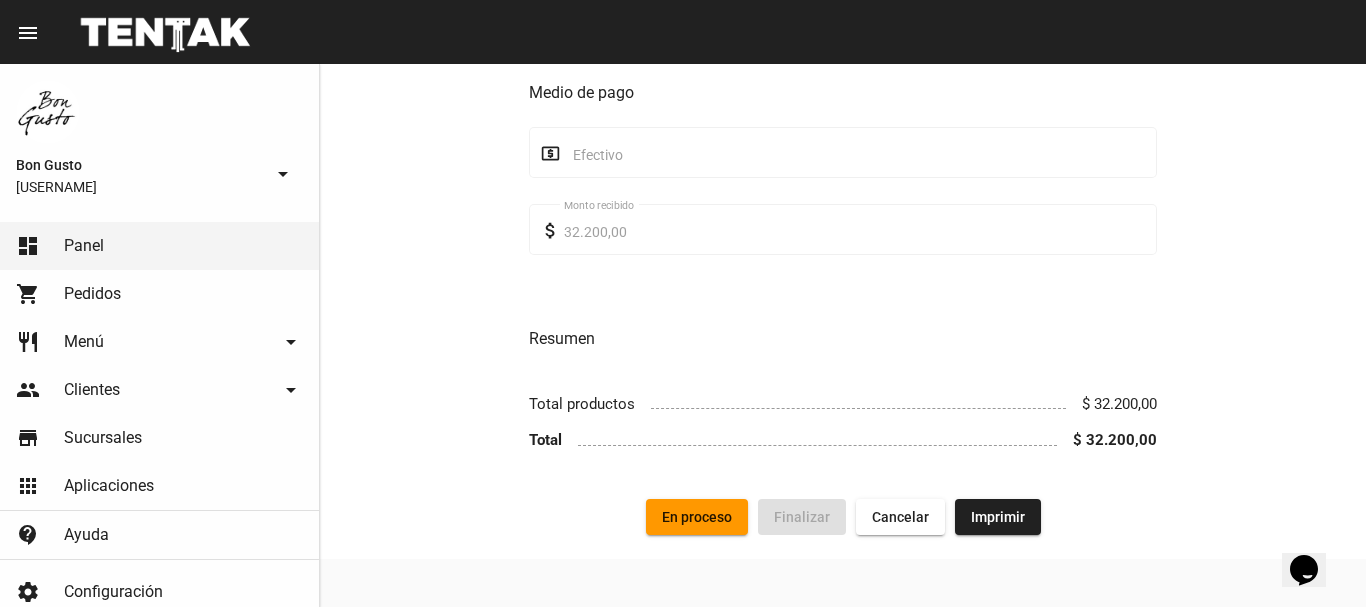 click on "En proceso" at bounding box center [697, 517] 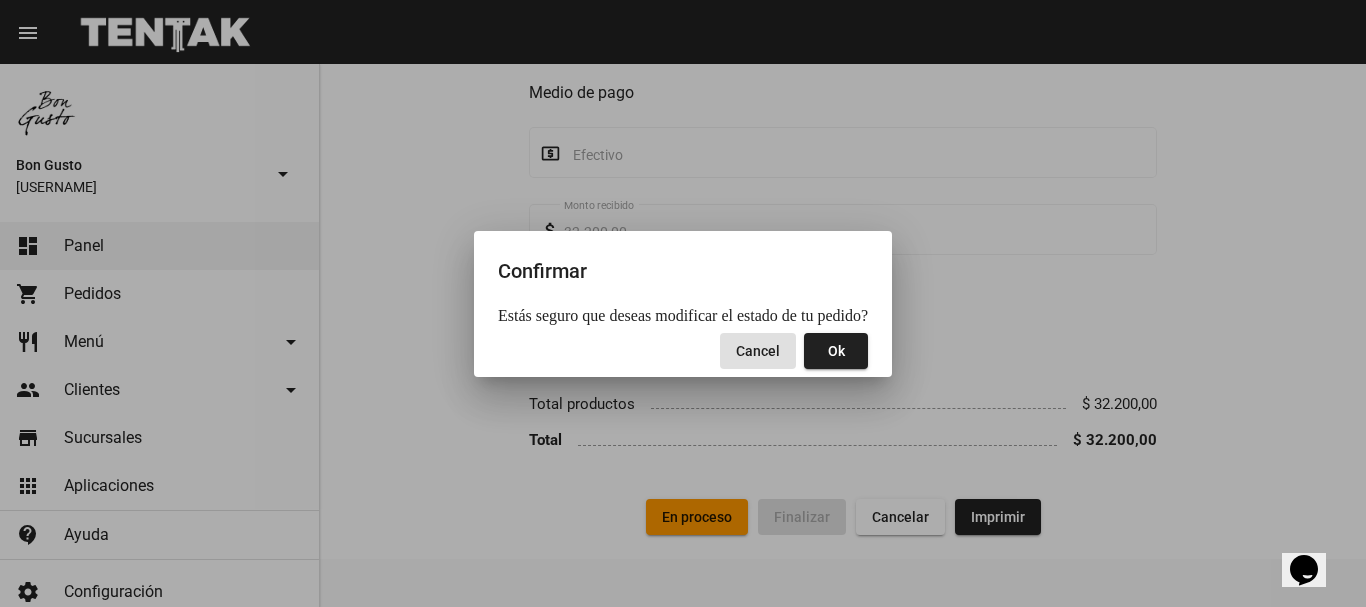 click on "Ok" at bounding box center [836, 351] 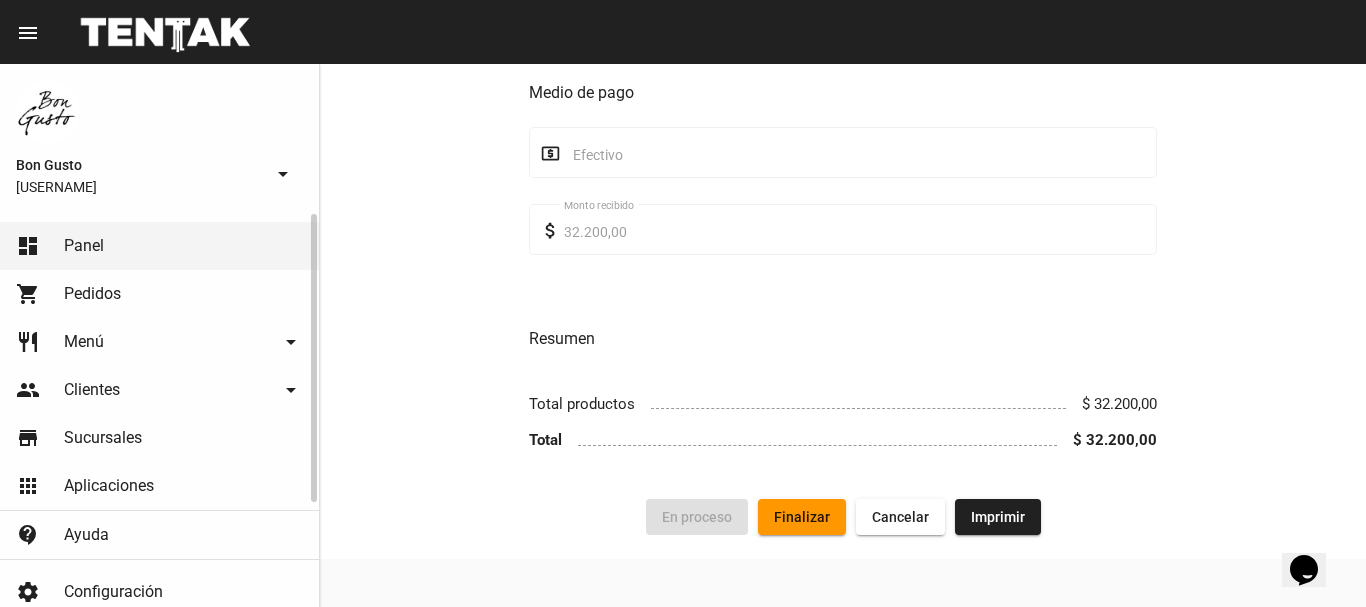 click on "Pedidos" at bounding box center (92, 294) 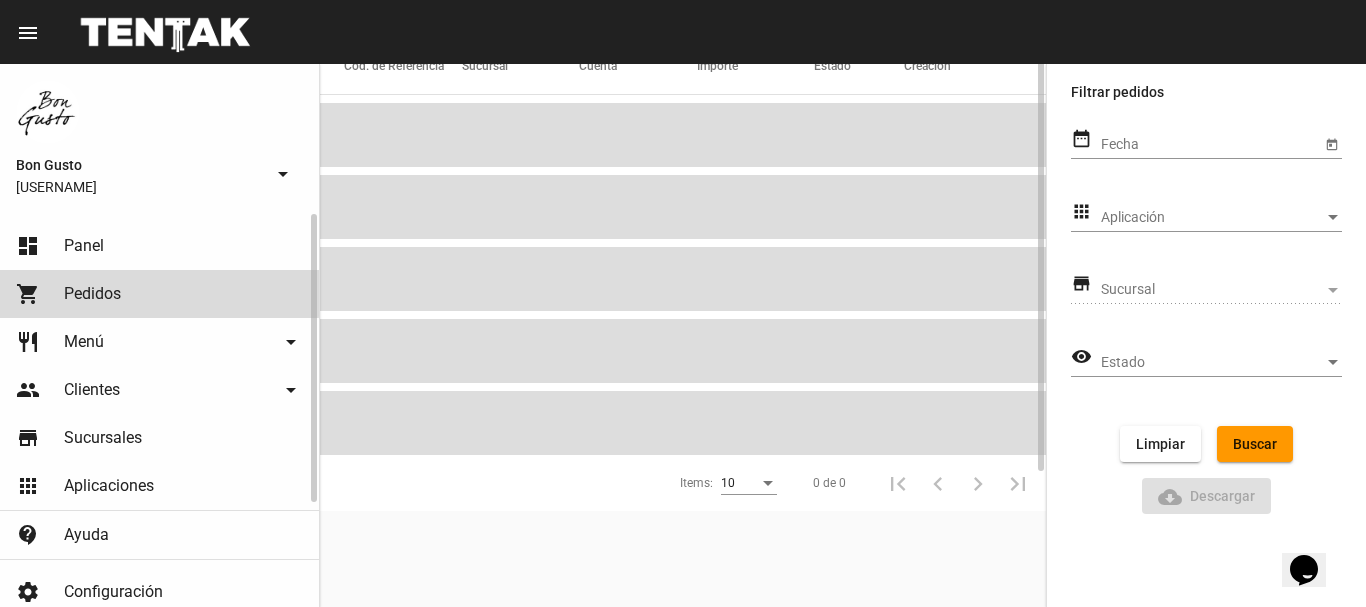 scroll, scrollTop: 0, scrollLeft: 0, axis: both 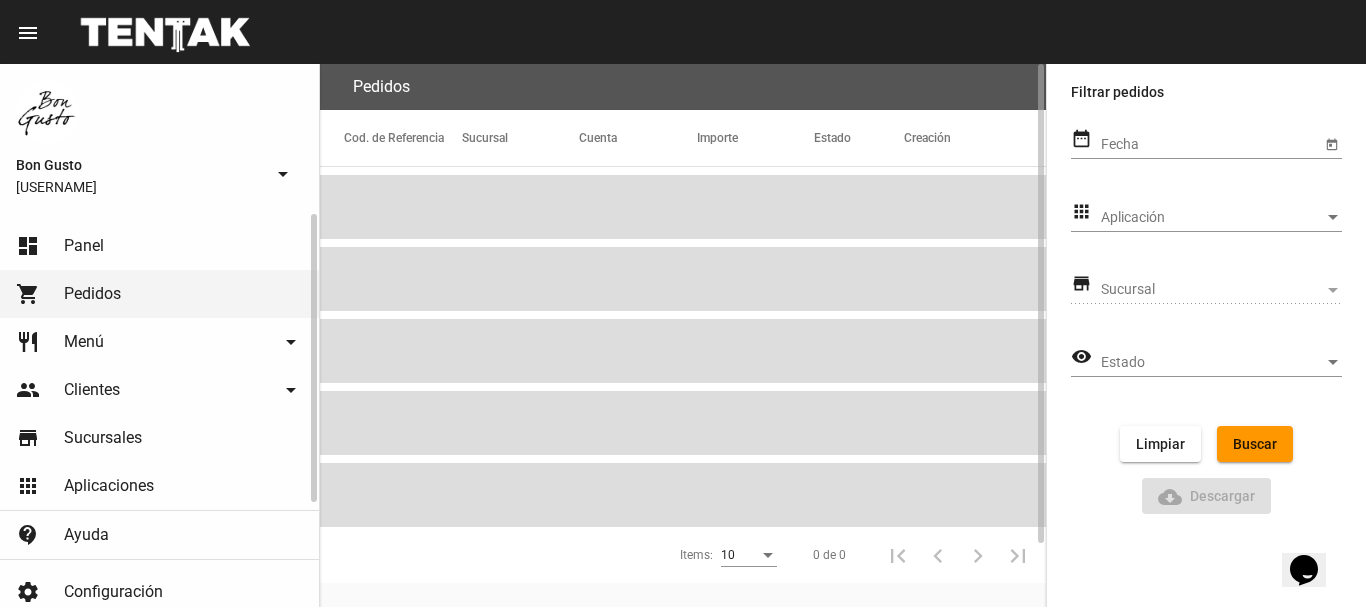 click on "Panel" at bounding box center (84, 246) 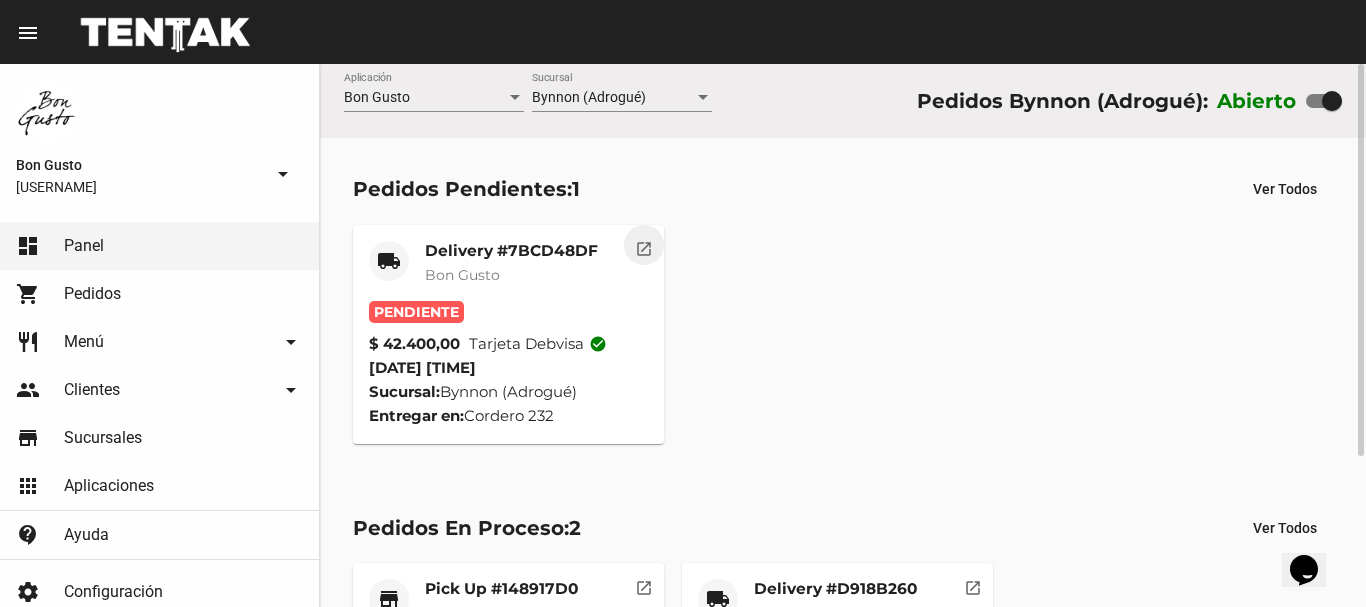 click on "open_in_new" at bounding box center [644, 246] 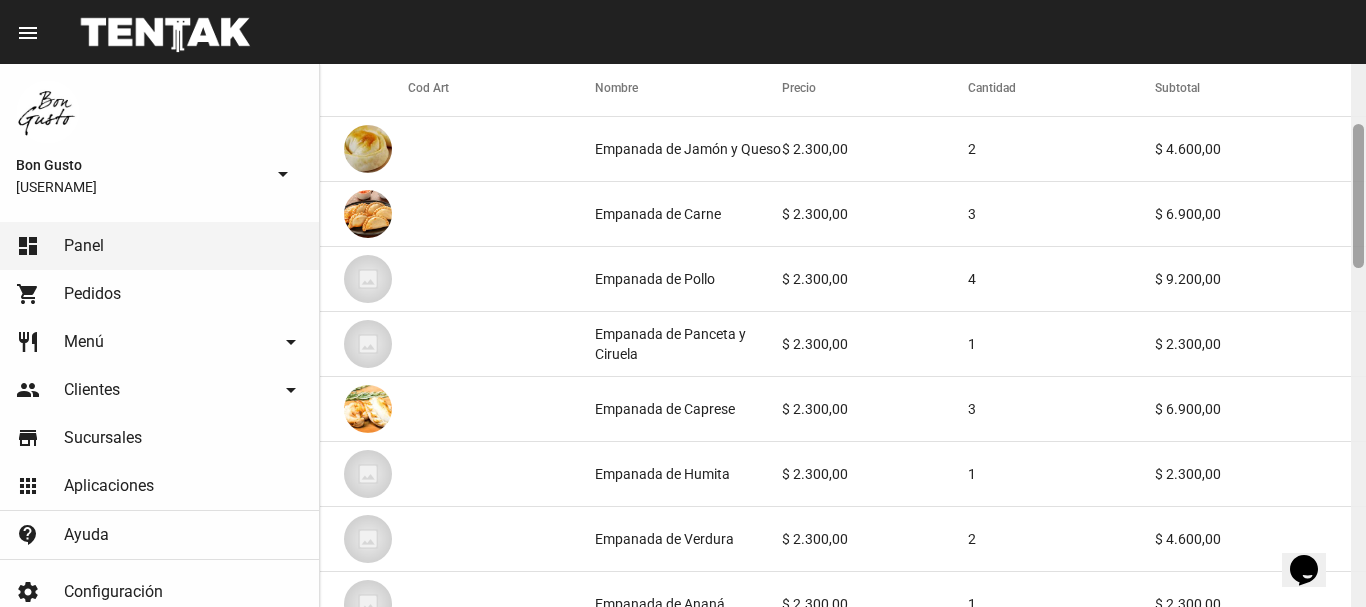 scroll, scrollTop: 221, scrollLeft: 0, axis: vertical 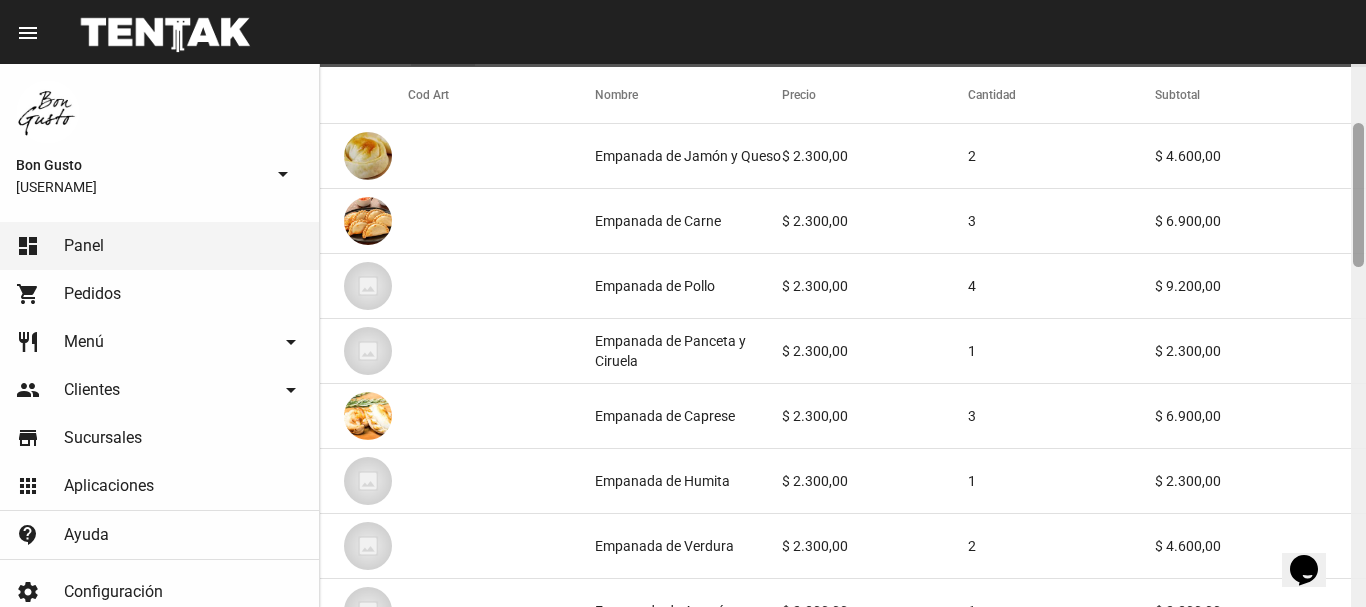 drag, startPoint x: 1357, startPoint y: 87, endPoint x: 1341, endPoint y: 146, distance: 61.13101 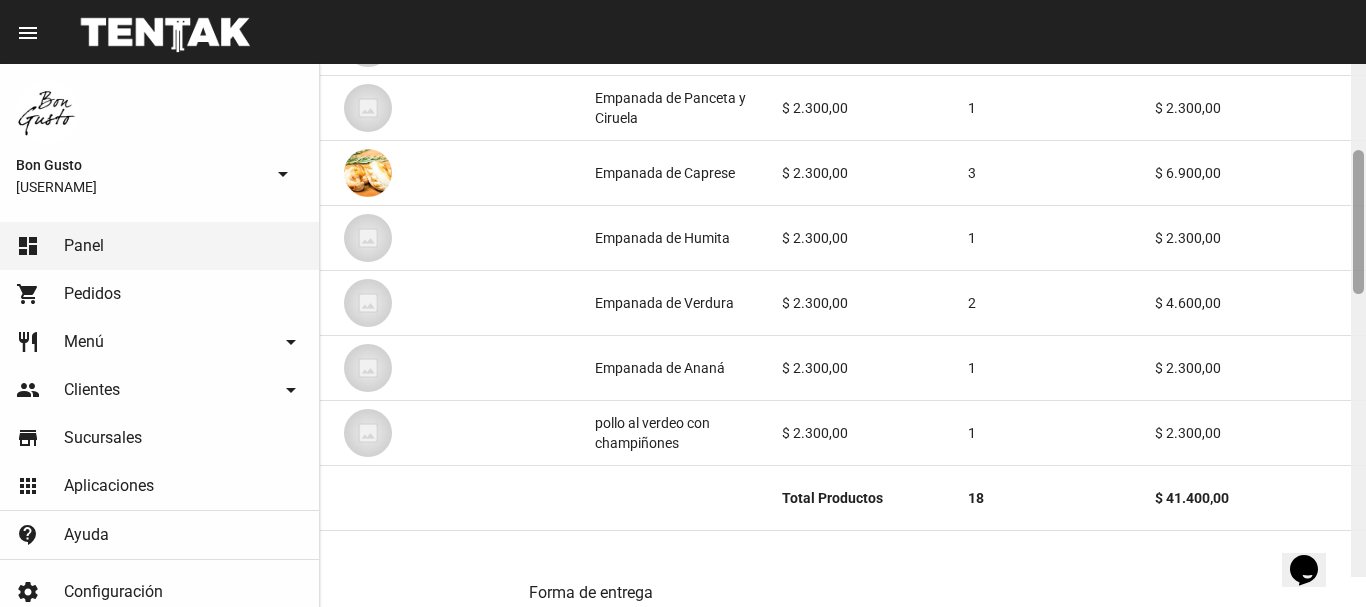 scroll, scrollTop: 479, scrollLeft: 0, axis: vertical 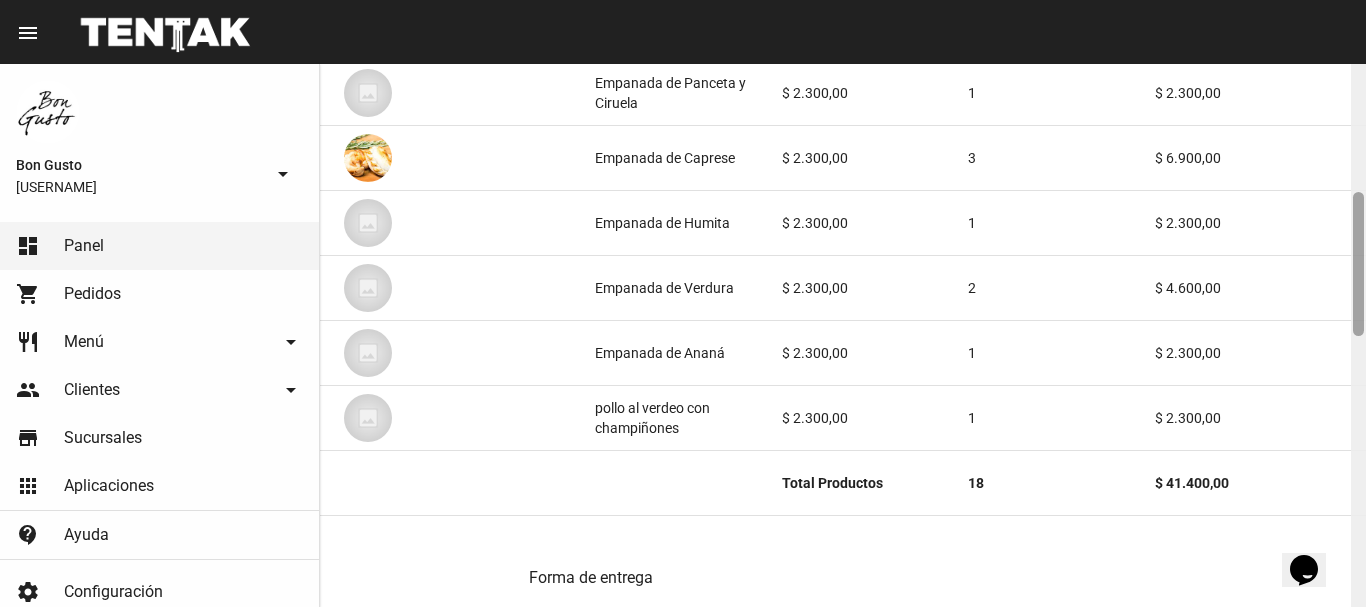 drag, startPoint x: 1356, startPoint y: 139, endPoint x: 1355, endPoint y: 208, distance: 69.00725 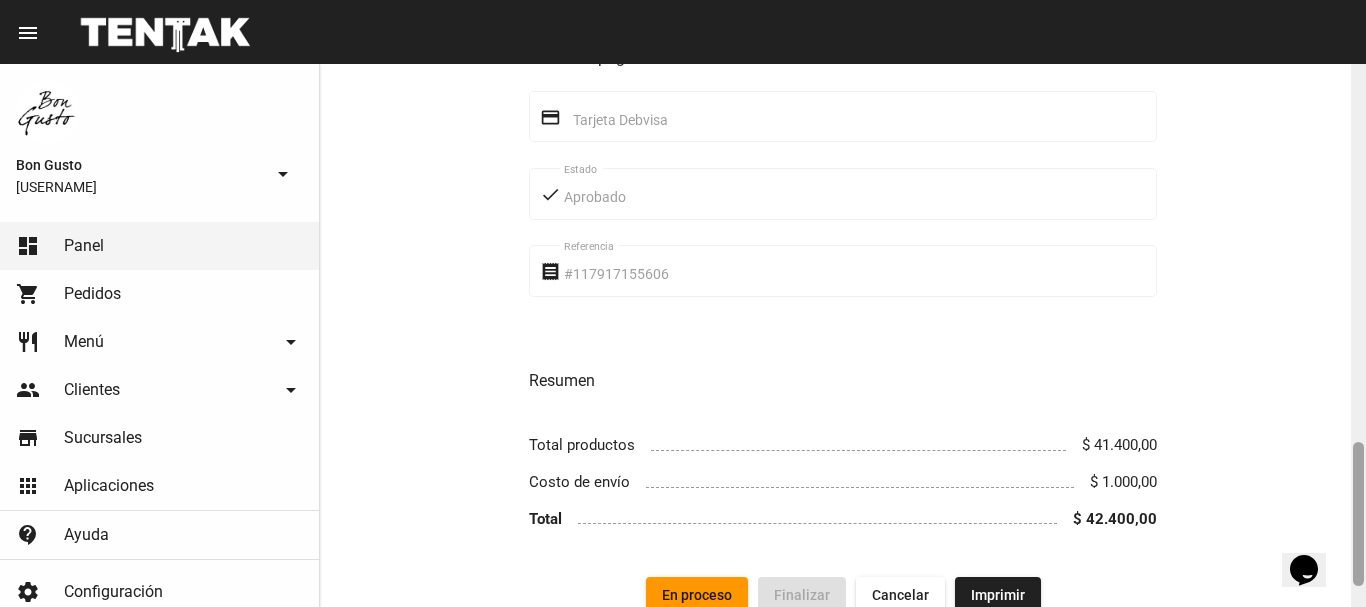 drag, startPoint x: 1355, startPoint y: 208, endPoint x: 1354, endPoint y: 458, distance: 250.002 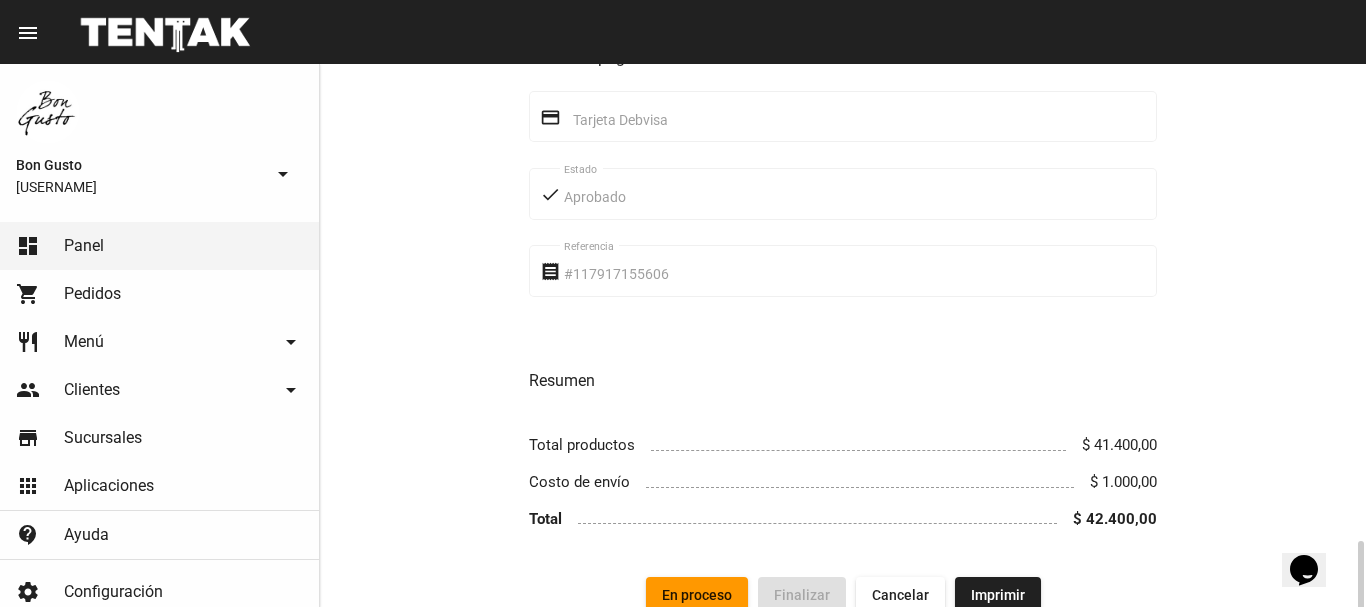 scroll, scrollTop: 1492, scrollLeft: 0, axis: vertical 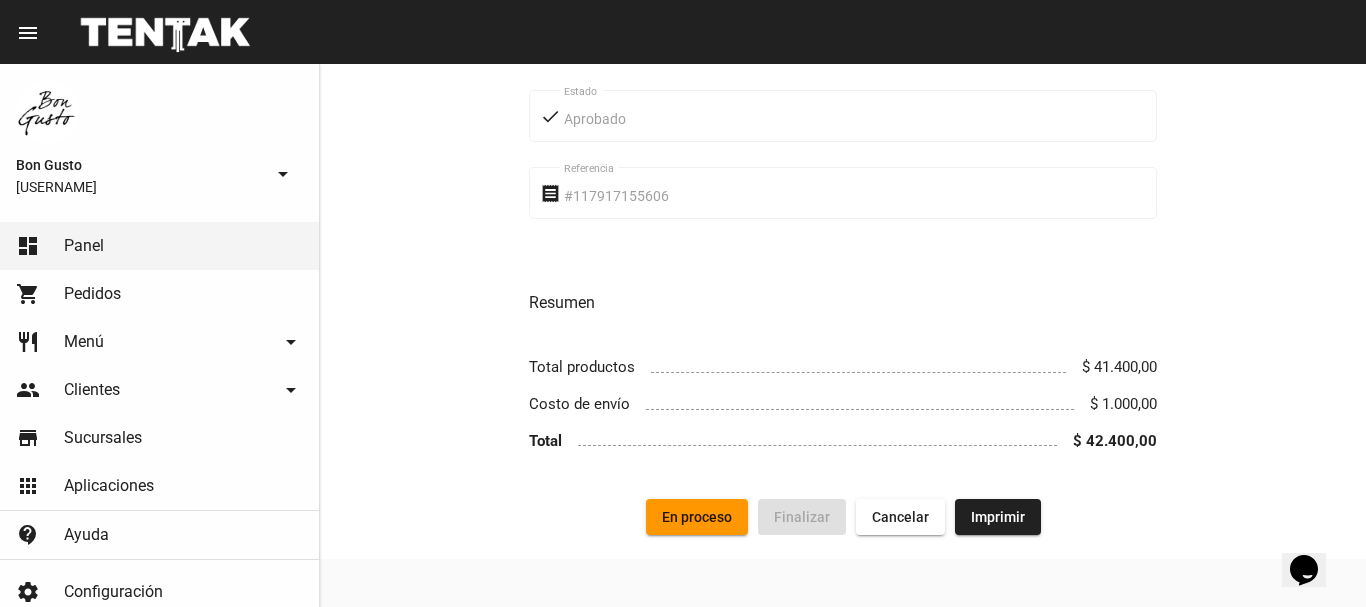 click on "En proceso" at bounding box center [697, 517] 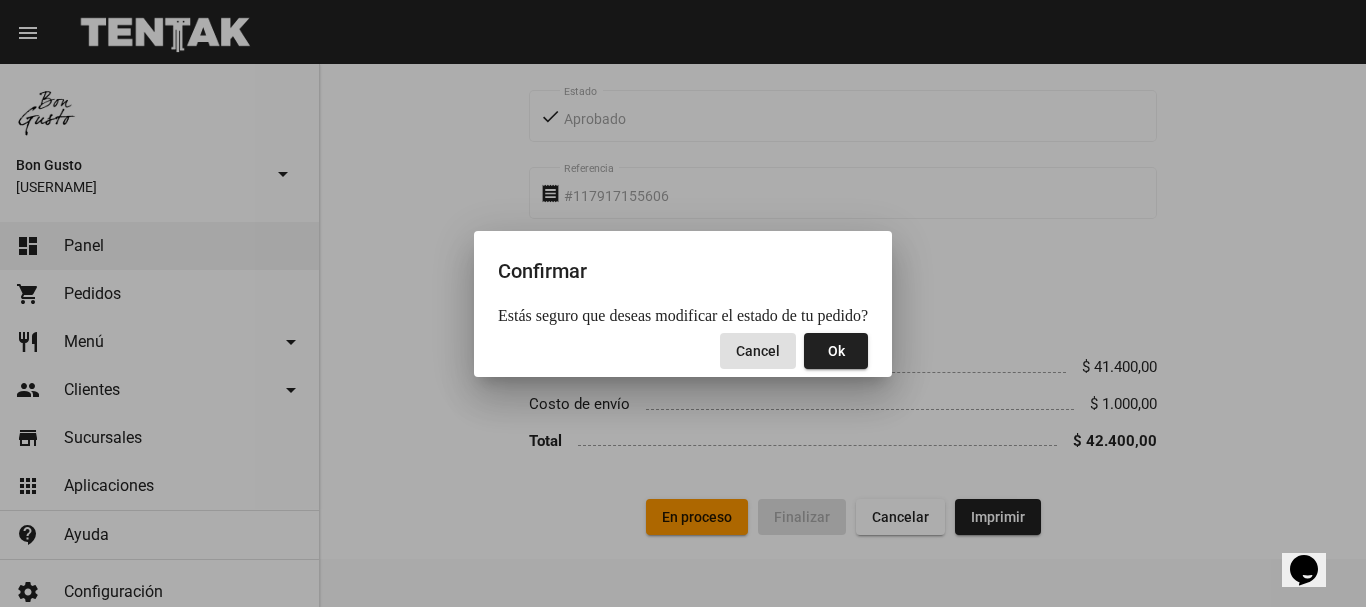 click on "Ok" at bounding box center (836, 351) 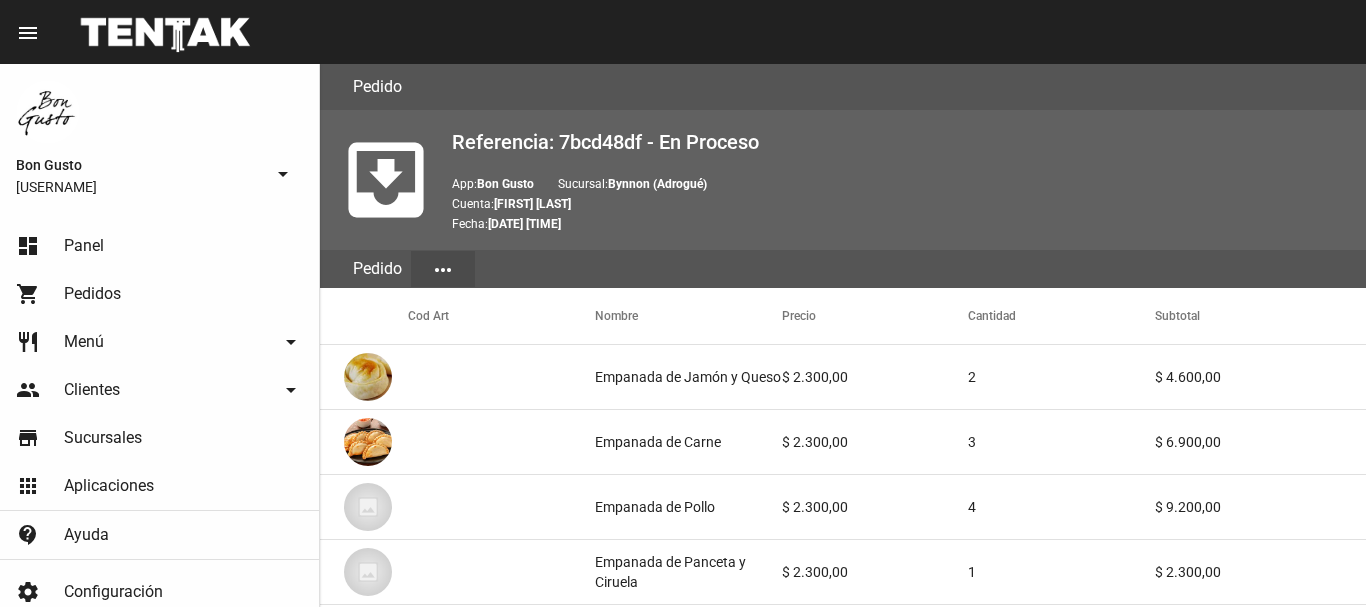 scroll, scrollTop: 0, scrollLeft: 0, axis: both 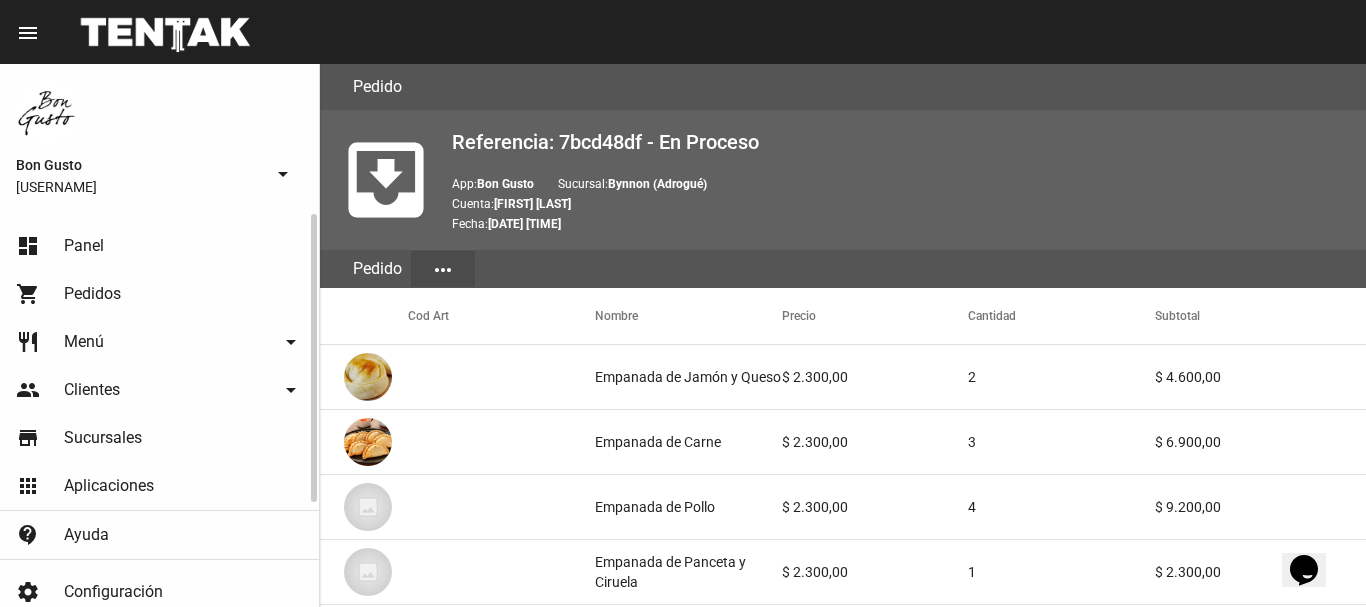drag, startPoint x: 113, startPoint y: 292, endPoint x: 116, endPoint y: 253, distance: 39.115215 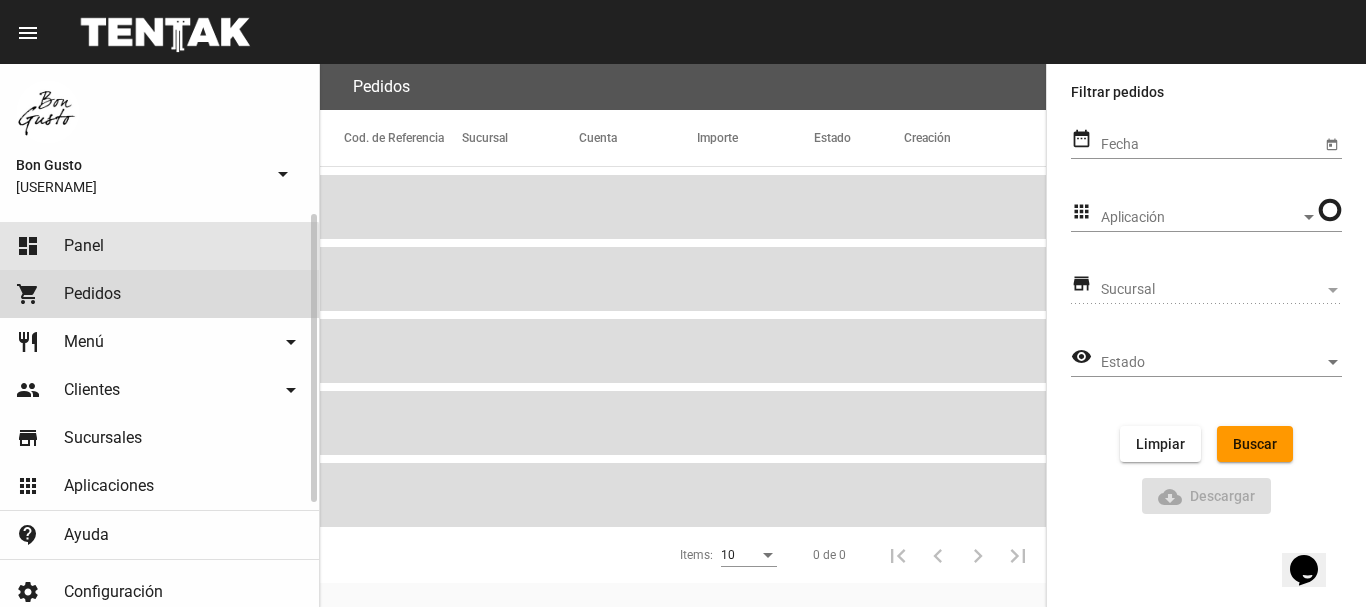 click on "dashboard Panel" at bounding box center (159, 246) 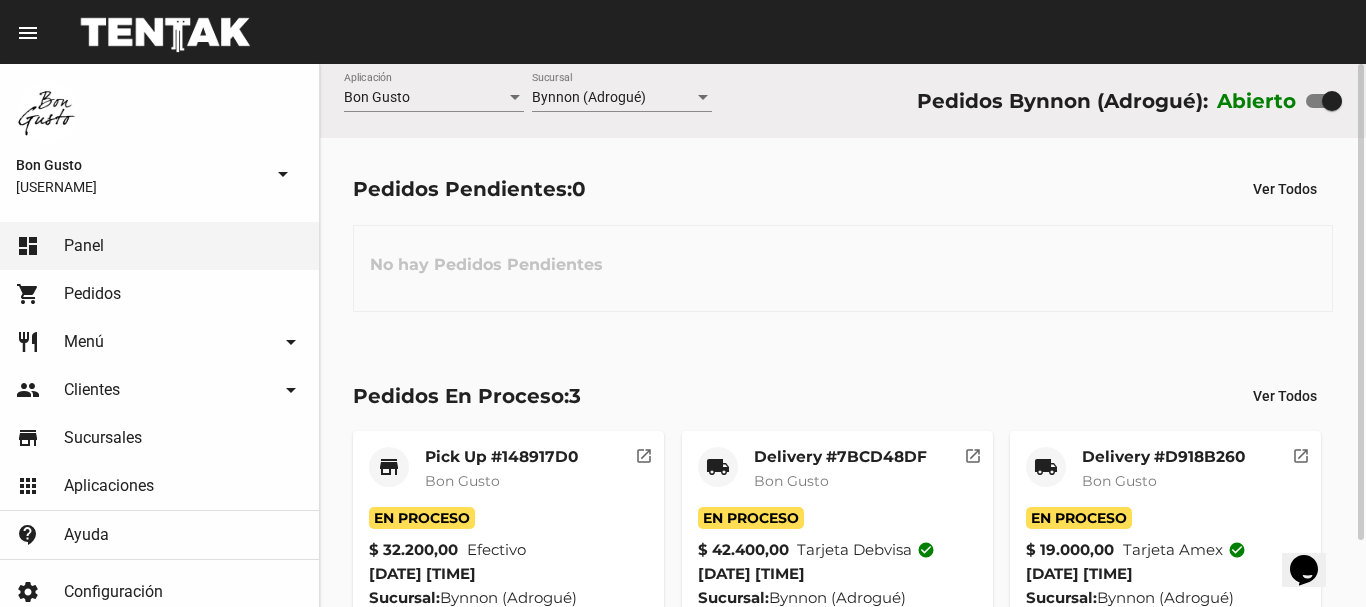 scroll, scrollTop: 76, scrollLeft: 0, axis: vertical 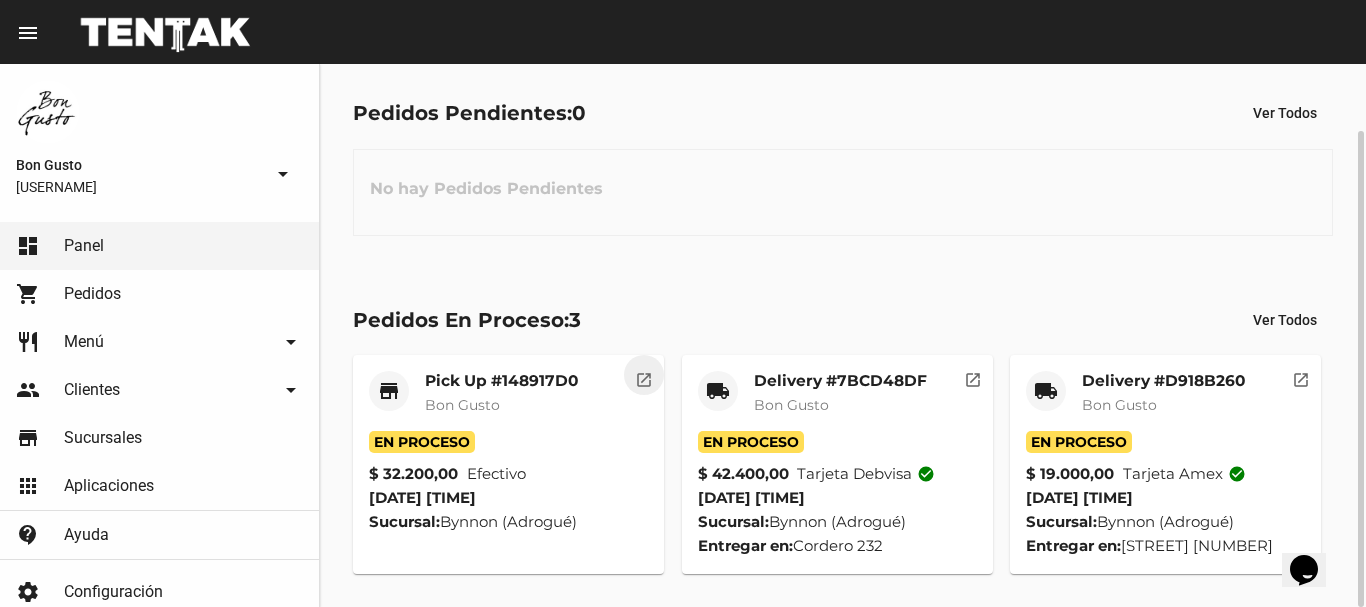click on "open_in_new" at bounding box center (644, 377) 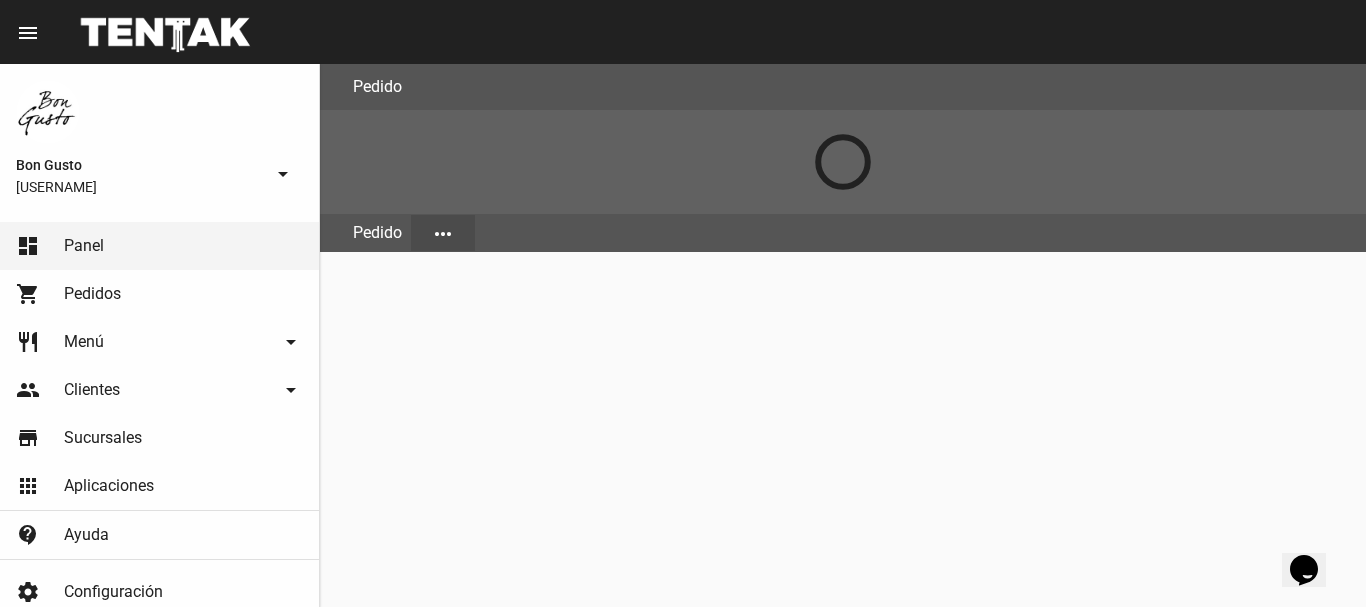 scroll, scrollTop: 0, scrollLeft: 0, axis: both 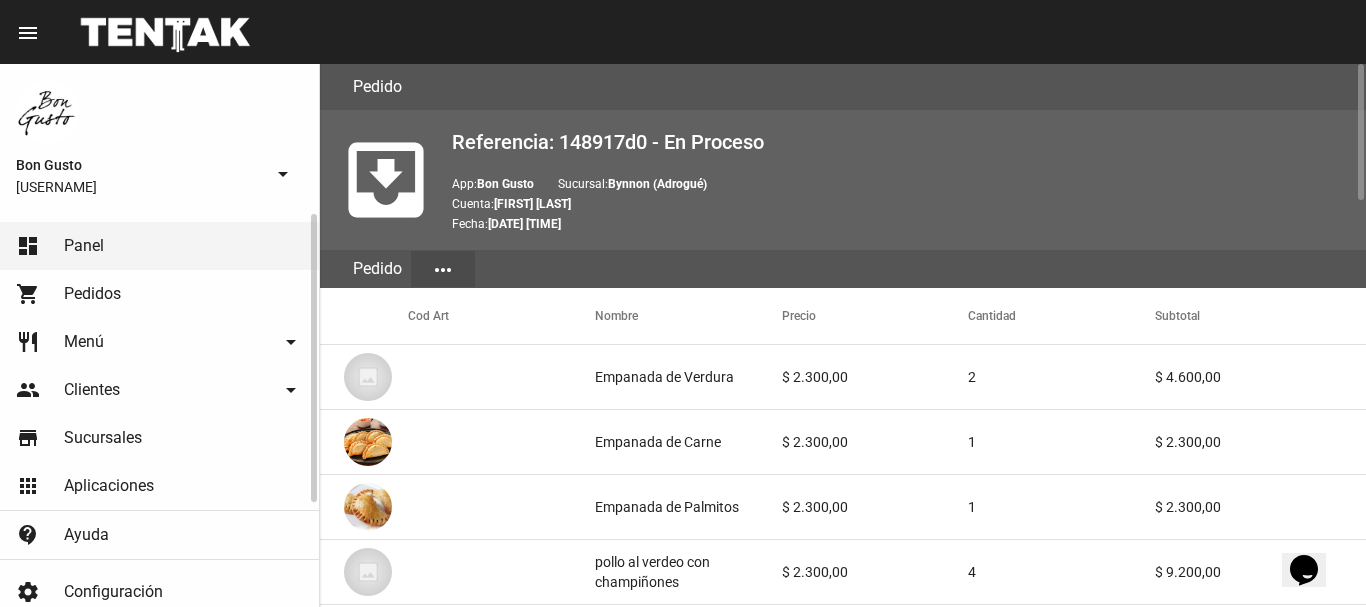 click on "Pedidos" at bounding box center [92, 294] 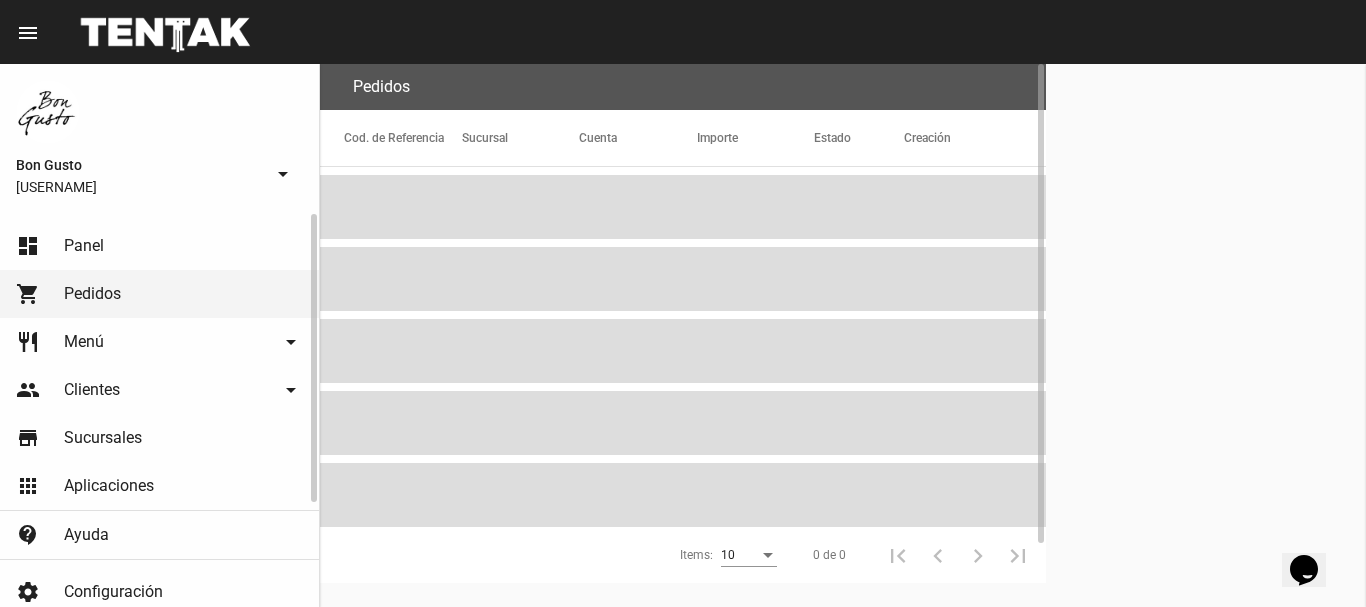 click on "dashboard Panel" at bounding box center [159, 246] 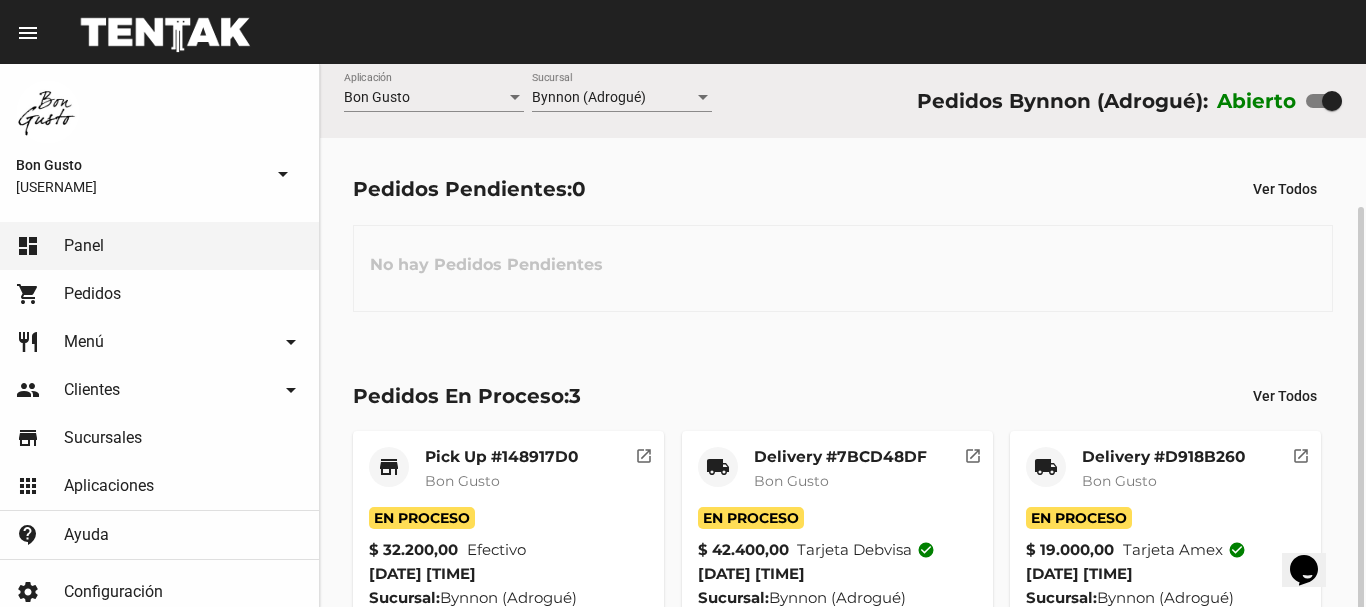 scroll, scrollTop: 76, scrollLeft: 0, axis: vertical 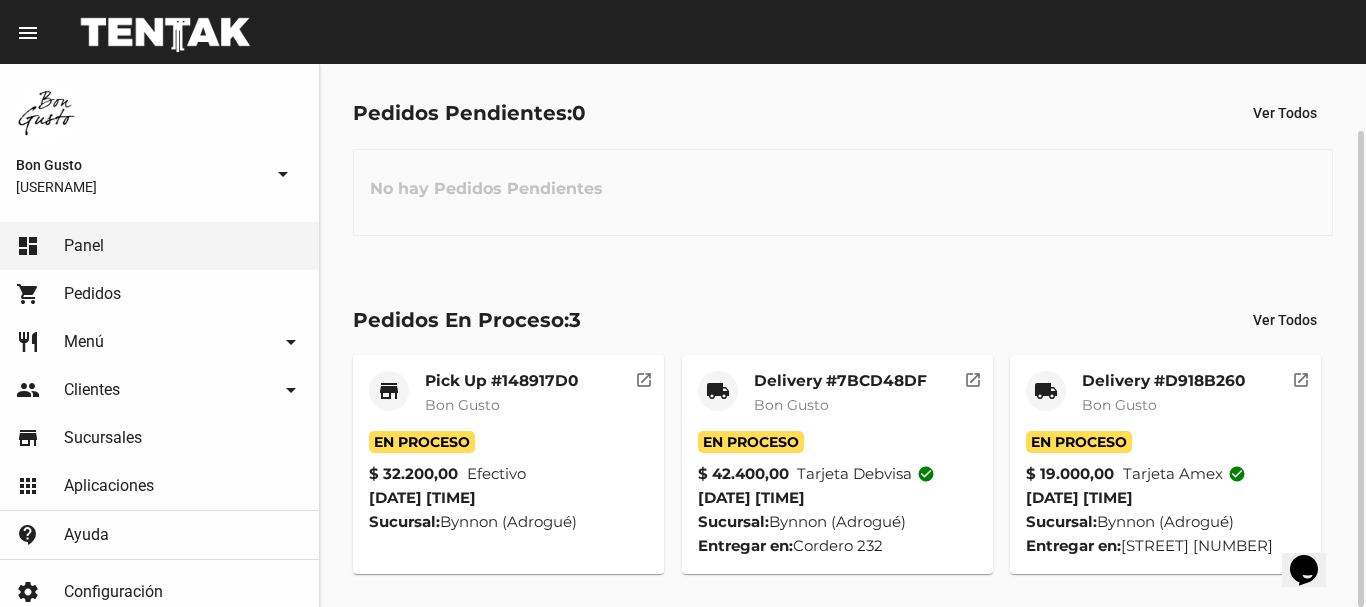 click on "open_in_new" at bounding box center (644, 377) 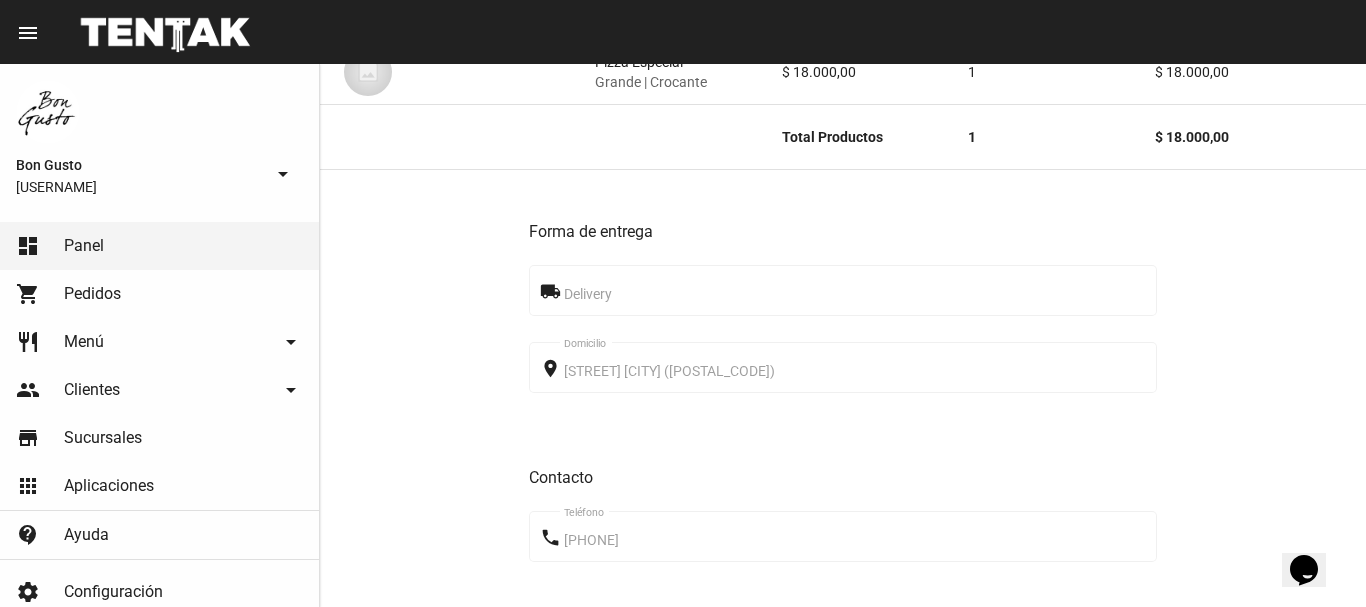 scroll, scrollTop: 972, scrollLeft: 0, axis: vertical 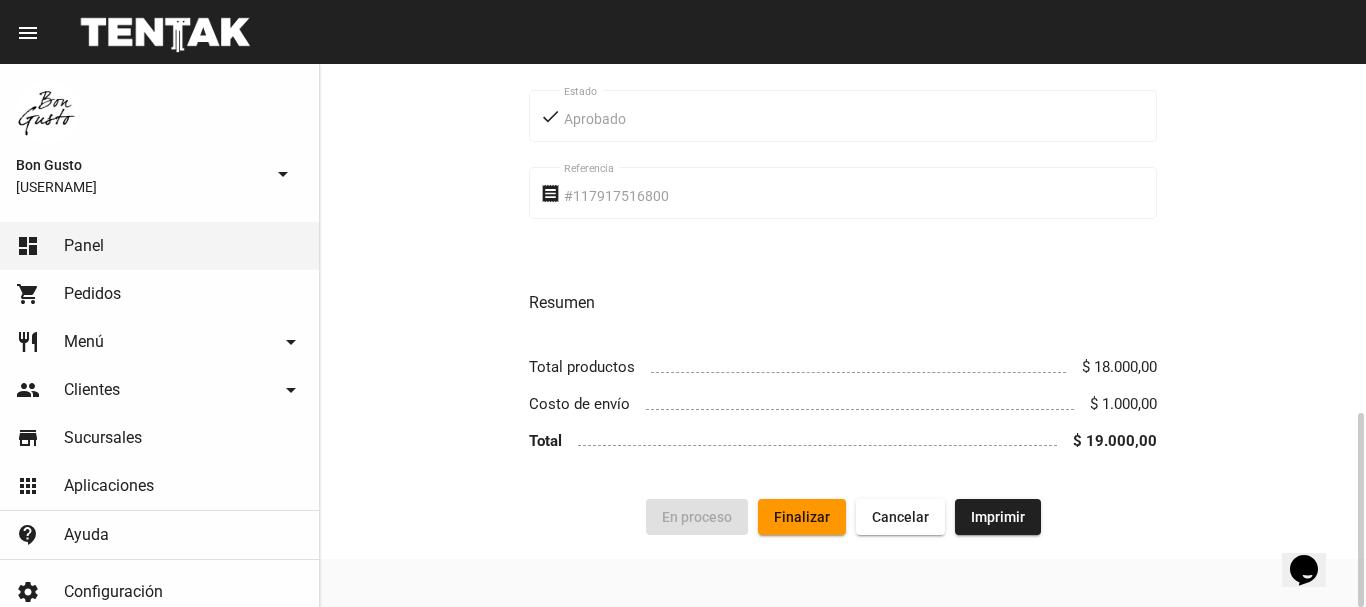 click on "Finalizar" at bounding box center (697, 517) 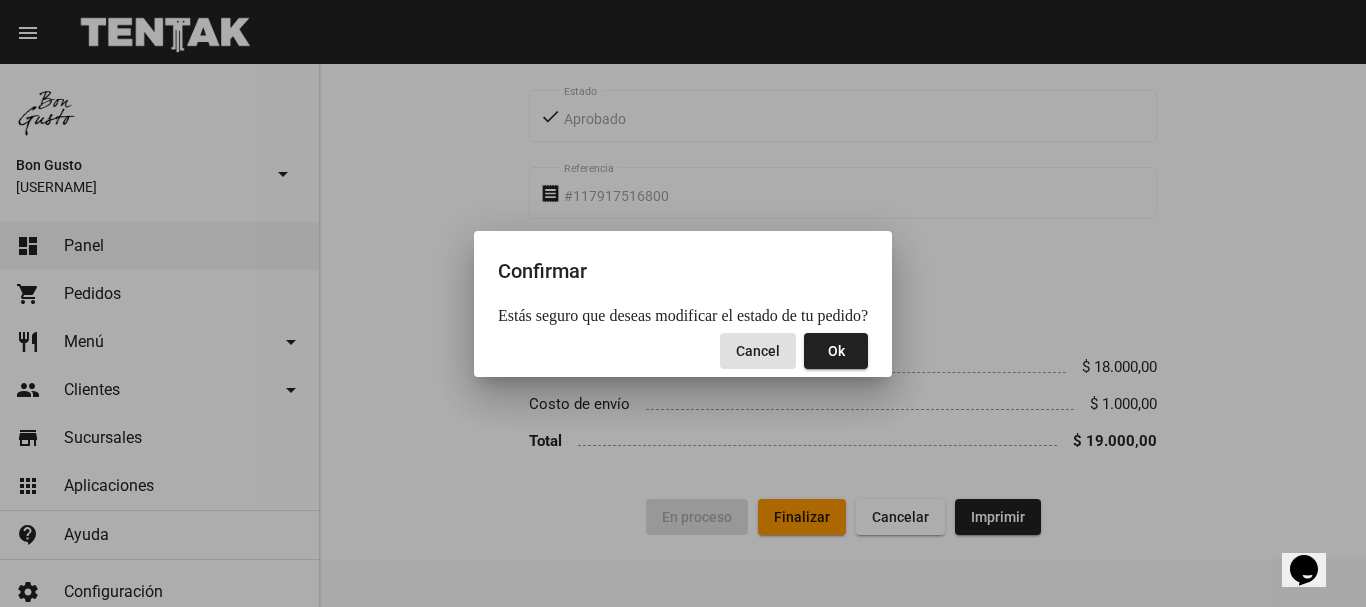 click on "Ok" at bounding box center [836, 351] 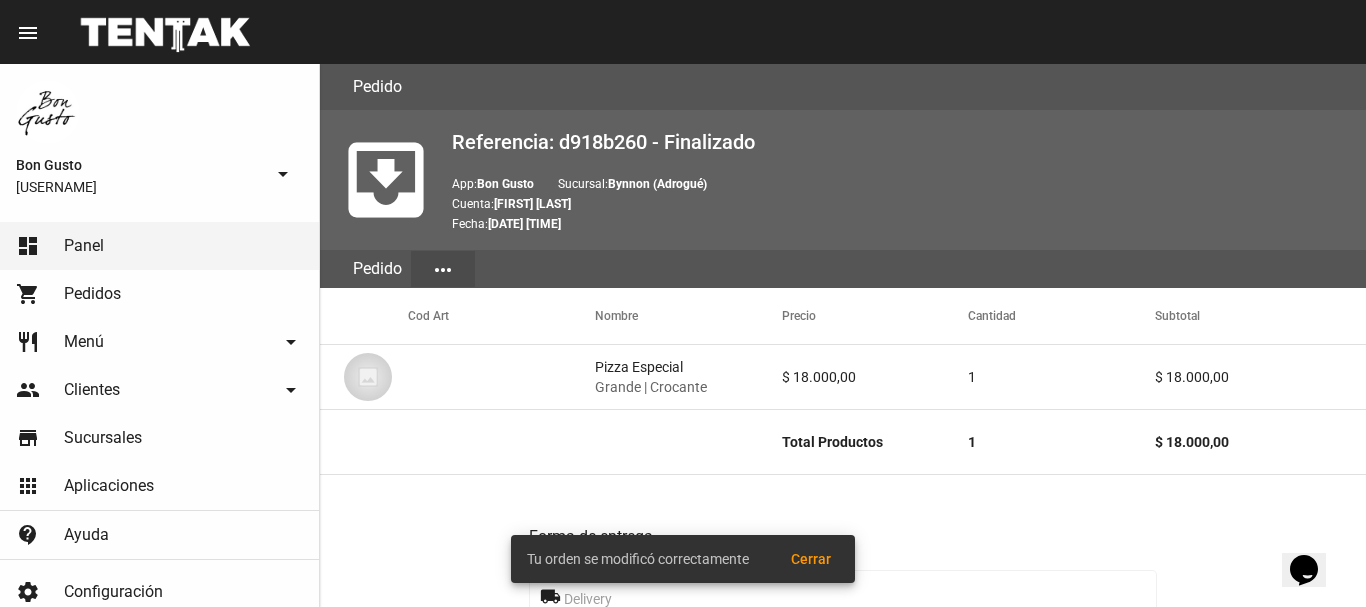 scroll, scrollTop: 972, scrollLeft: 0, axis: vertical 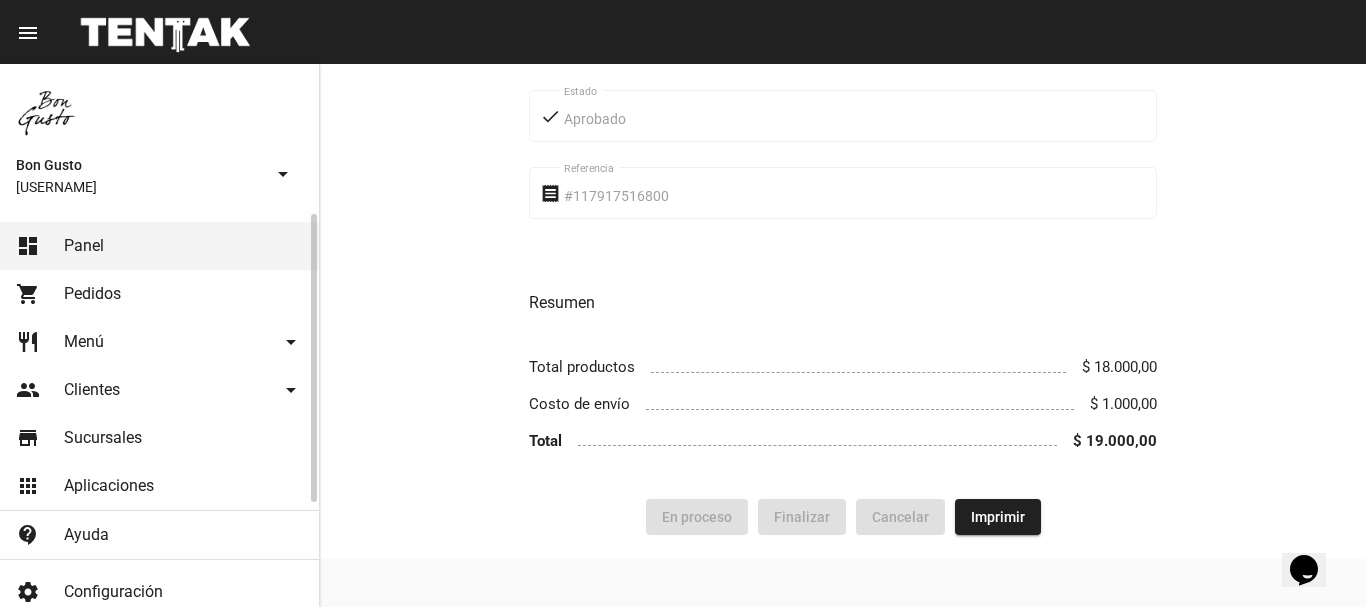 click on "shopping_cart Pedidos" at bounding box center [159, 294] 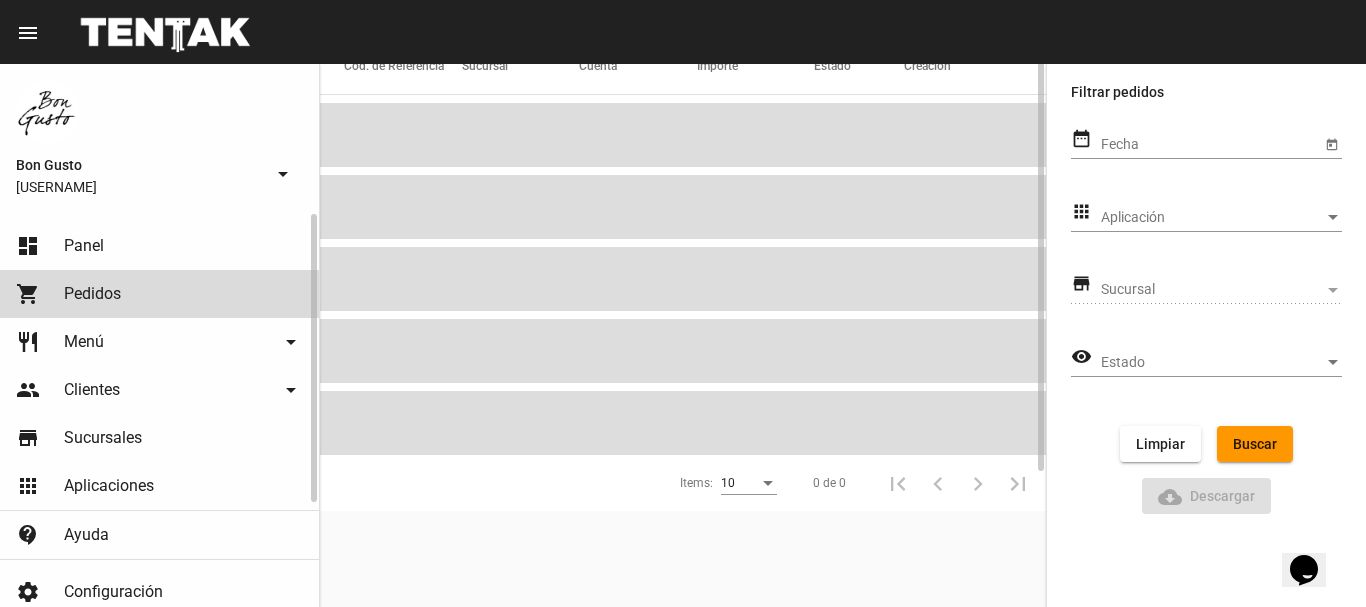scroll, scrollTop: 0, scrollLeft: 0, axis: both 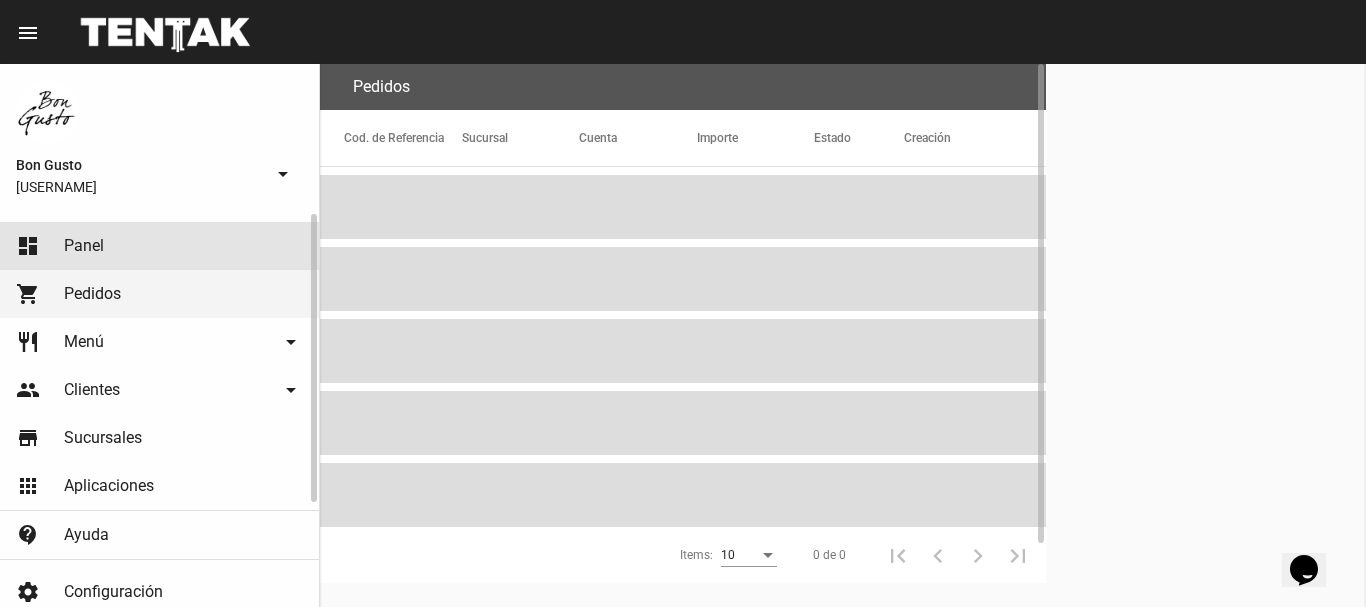 click on "dashboard Panel" at bounding box center [159, 246] 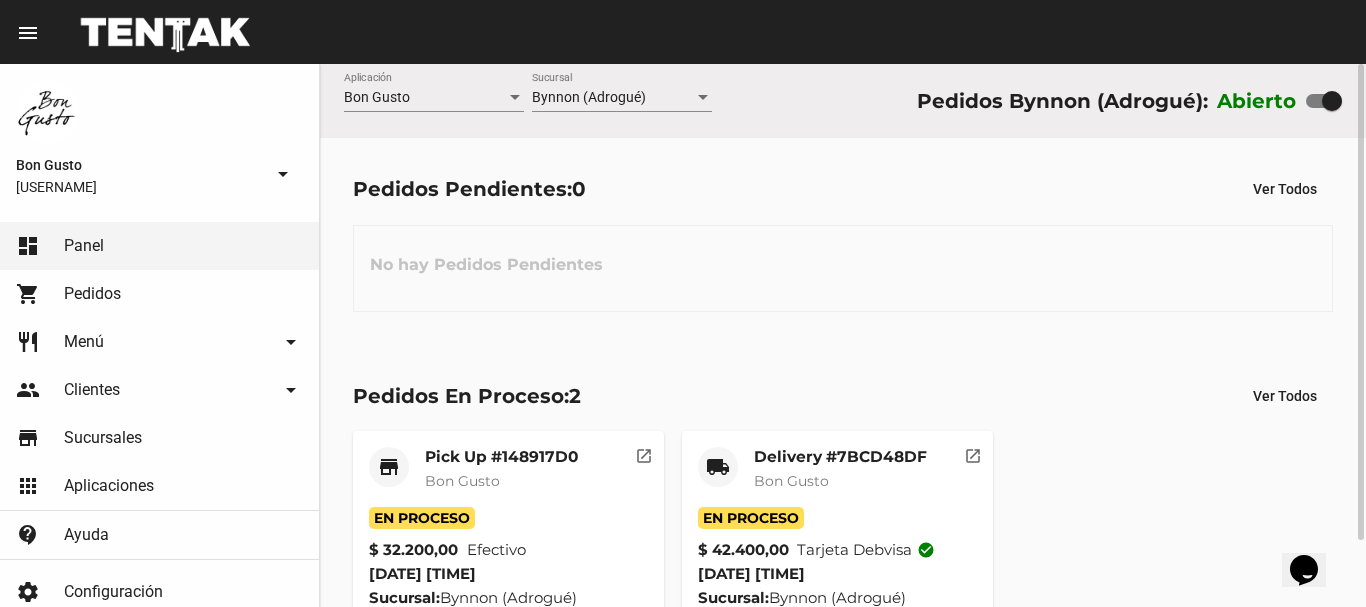 scroll, scrollTop: 76, scrollLeft: 0, axis: vertical 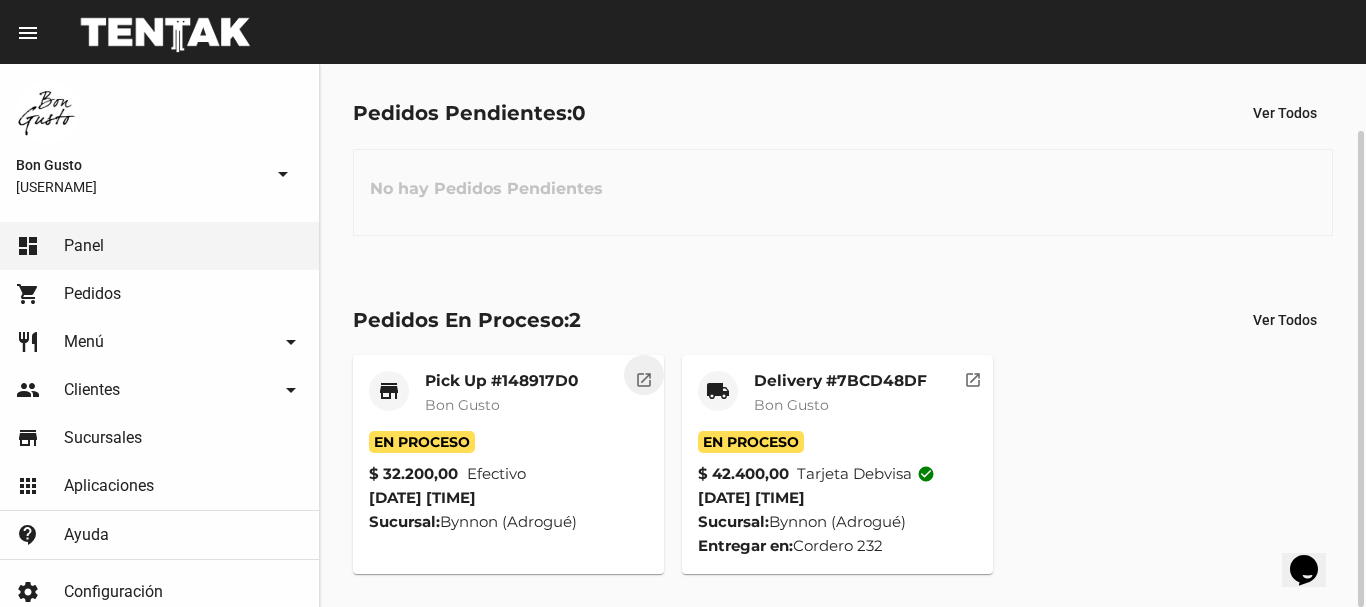 click on "open_in_new" at bounding box center [644, 377] 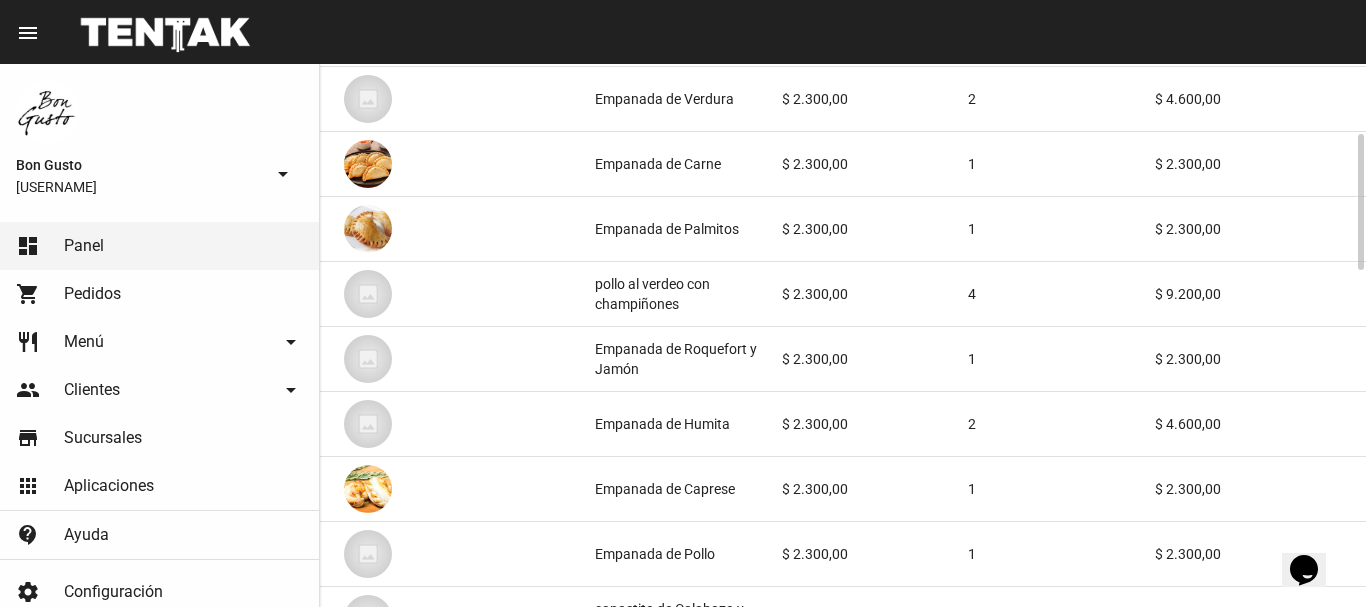 scroll, scrollTop: 1612, scrollLeft: 0, axis: vertical 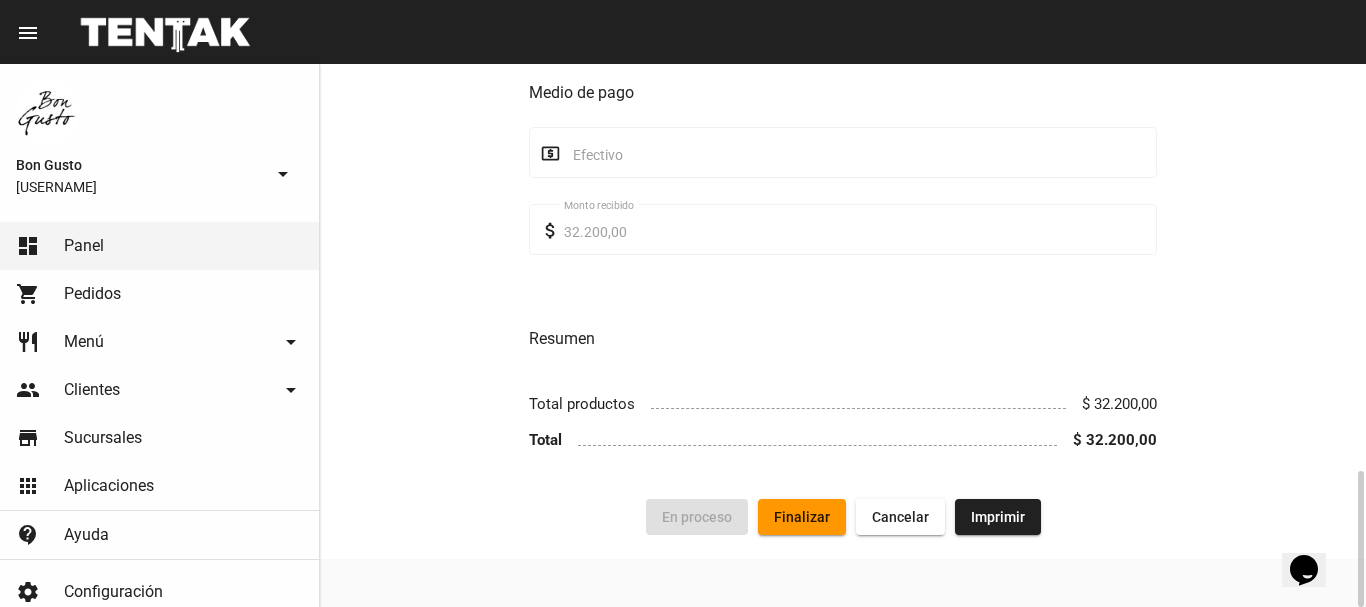 click on "Finalizar" at bounding box center (697, 517) 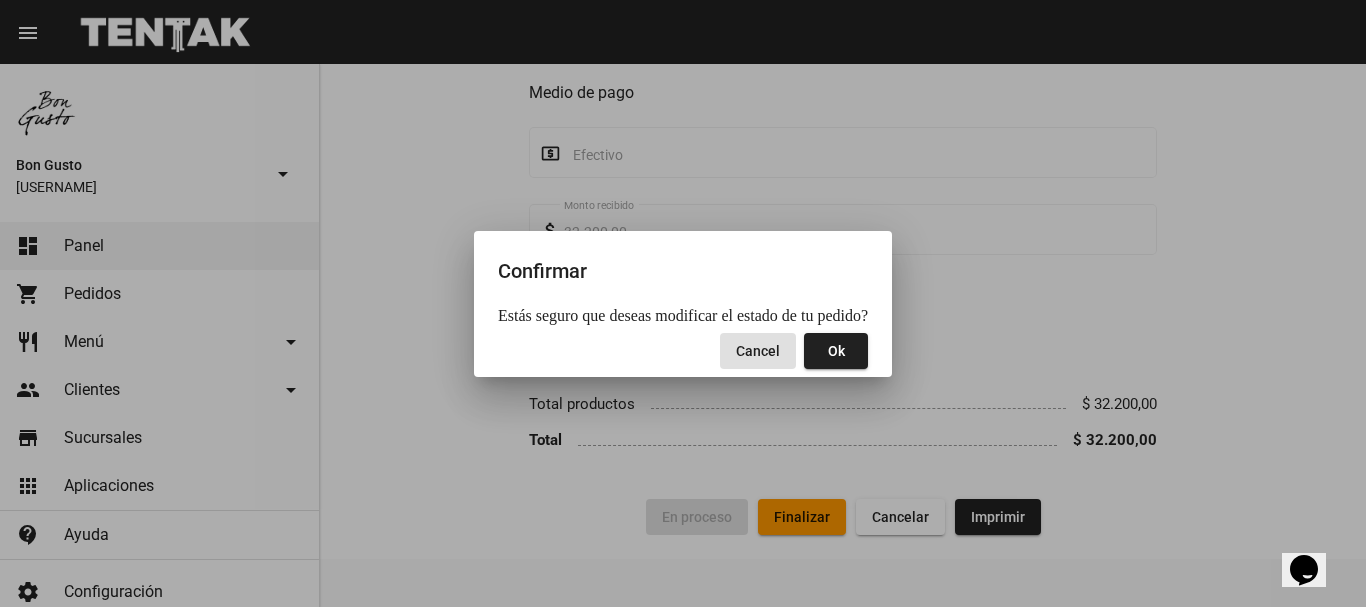 click on "Ok" at bounding box center [836, 351] 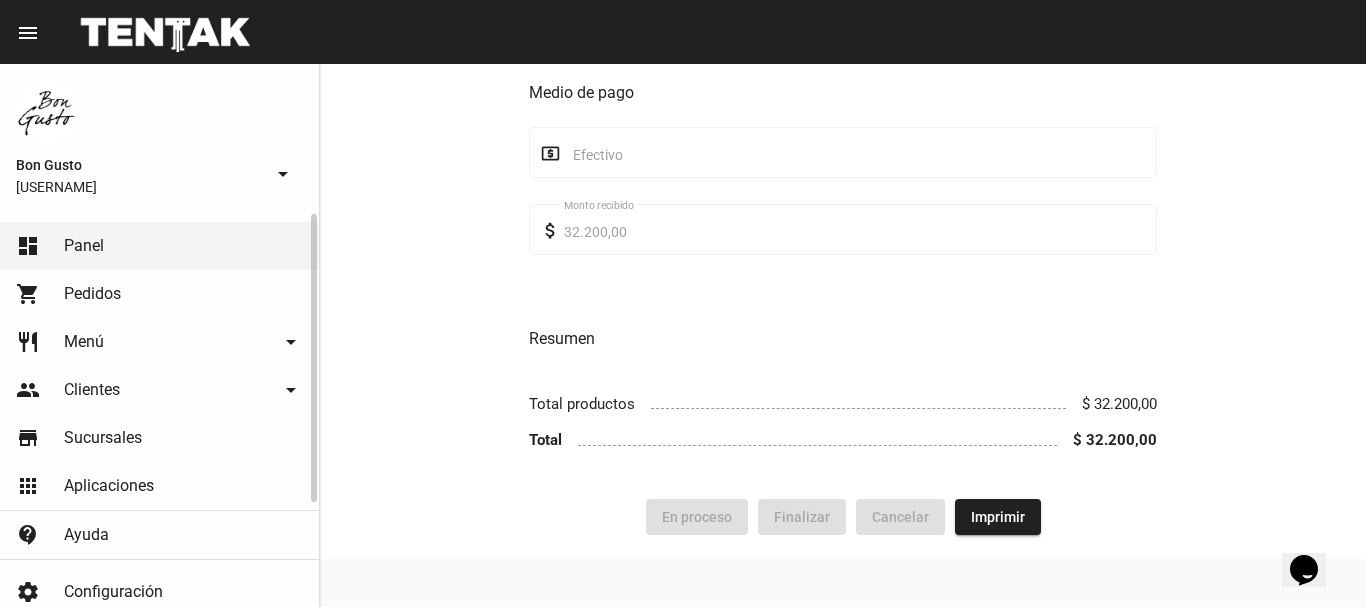 click on "shopping_cart Pedidos" at bounding box center [159, 294] 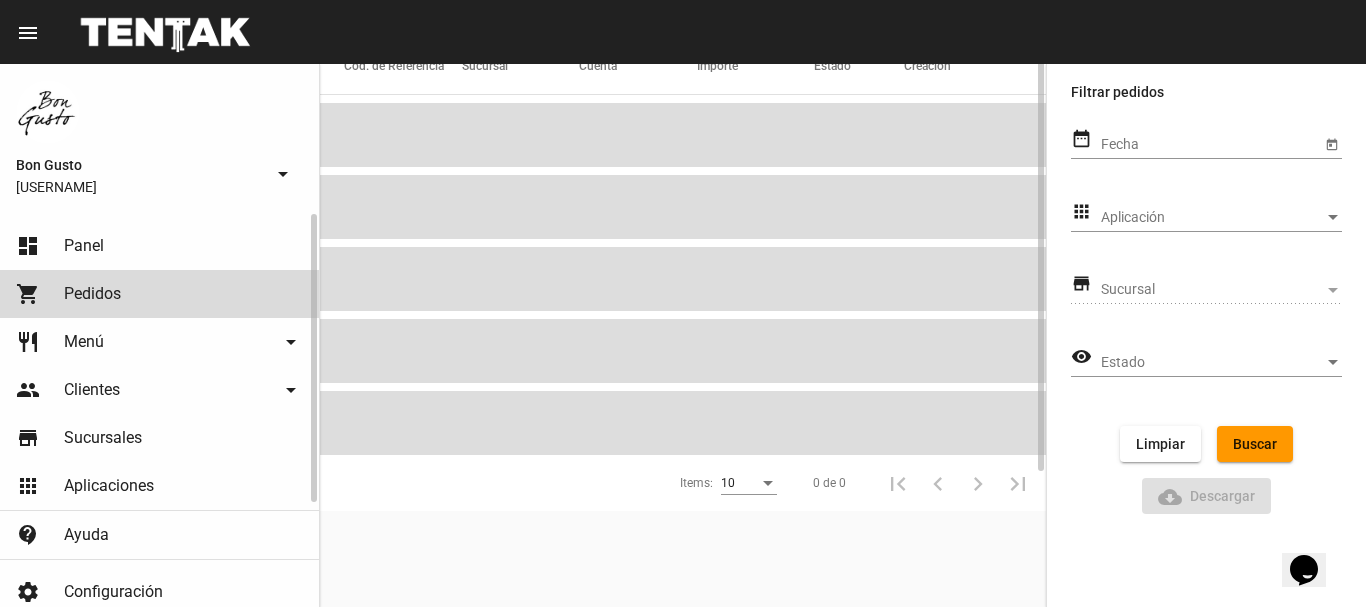 scroll, scrollTop: 0, scrollLeft: 0, axis: both 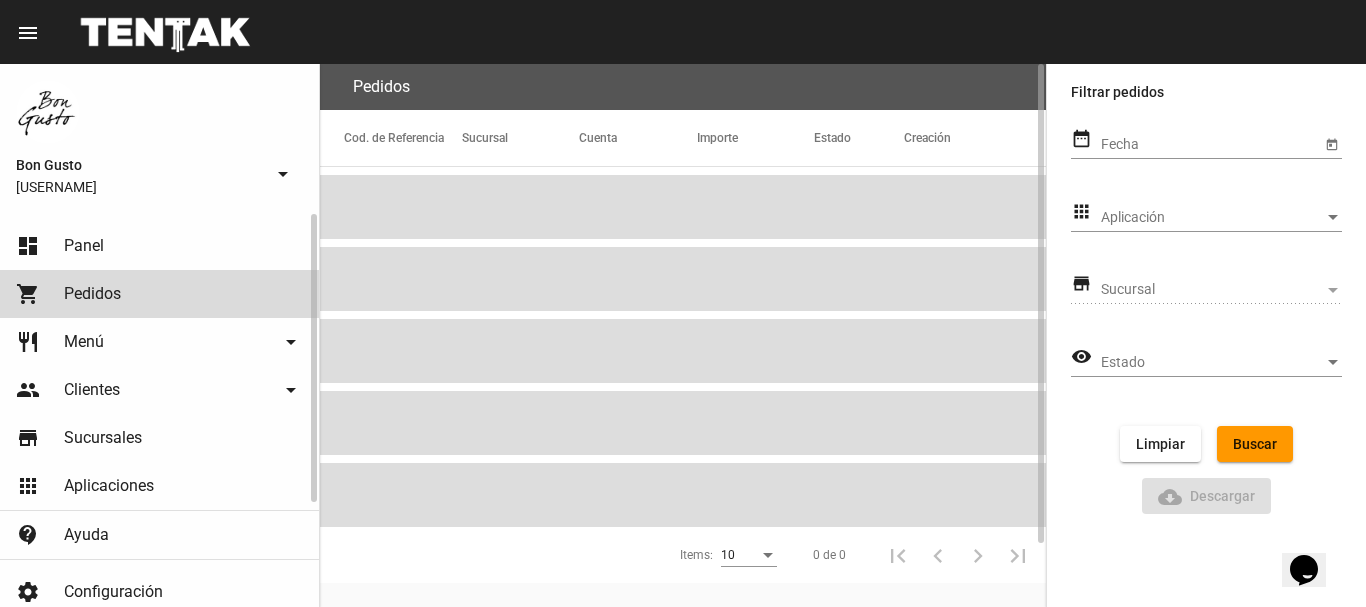 click on "dashboard Panel" at bounding box center [159, 246] 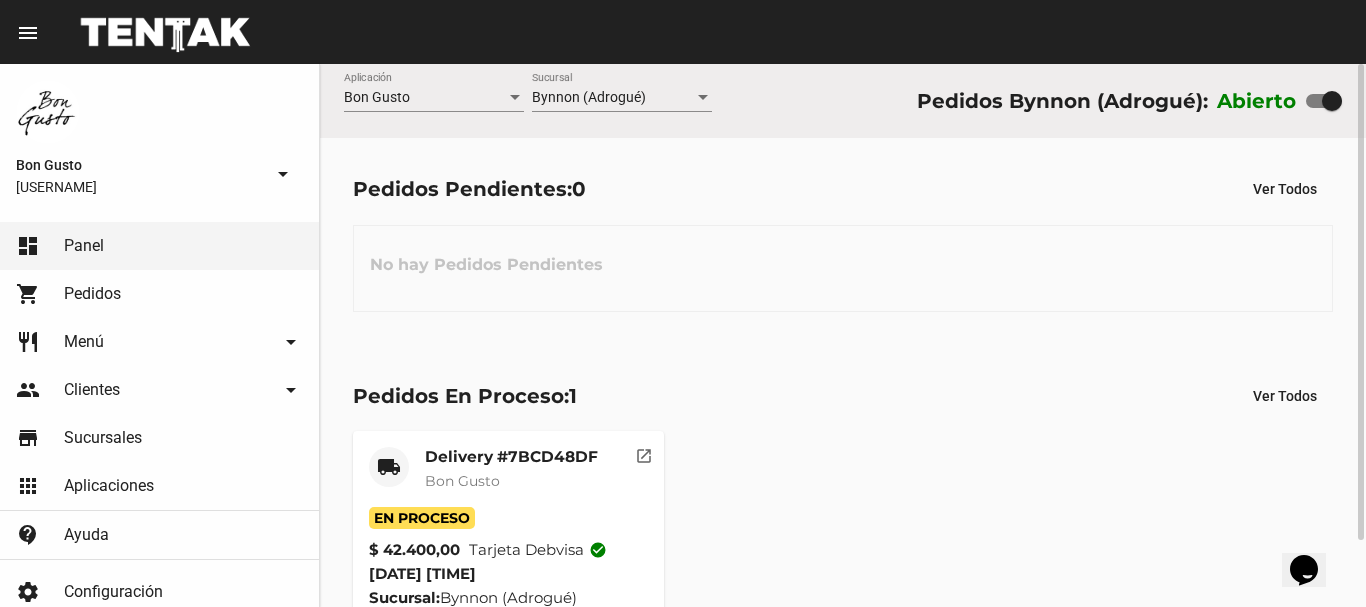 scroll, scrollTop: 76, scrollLeft: 0, axis: vertical 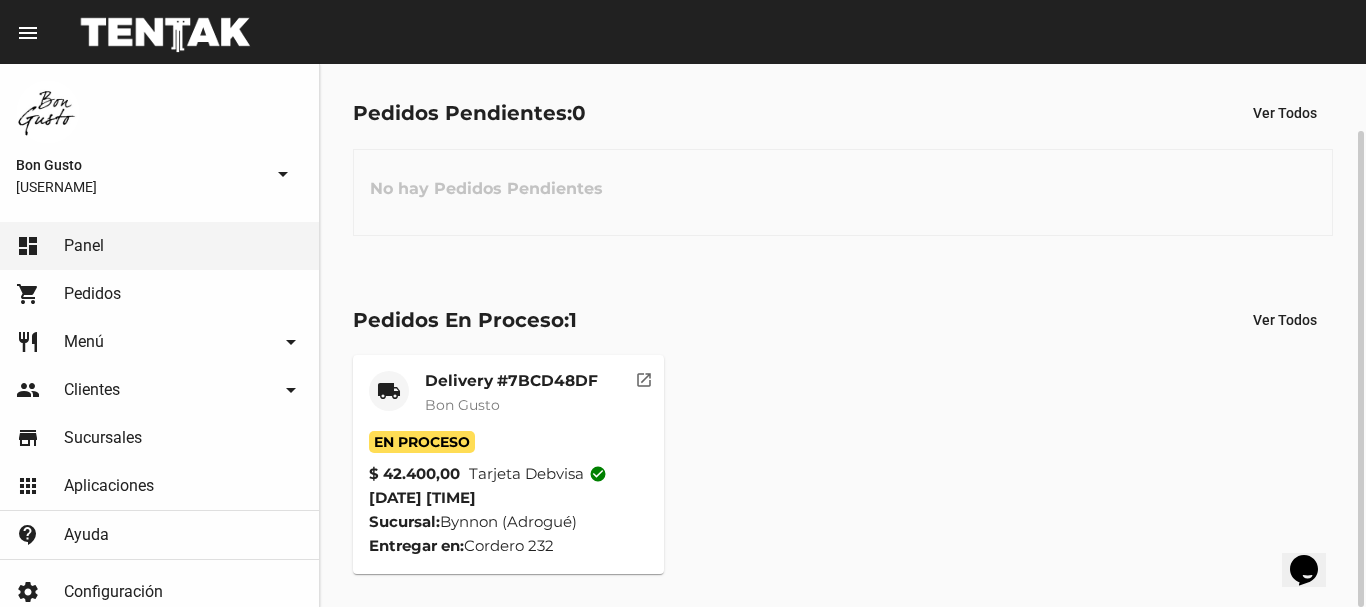 click on "open_in_new" at bounding box center (644, 377) 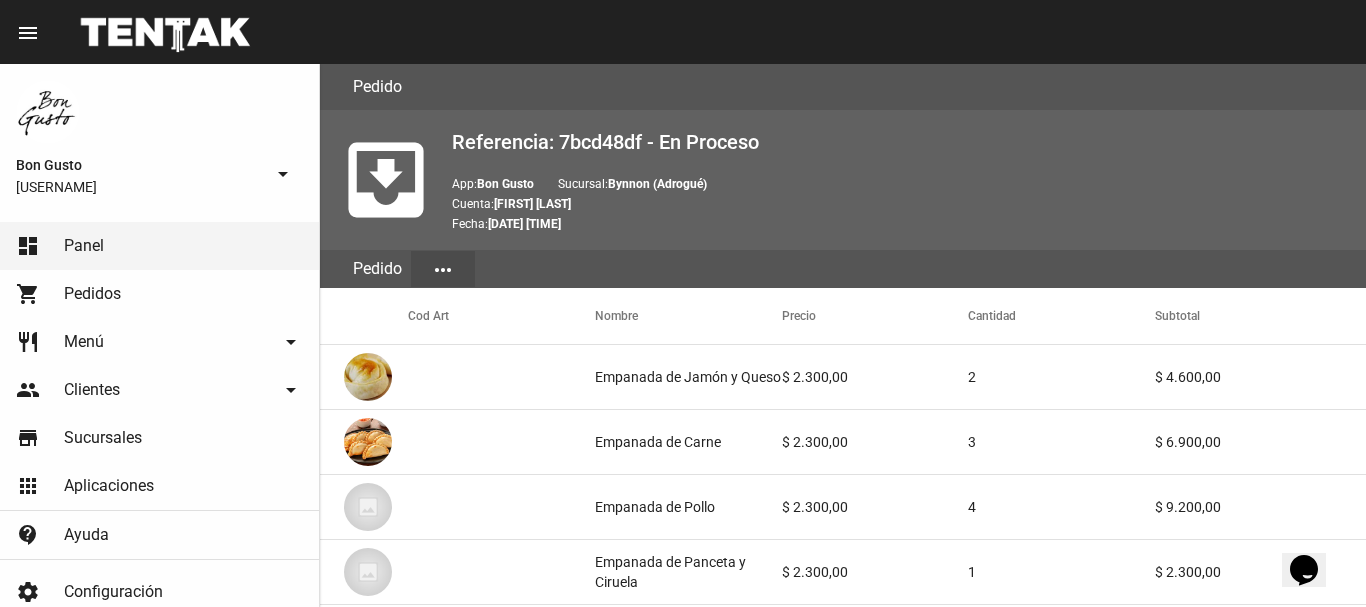 scroll, scrollTop: 1492, scrollLeft: 0, axis: vertical 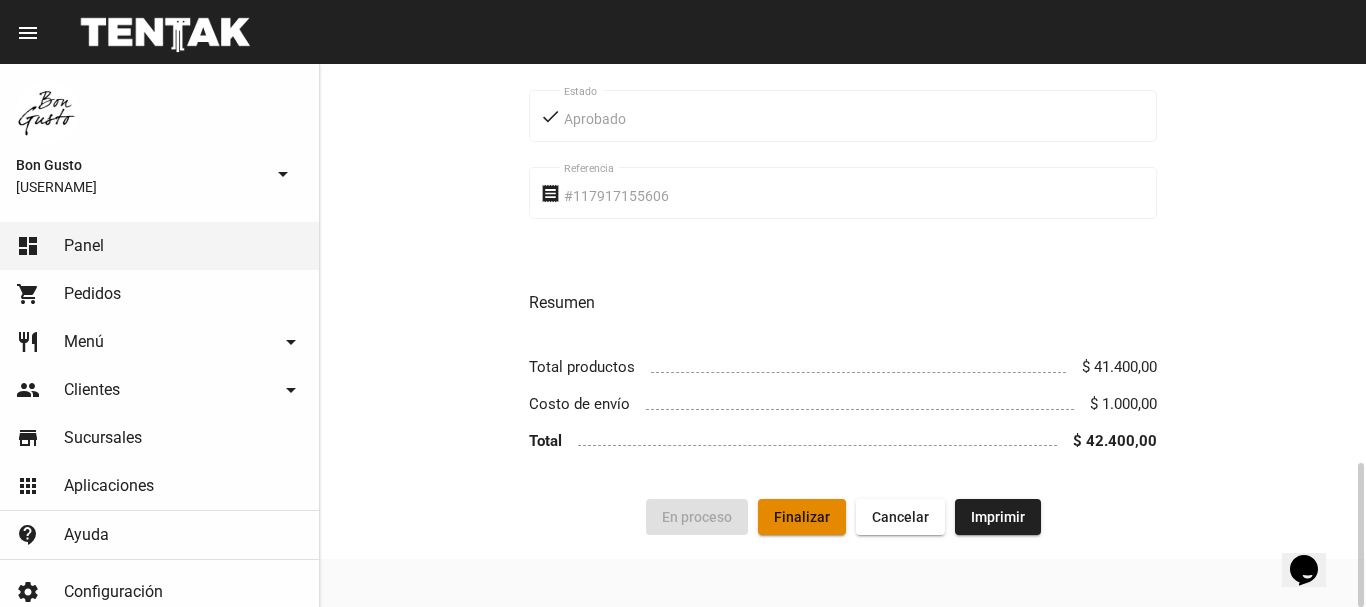click on "Finalizar" at bounding box center (802, 517) 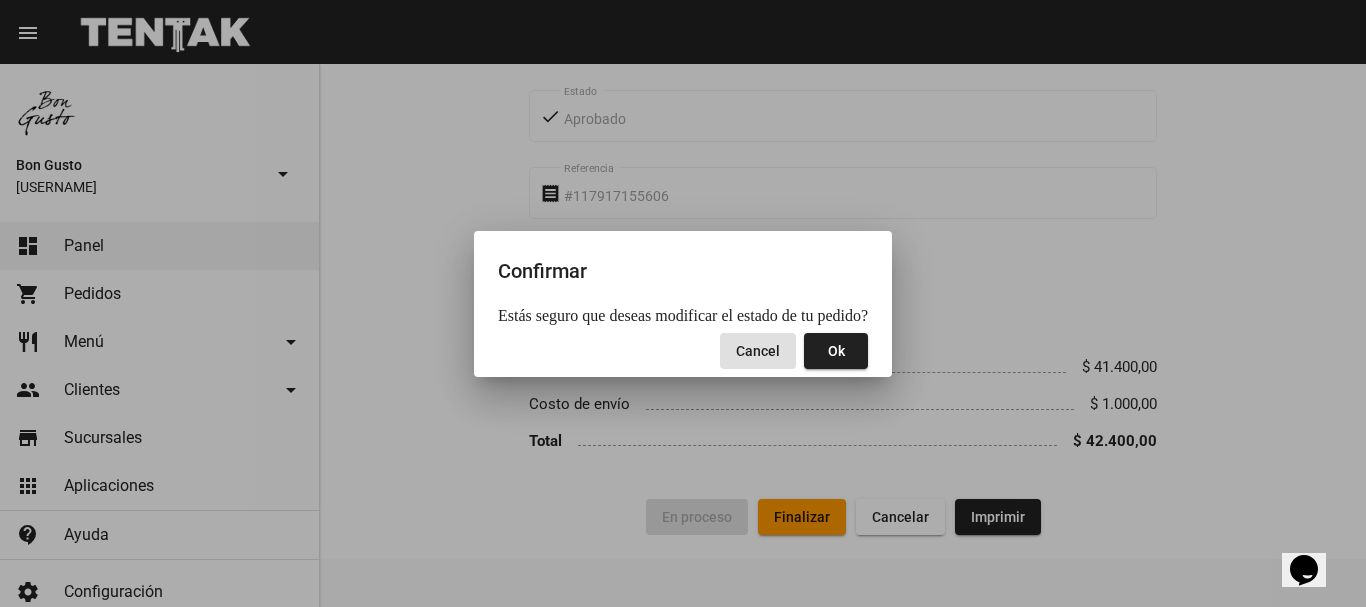click on "Ok" at bounding box center (836, 351) 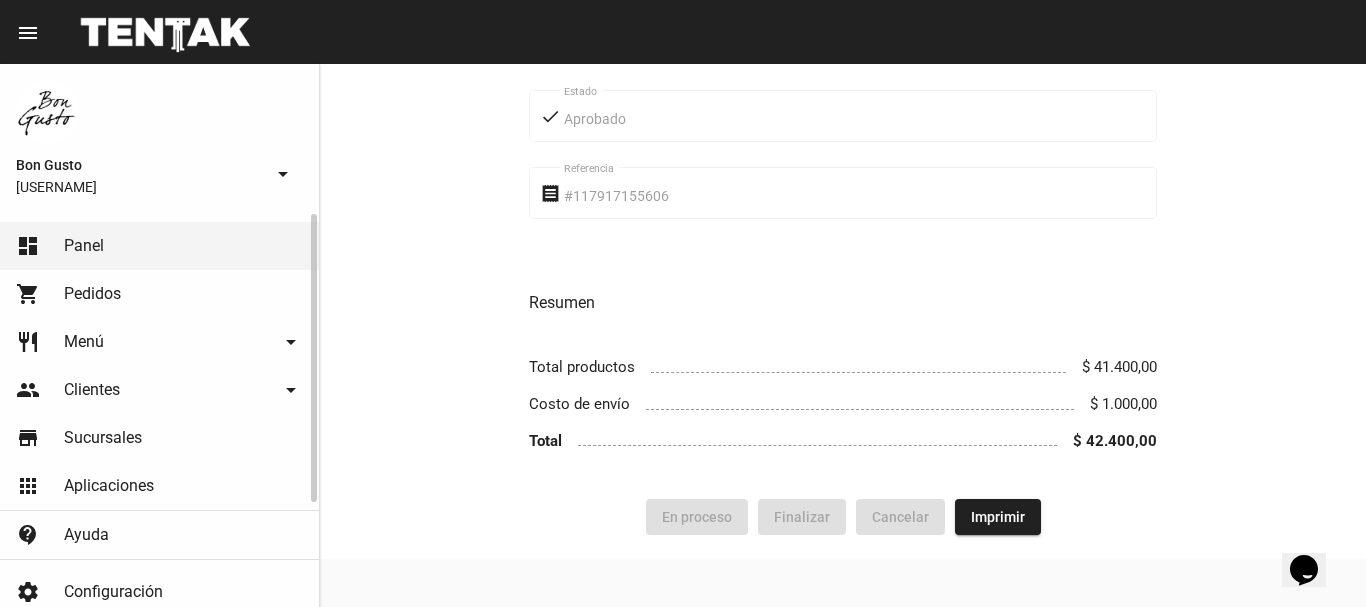 click on "shopping_cart Pedidos" at bounding box center [159, 294] 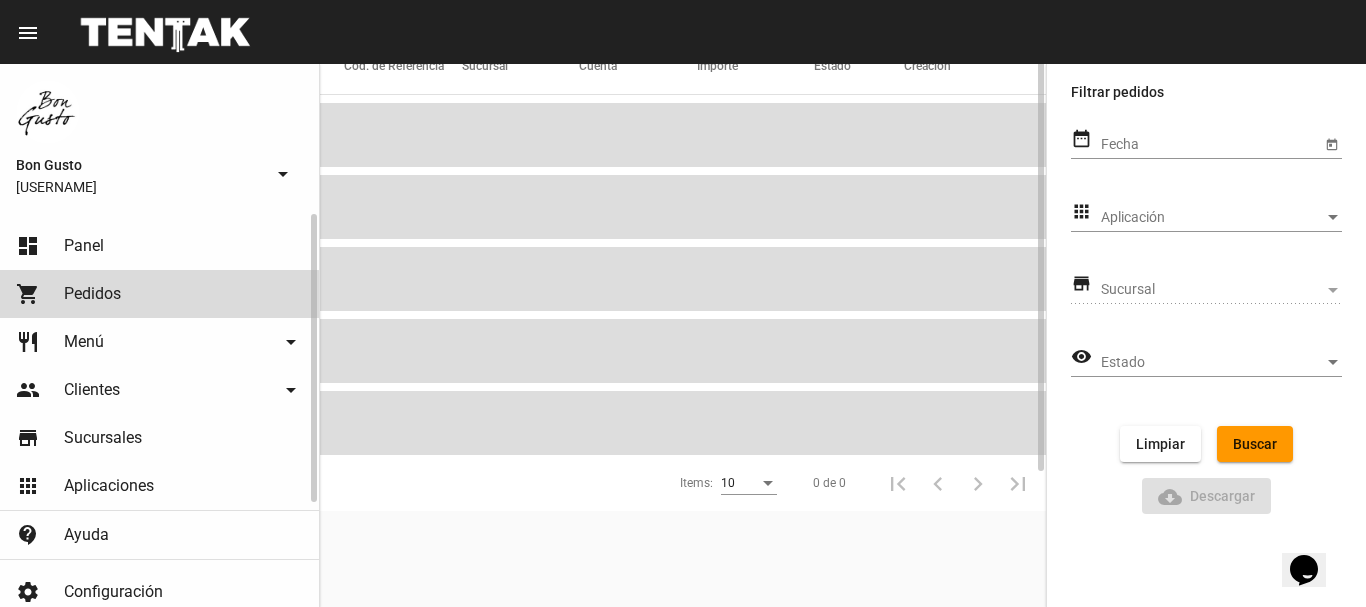 scroll, scrollTop: 0, scrollLeft: 0, axis: both 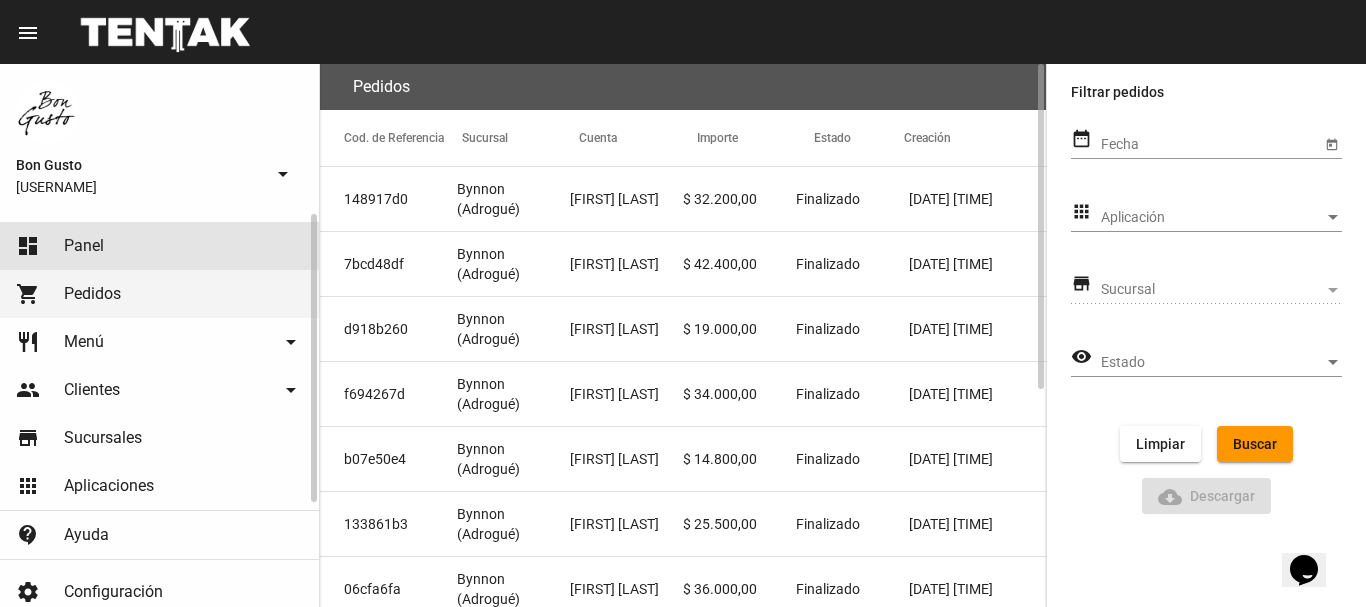click on "dashboard Panel" at bounding box center [159, 246] 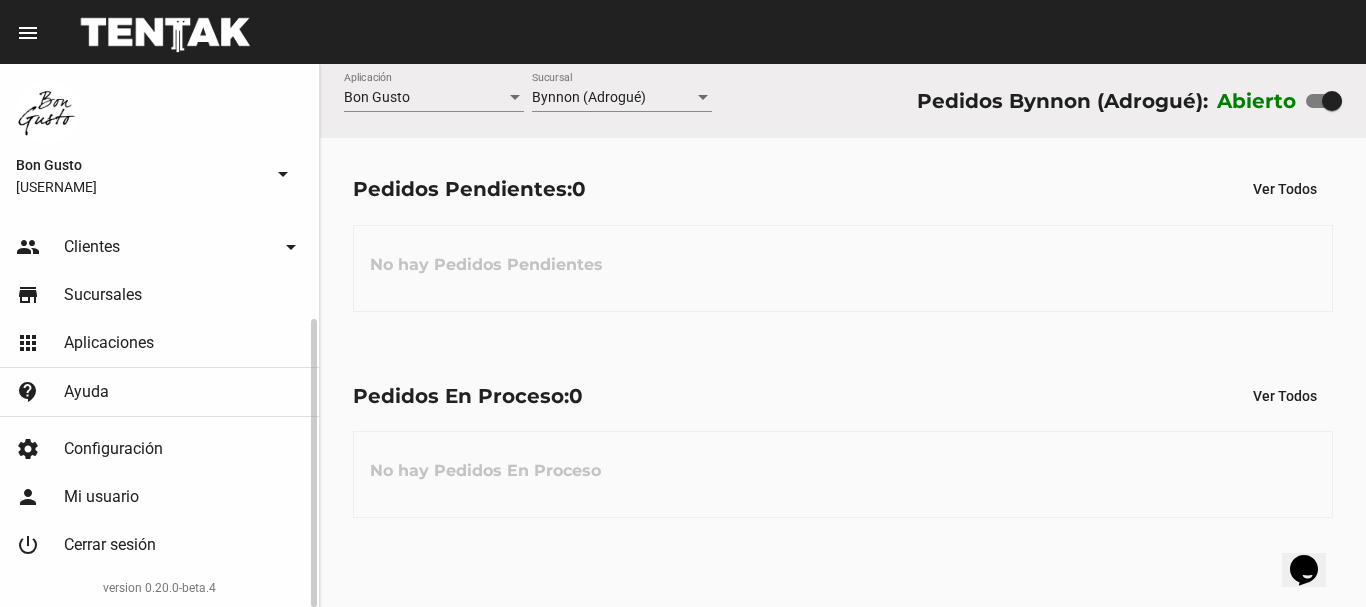 scroll, scrollTop: 0, scrollLeft: 0, axis: both 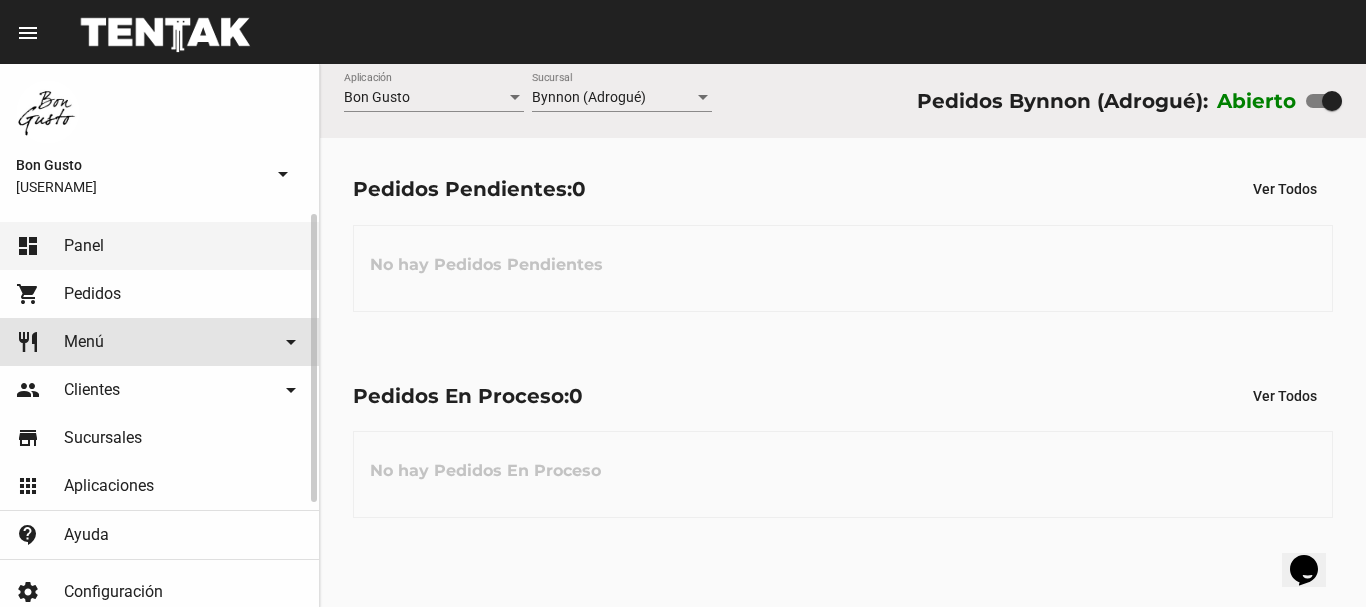click on "restaurant Menú arrow_drop_down" at bounding box center [159, 342] 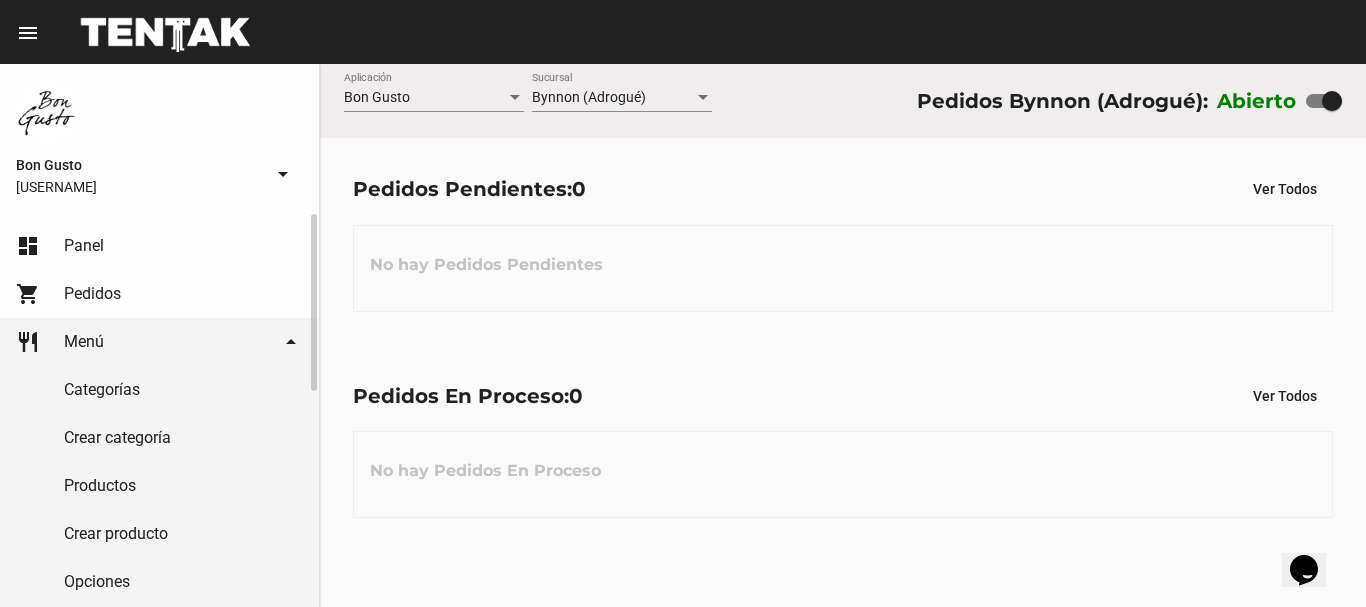 click on "Crear producto" at bounding box center [159, 534] 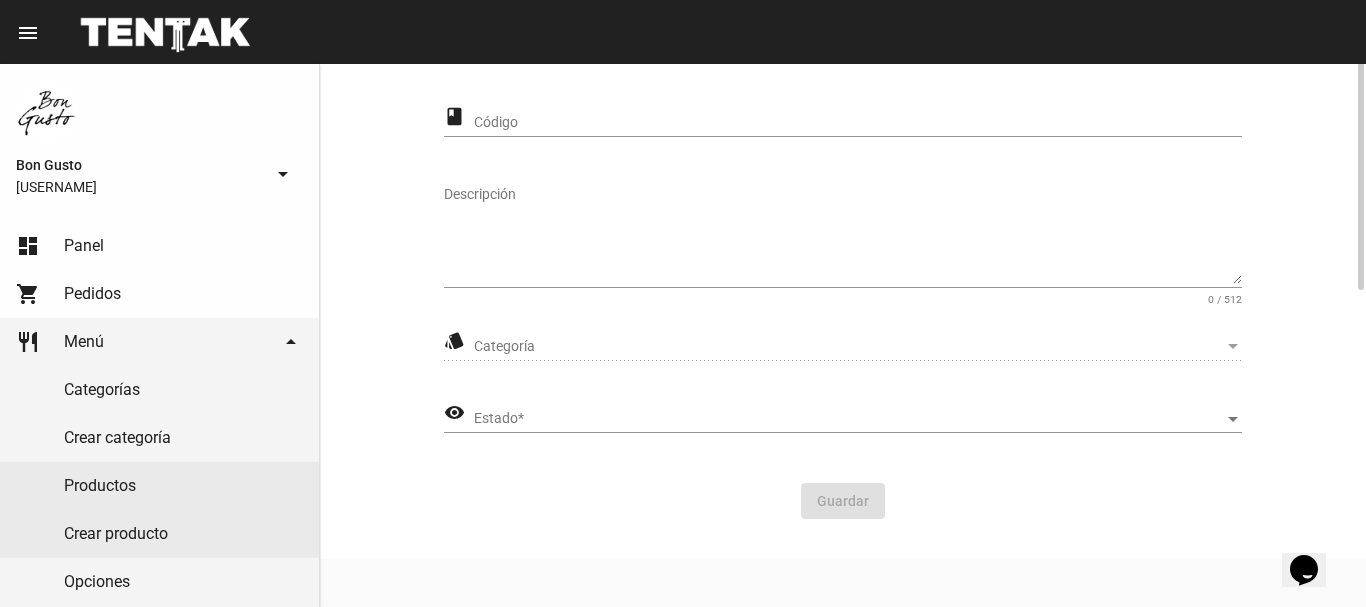 scroll, scrollTop: 0, scrollLeft: 0, axis: both 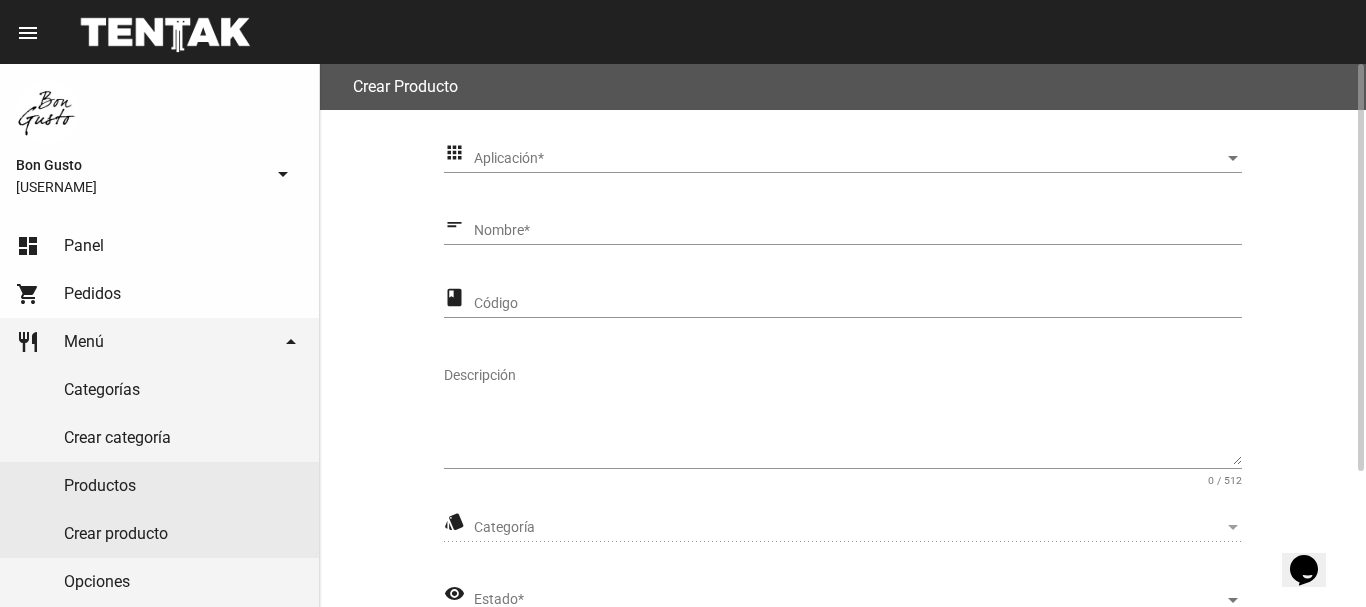 click at bounding box center (1233, 528) 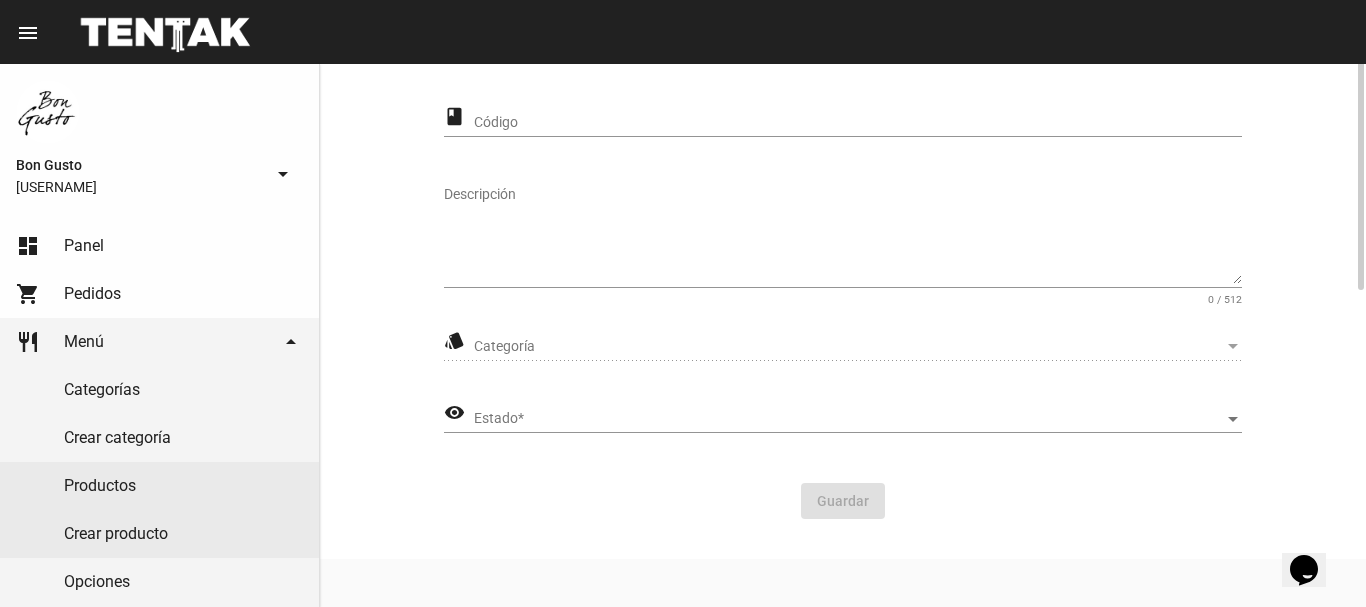 scroll, scrollTop: 0, scrollLeft: 0, axis: both 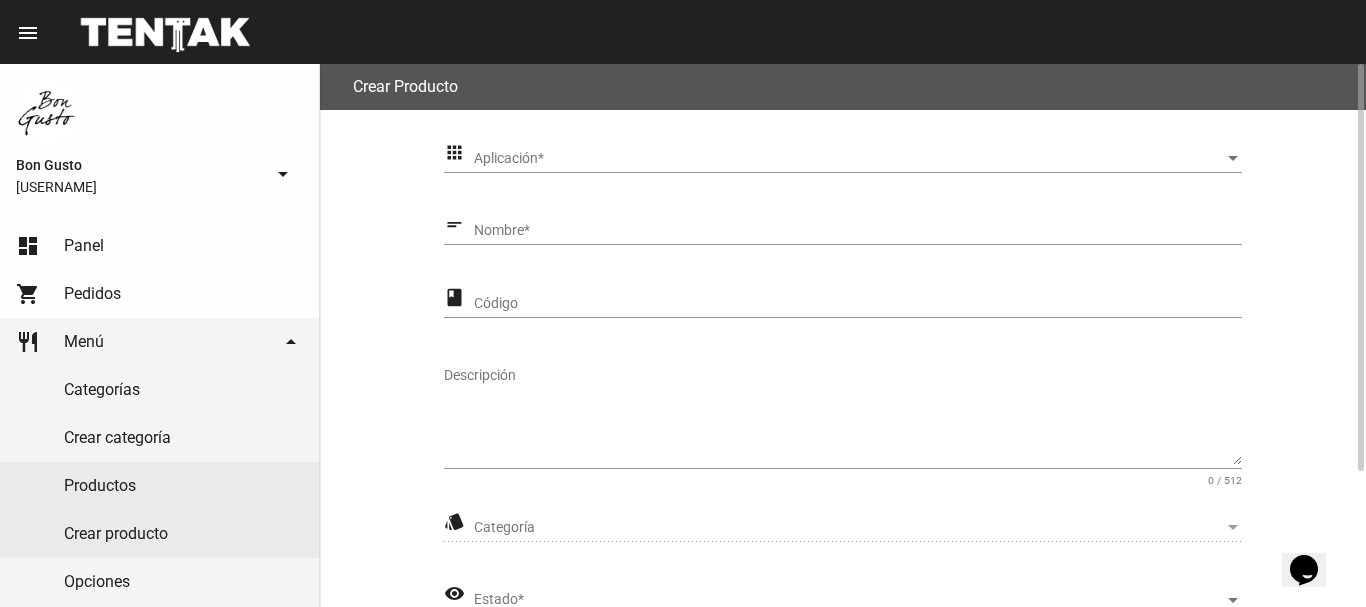 click on "Nombre  *" at bounding box center [858, 225] 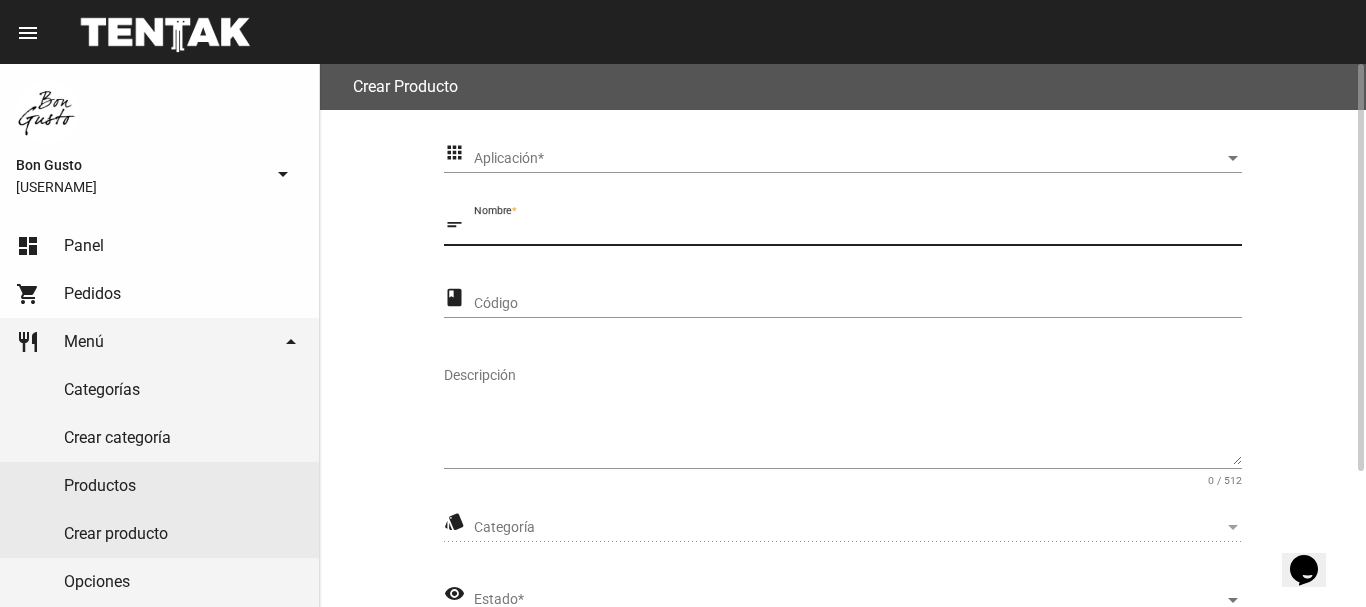 type on "c" 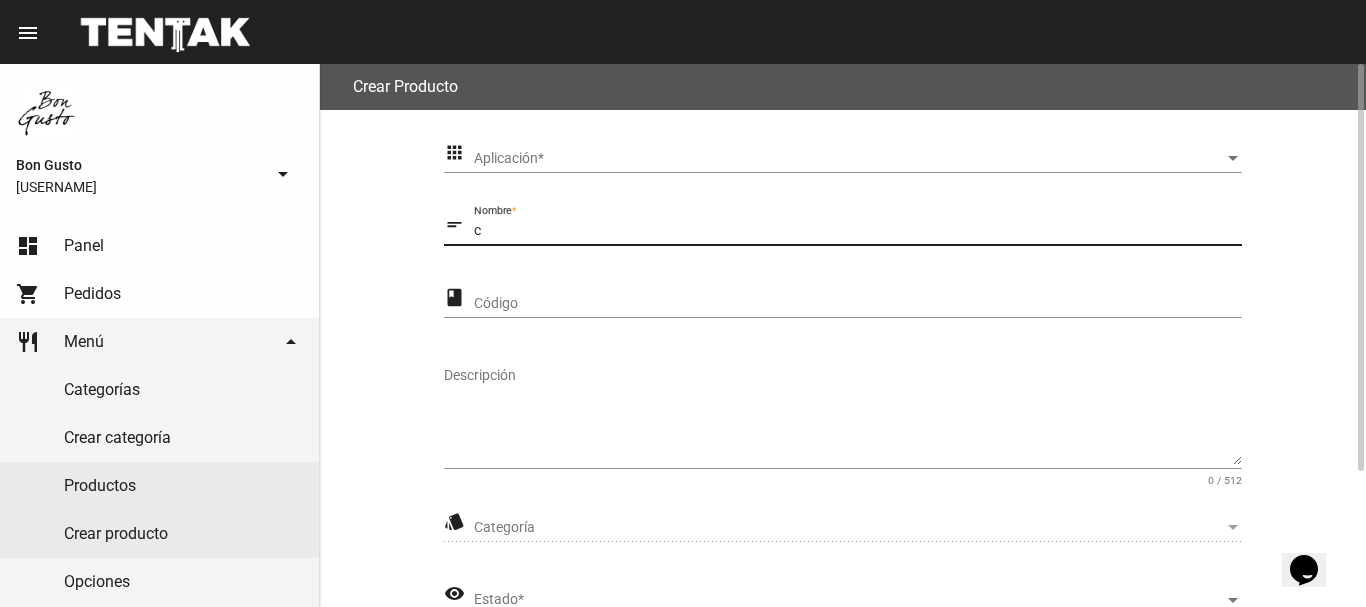 type 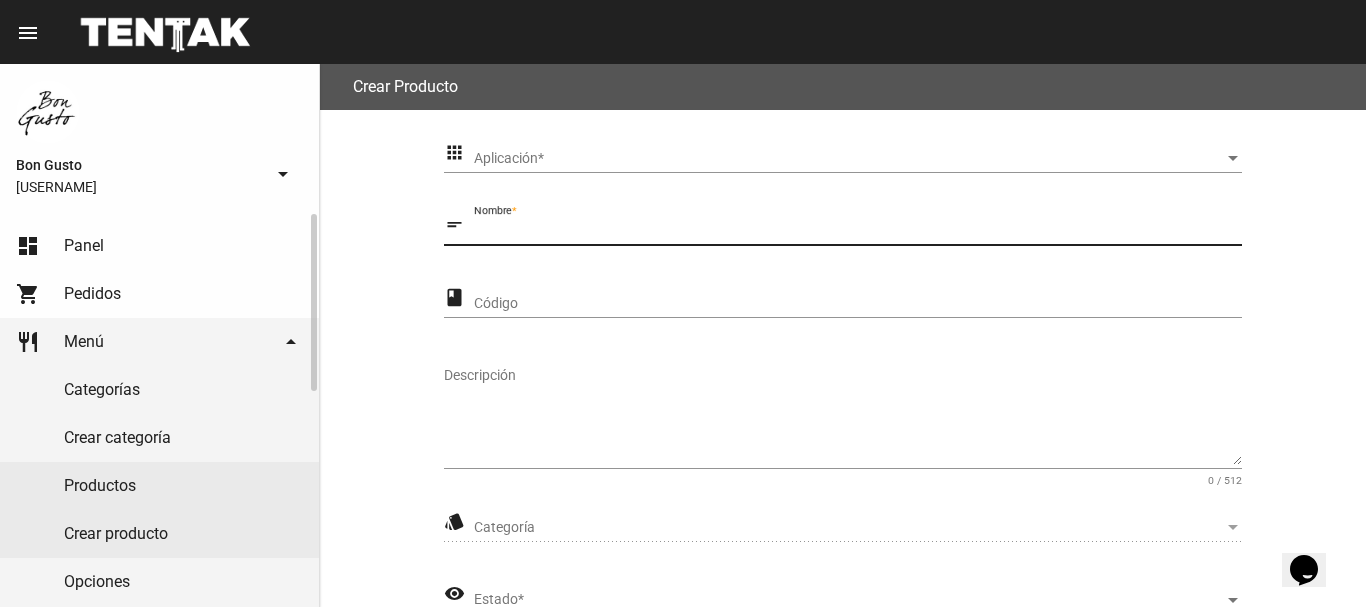 click on "restaurant Menú arrow_drop_down" at bounding box center (159, 342) 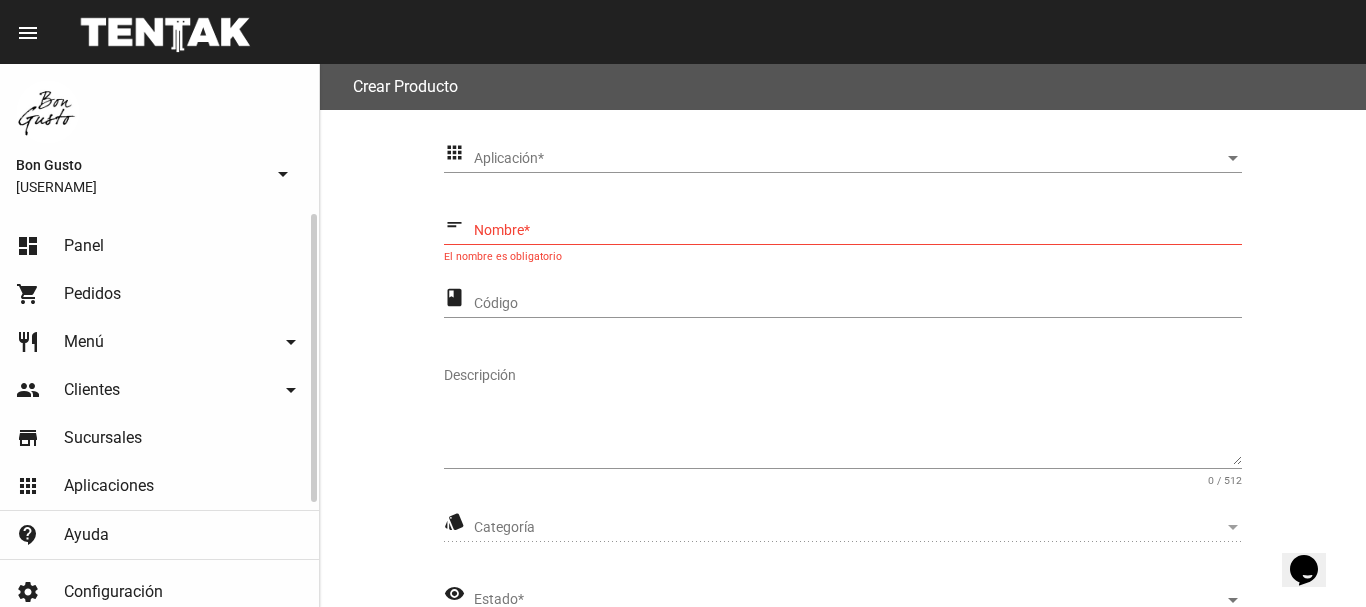 click on "restaurant Menú arrow_drop_down" at bounding box center [159, 342] 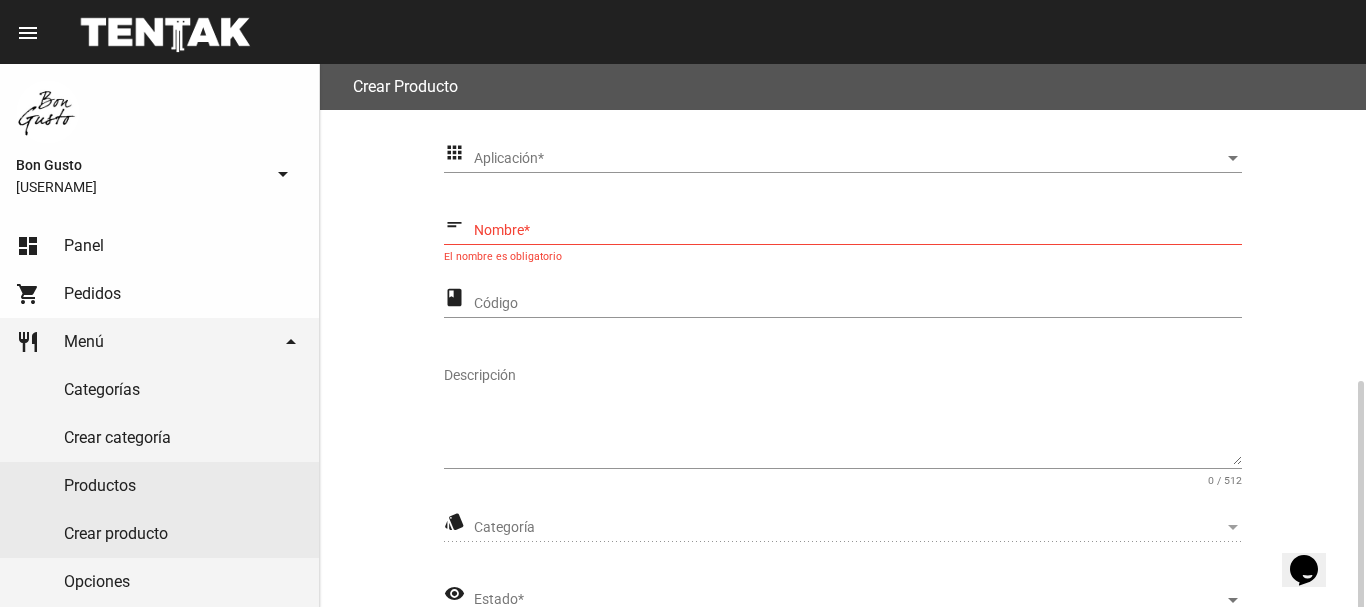 scroll, scrollTop: 181, scrollLeft: 0, axis: vertical 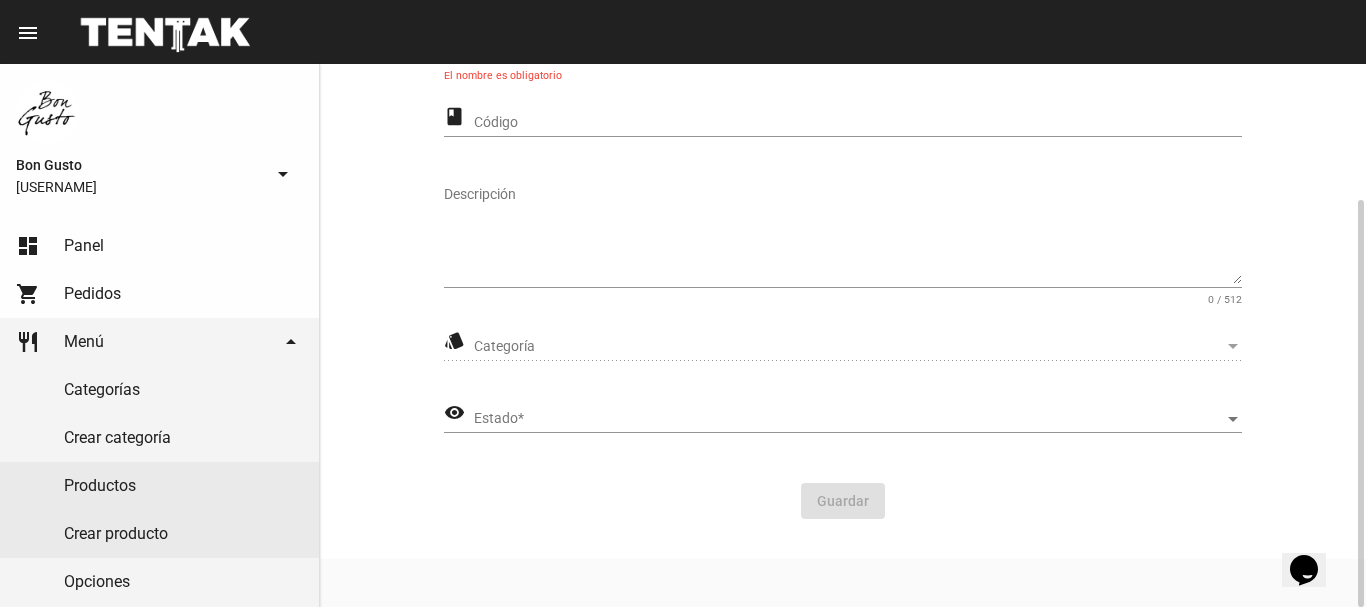 click on "apps Aplicación Aplicación  * short_text Nombre  * El nombre es obligatorio class Código Descripción 0 / 512 style Categoría Categoría visibility Estado Estado  * Guardar" at bounding box center [843, 244] 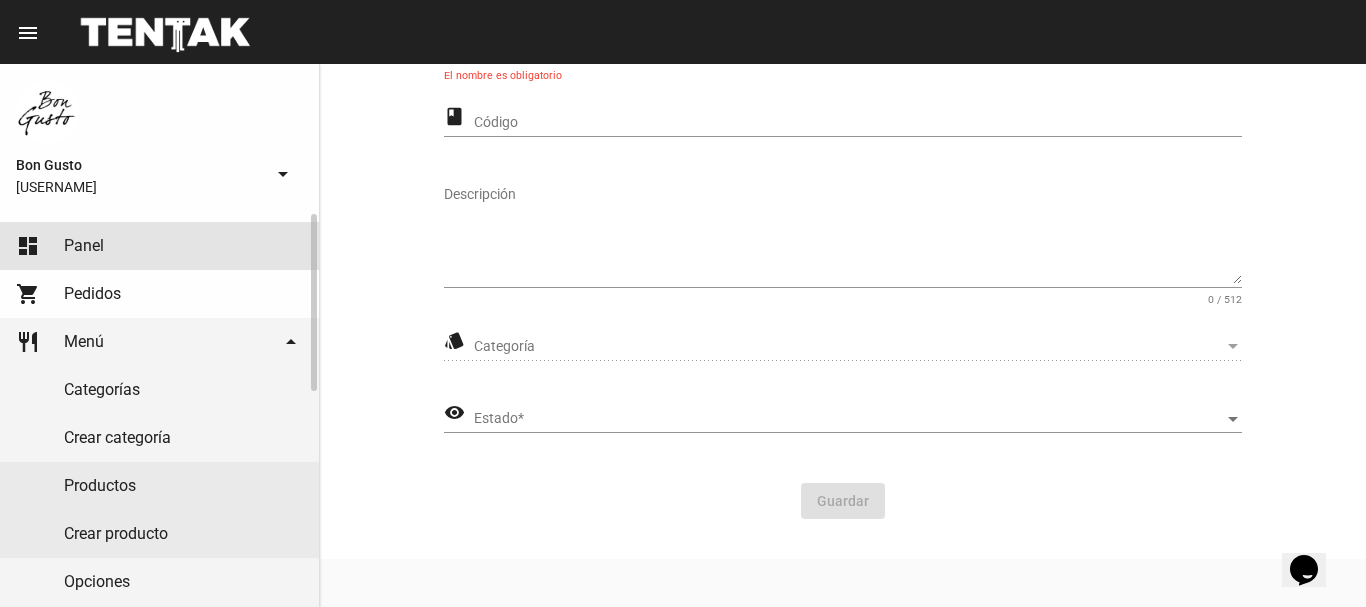 click on "dashboard Panel" at bounding box center [159, 246] 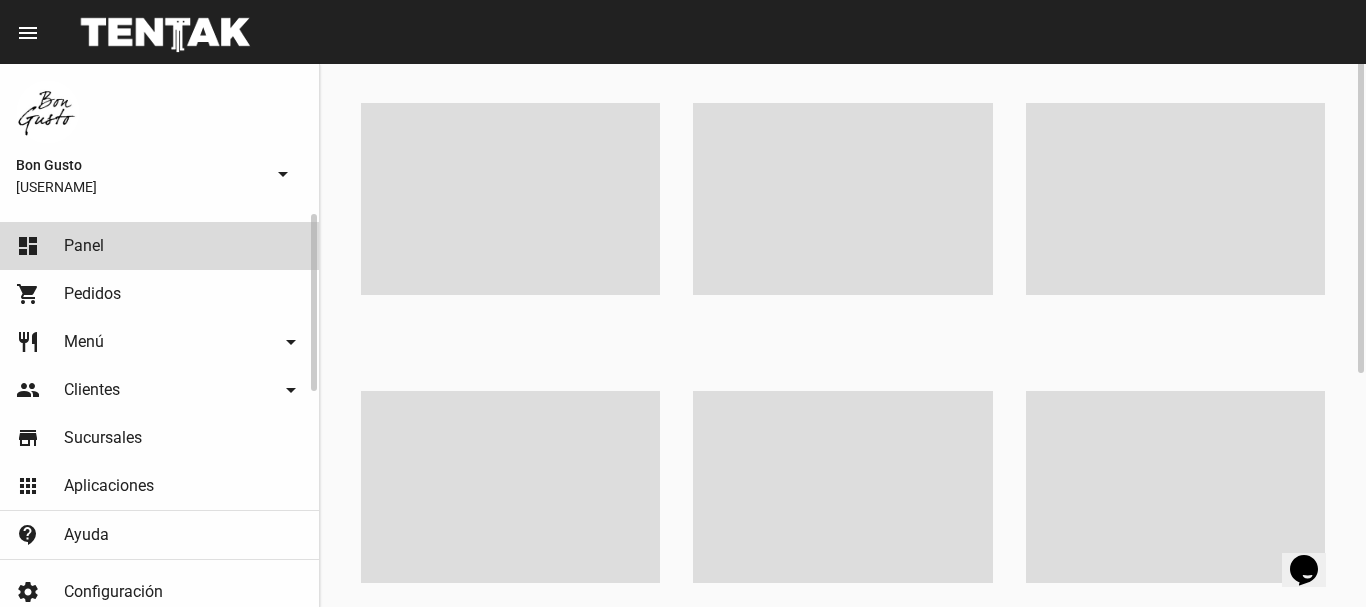 scroll, scrollTop: 0, scrollLeft: 0, axis: both 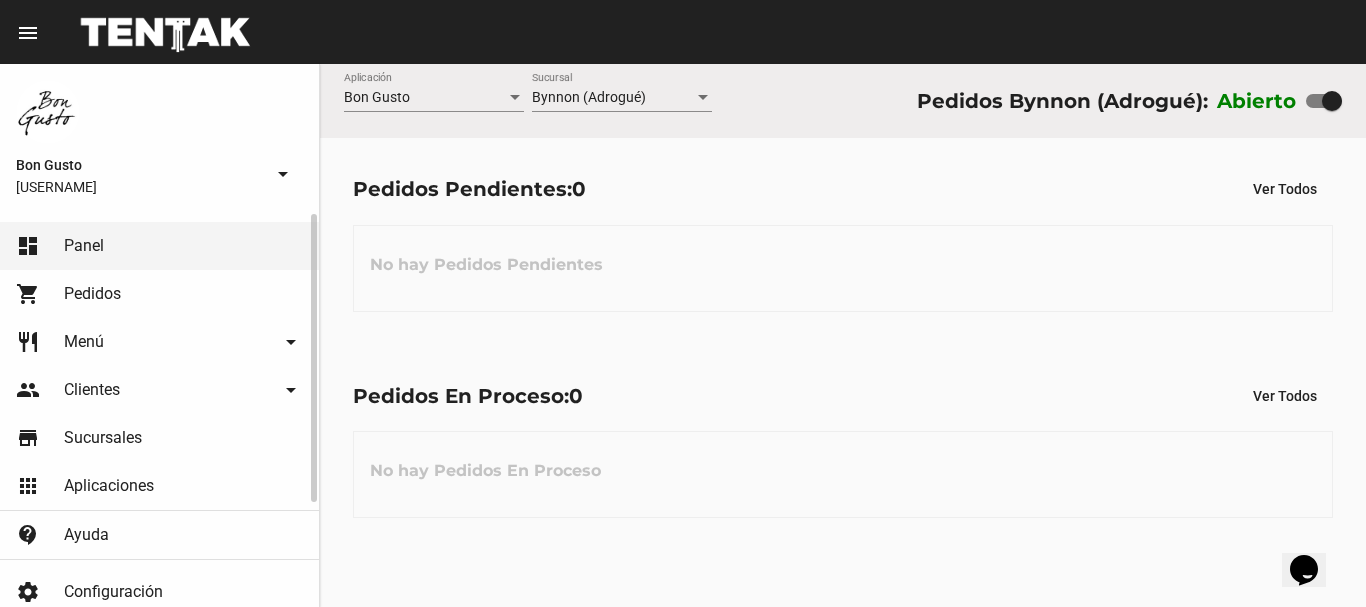 click on "restaurant Menú arrow_drop_down" at bounding box center (159, 342) 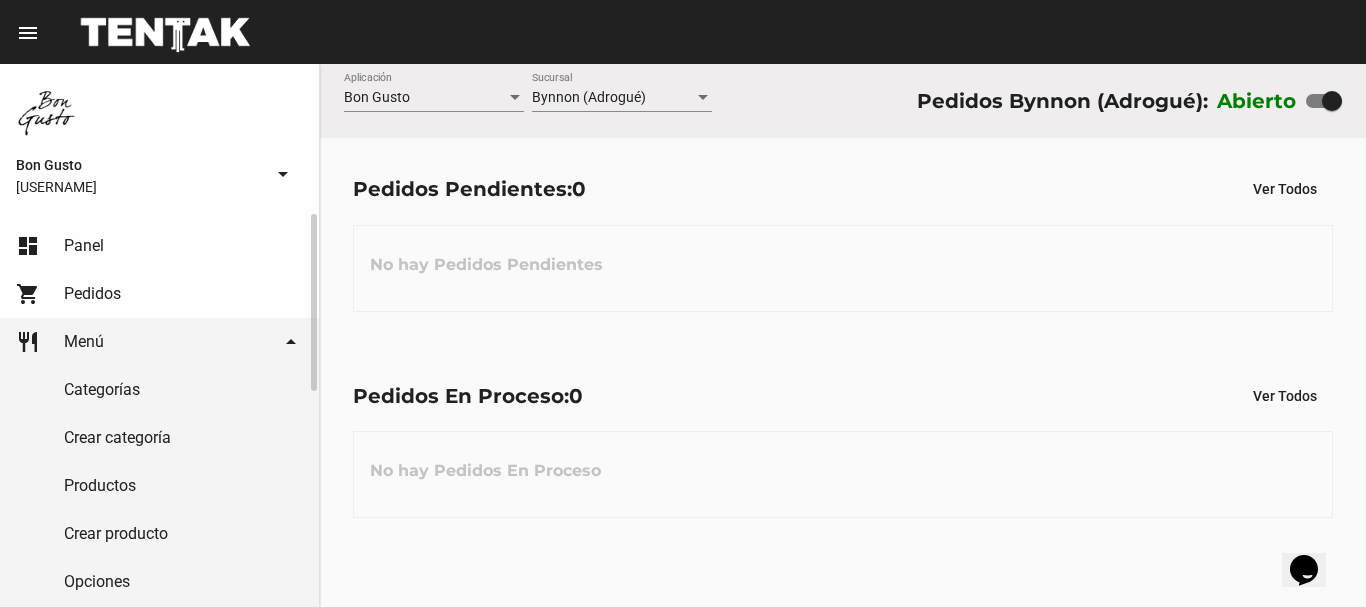 click on "restaurant Menú arrow_drop_down" at bounding box center (159, 342) 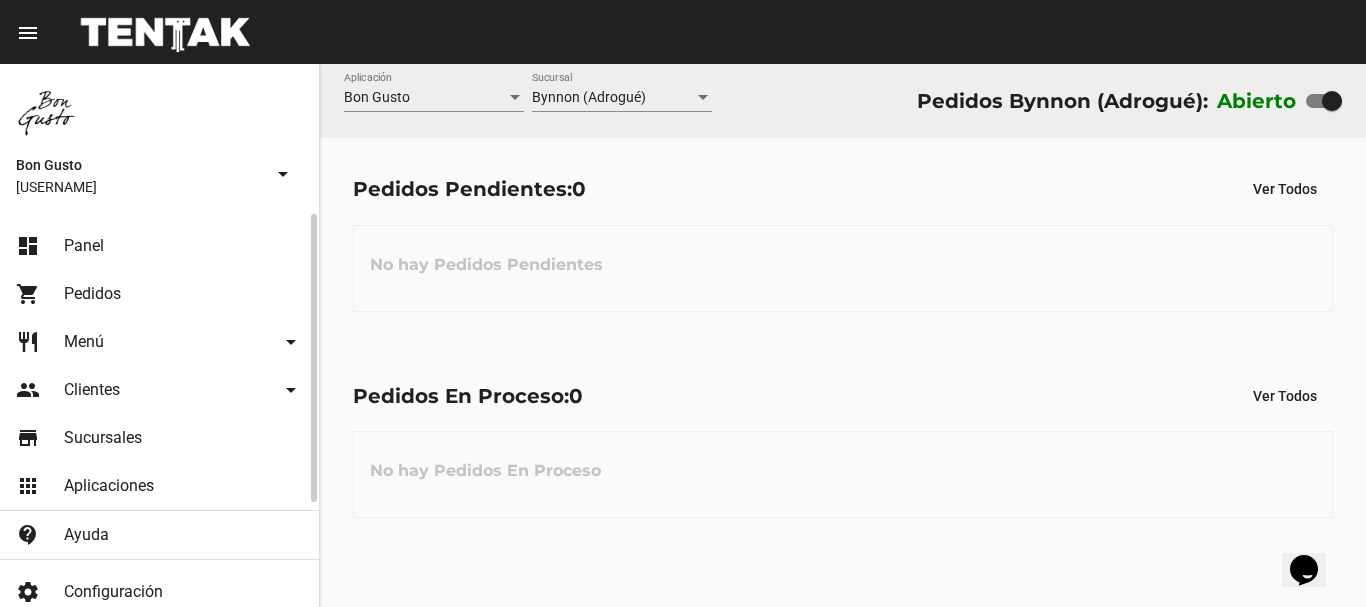 click on "restaurant Menú arrow_drop_down" at bounding box center [159, 342] 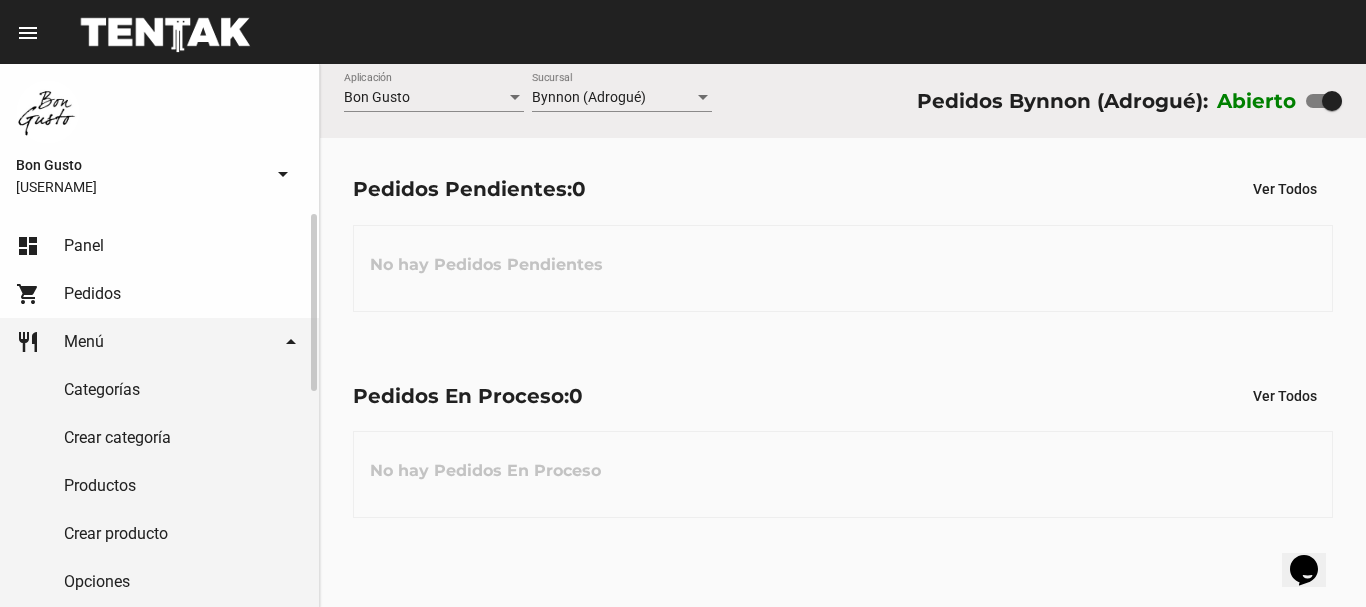 click on "Productos" at bounding box center (159, 486) 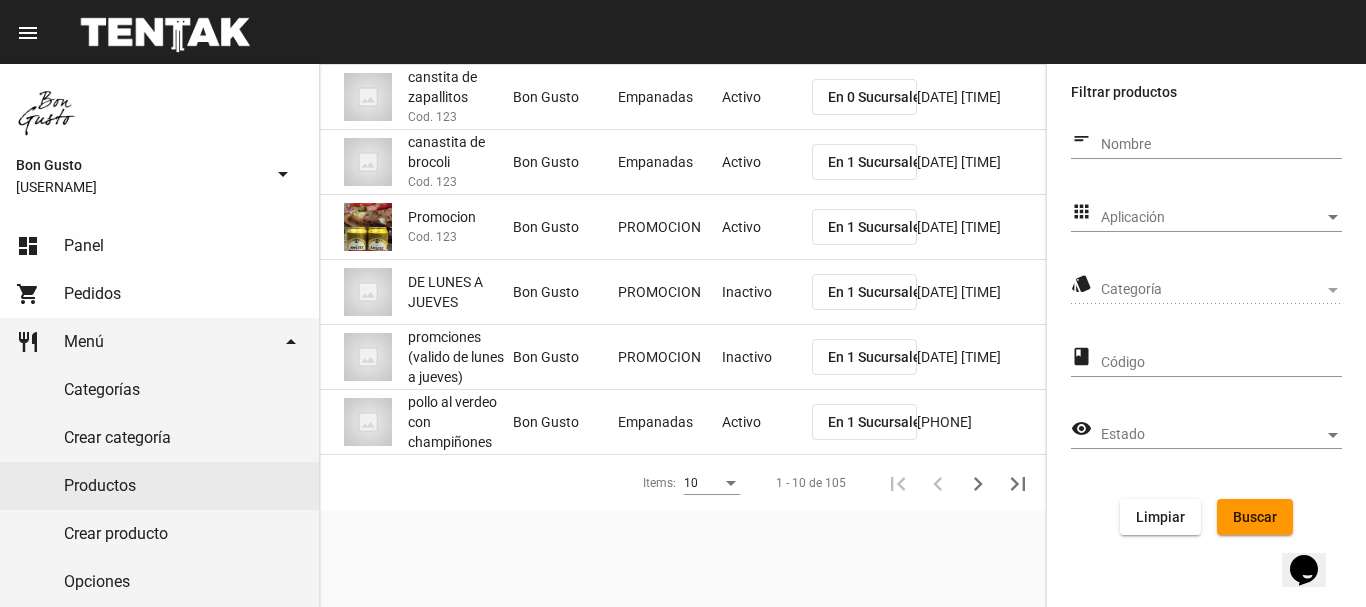 scroll, scrollTop: 0, scrollLeft: 0, axis: both 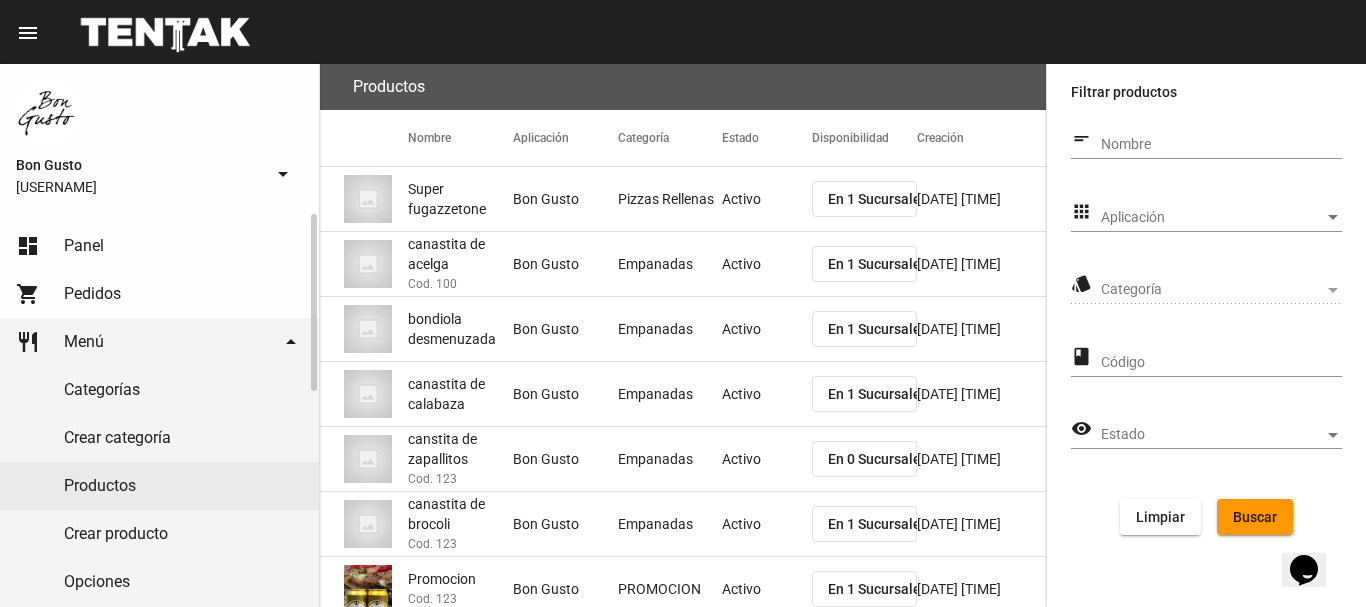 click on "Categorías" at bounding box center (159, 390) 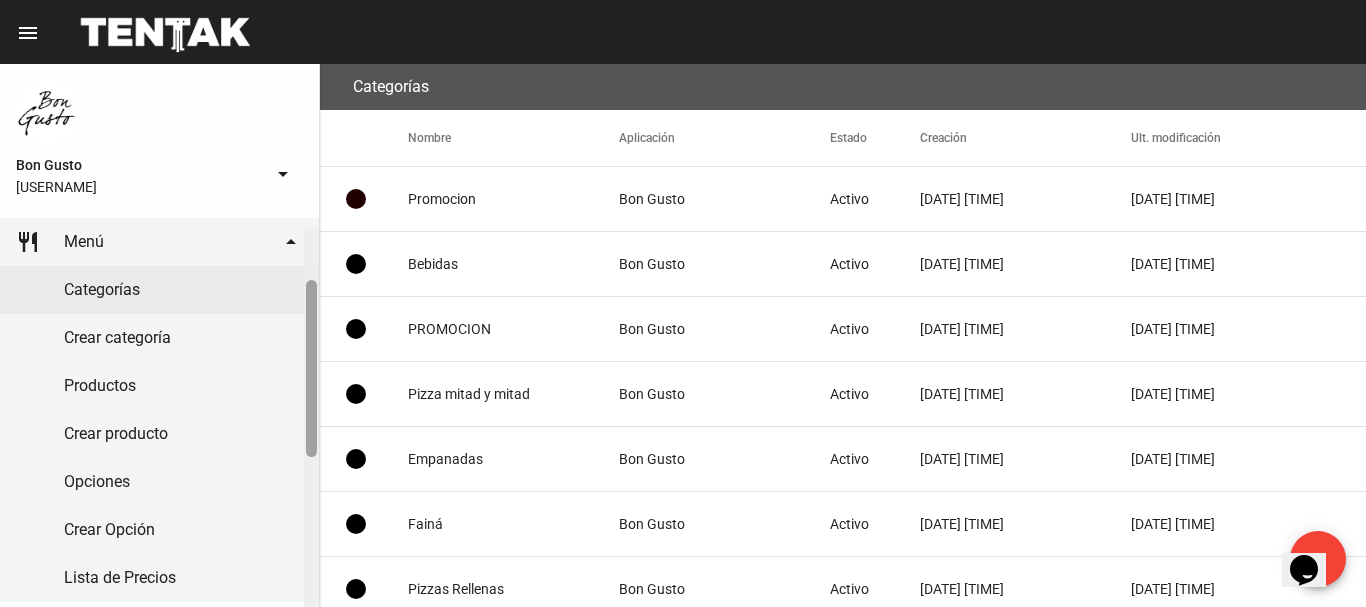 scroll, scrollTop: 118, scrollLeft: 0, axis: vertical 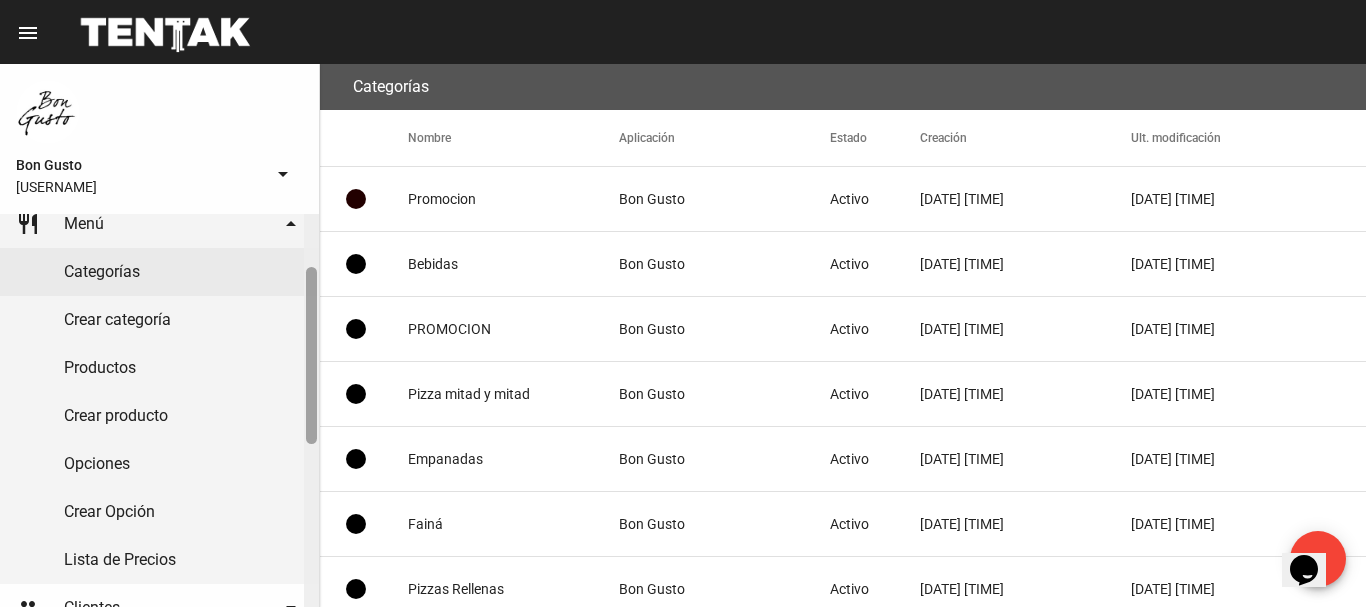 drag, startPoint x: 312, startPoint y: 261, endPoint x: 310, endPoint y: 314, distance: 53.037724 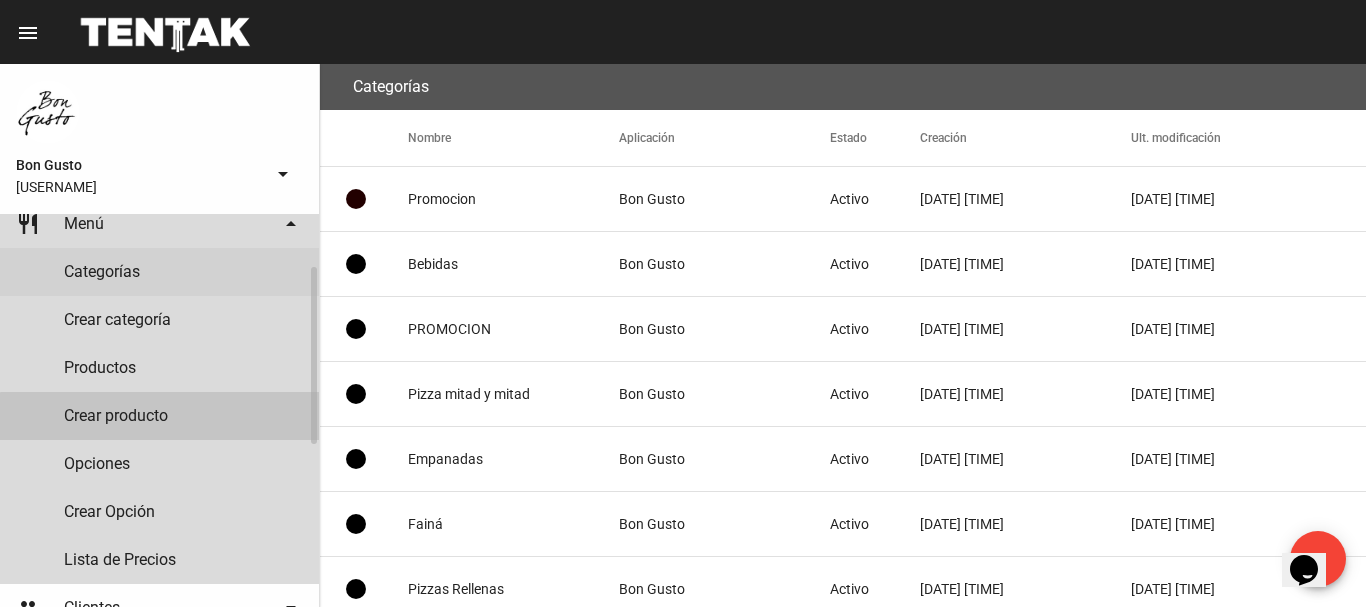 click on "Crear producto" at bounding box center (159, 416) 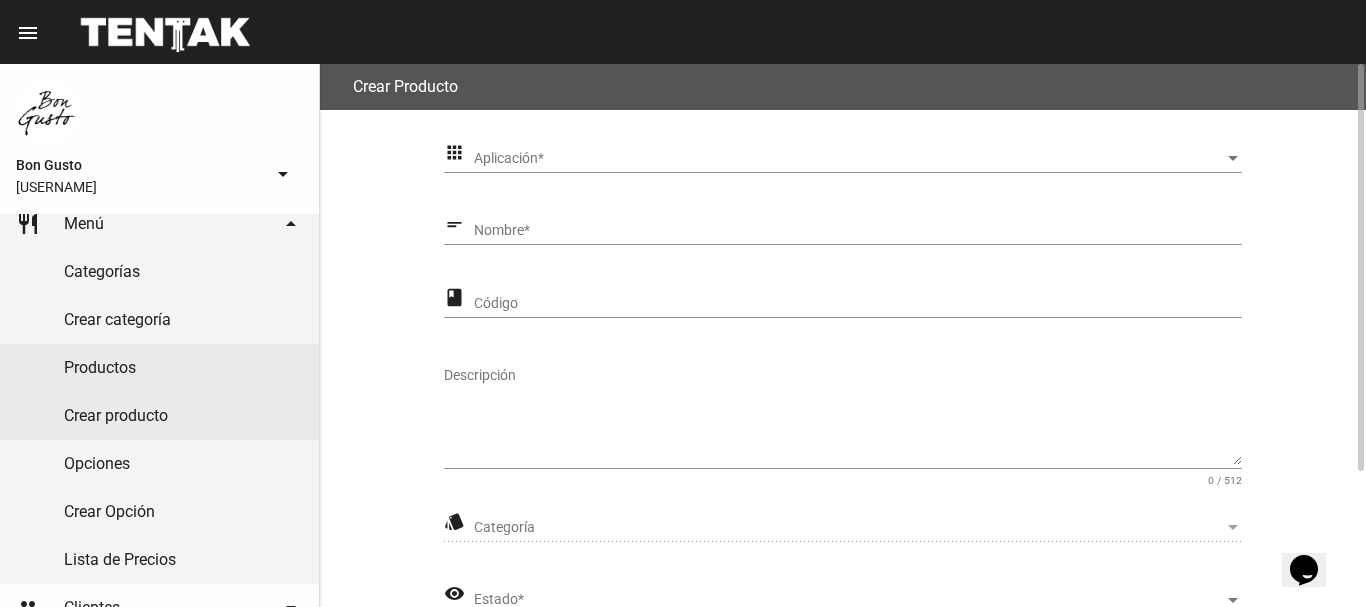 click on "Nombre  *" at bounding box center [858, 231] 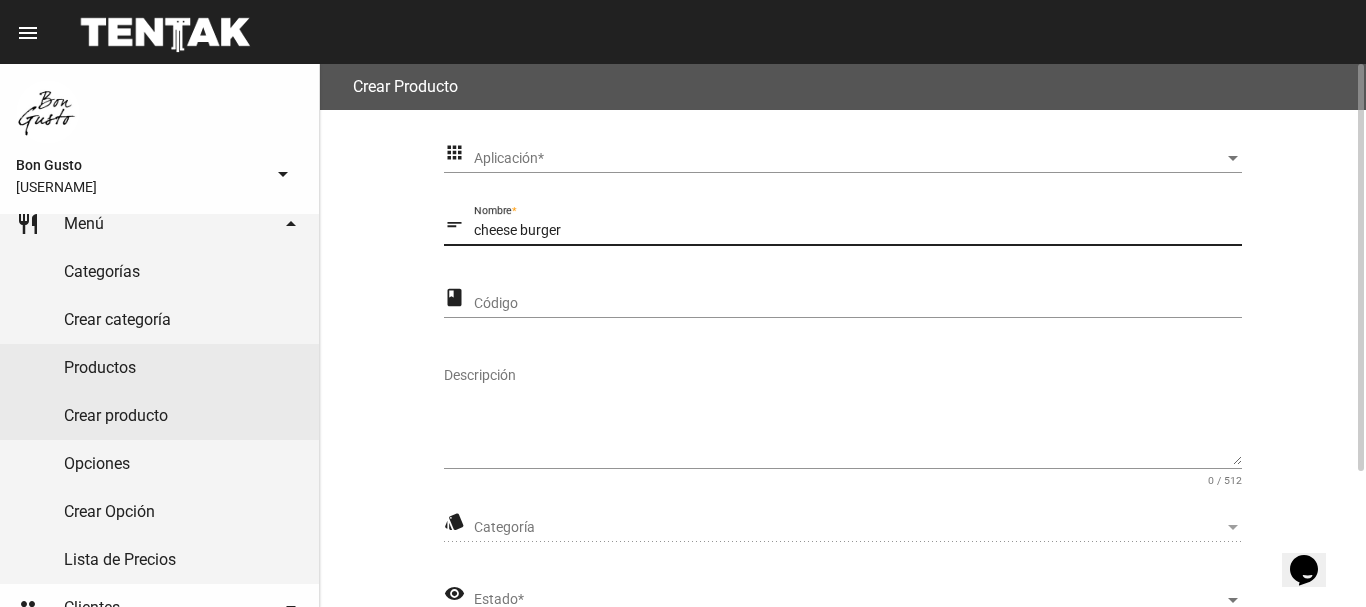 type on "cheese burger" 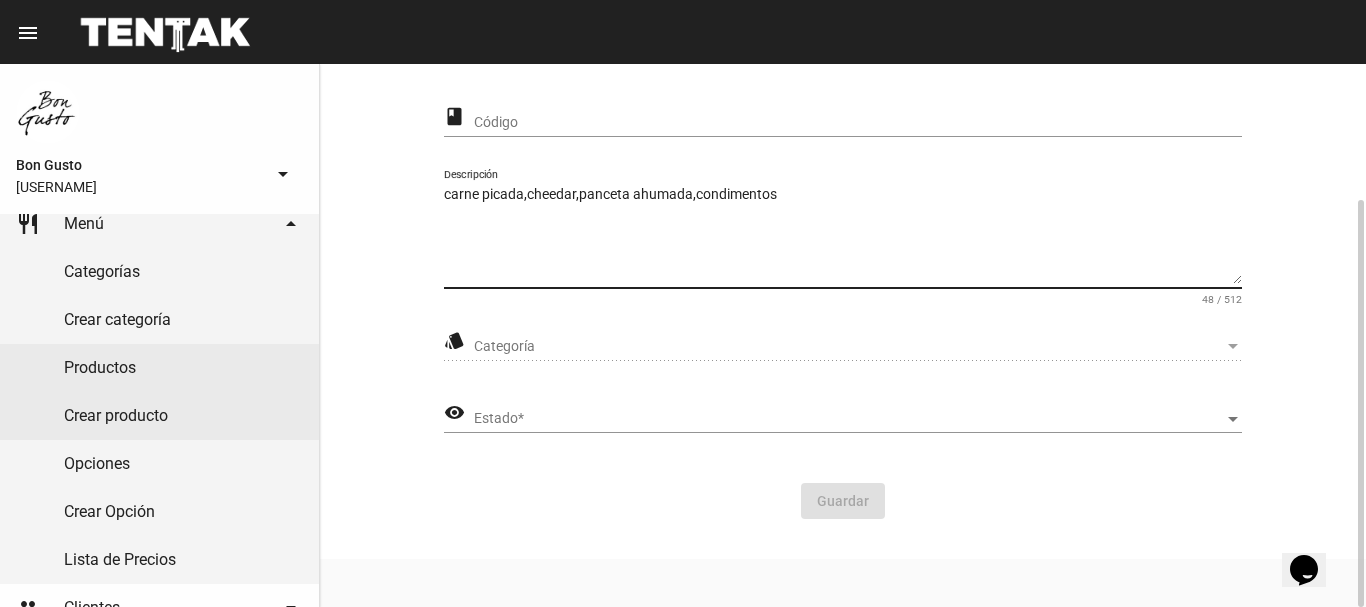 scroll, scrollTop: 0, scrollLeft: 0, axis: both 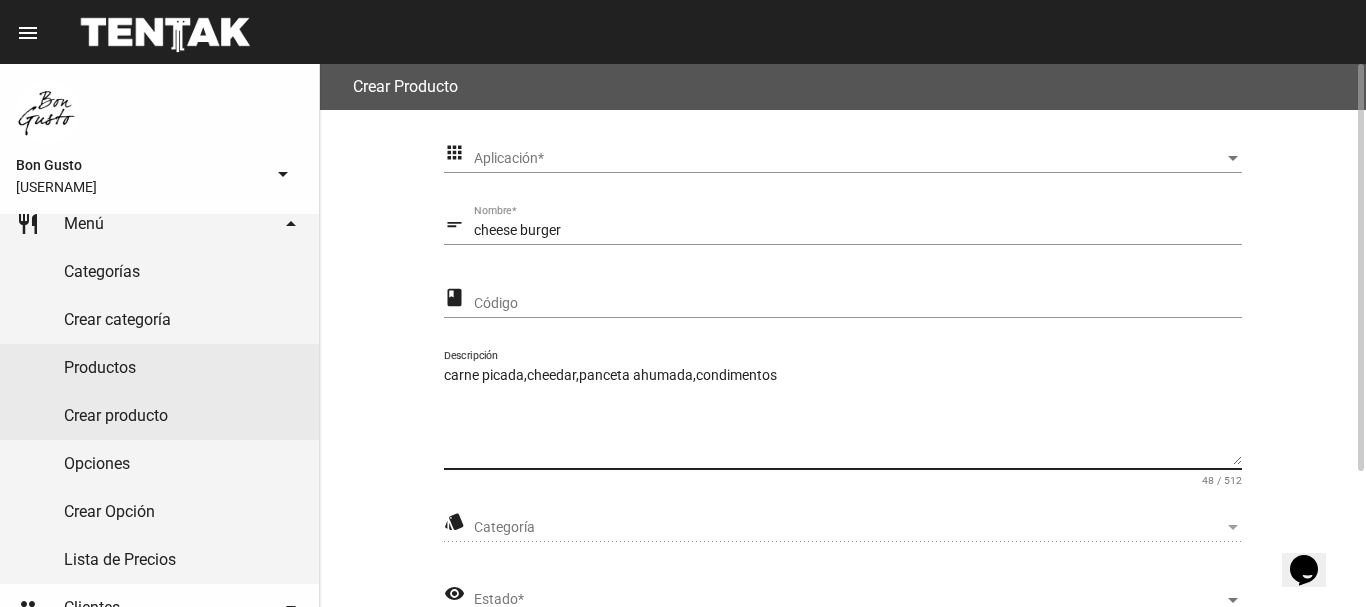 type on "carne picada,cheedar,panceta ahumada,condimentos" 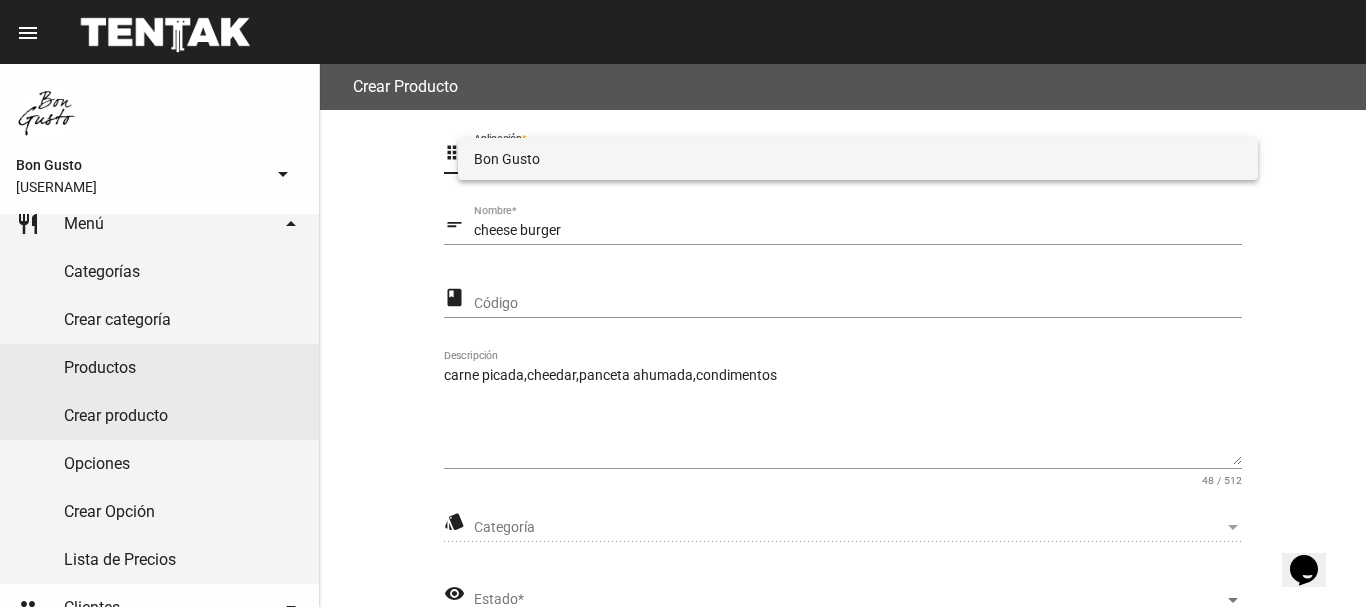 click on "Bon Gusto" at bounding box center [858, 159] 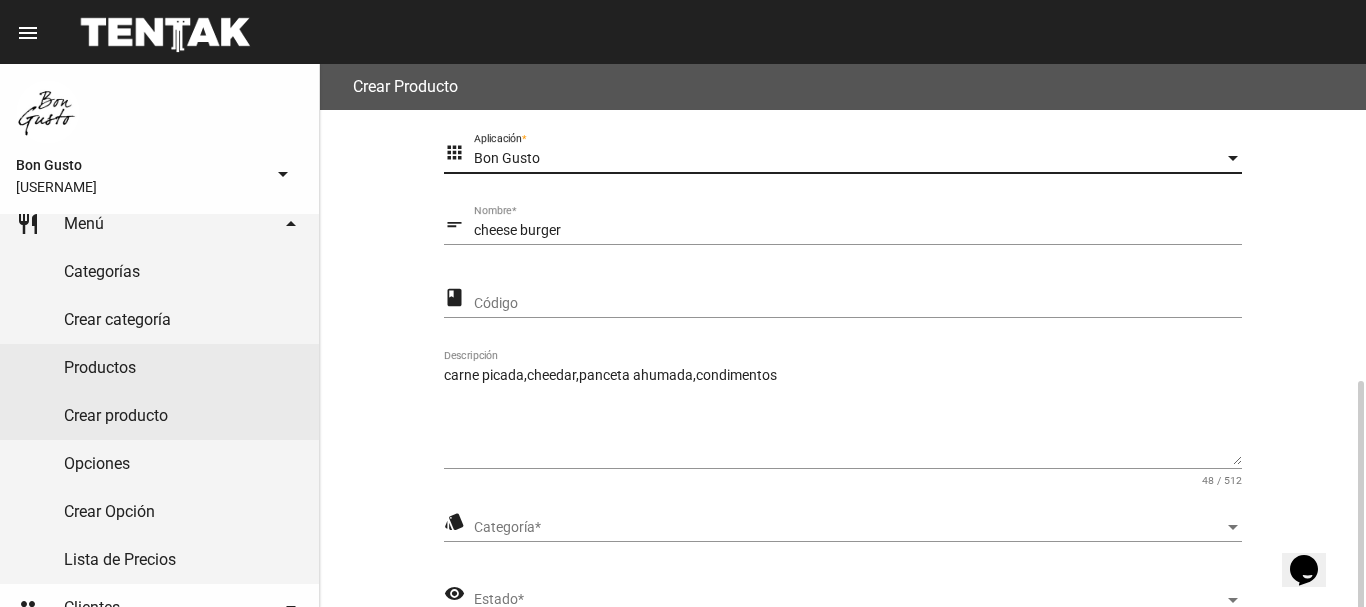 scroll, scrollTop: 181, scrollLeft: 0, axis: vertical 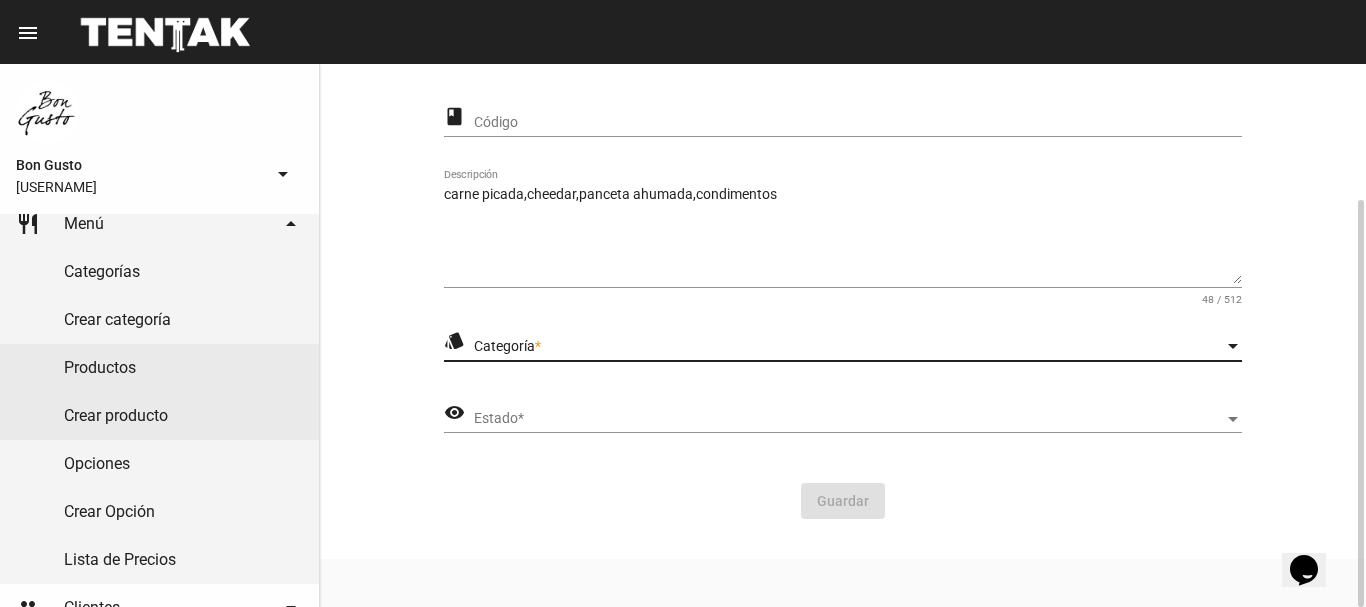 click at bounding box center [1233, 346] 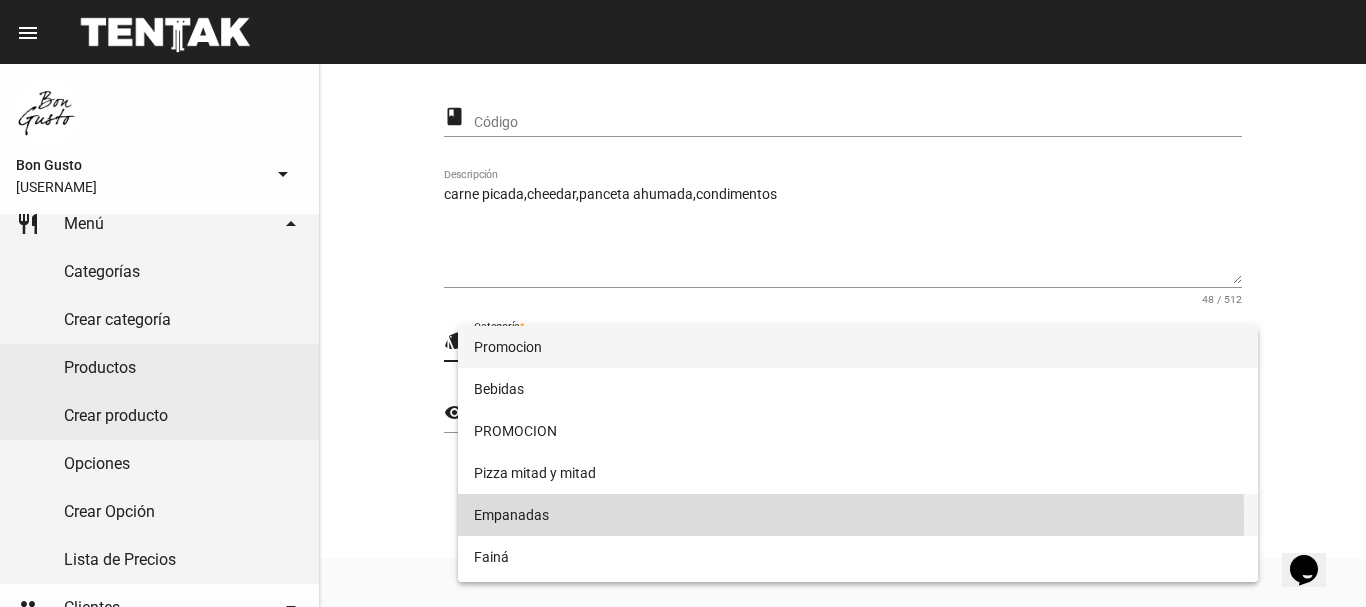 click on "Empanadas" at bounding box center [858, 515] 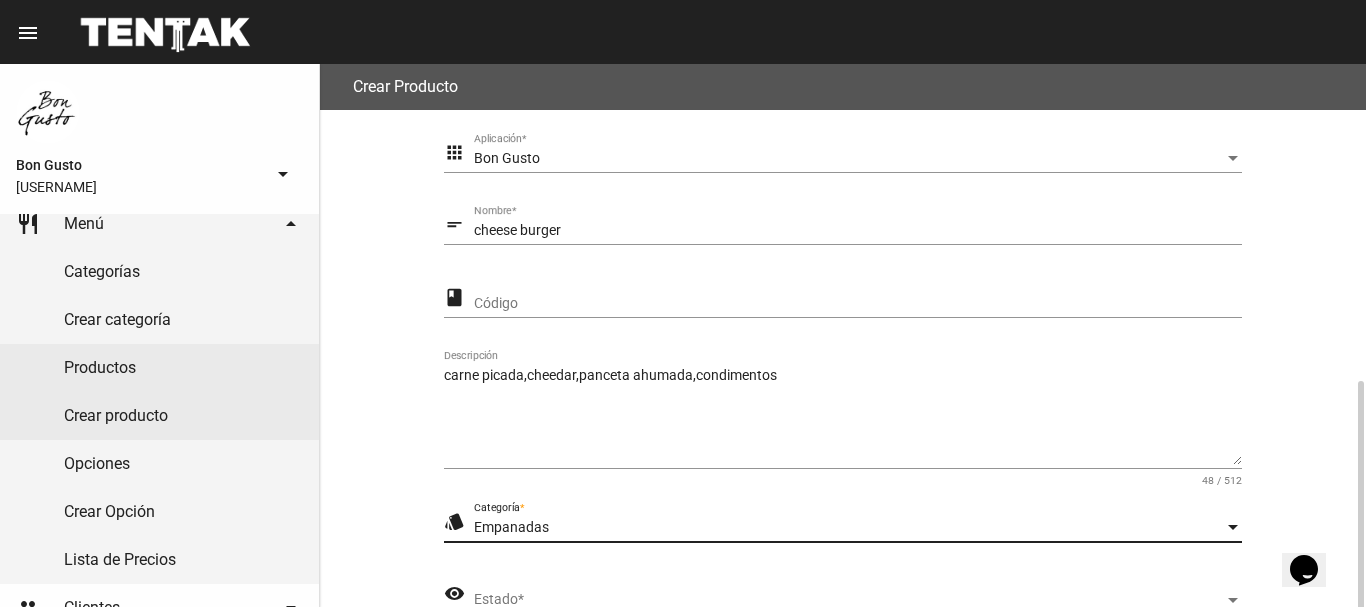scroll, scrollTop: 181, scrollLeft: 0, axis: vertical 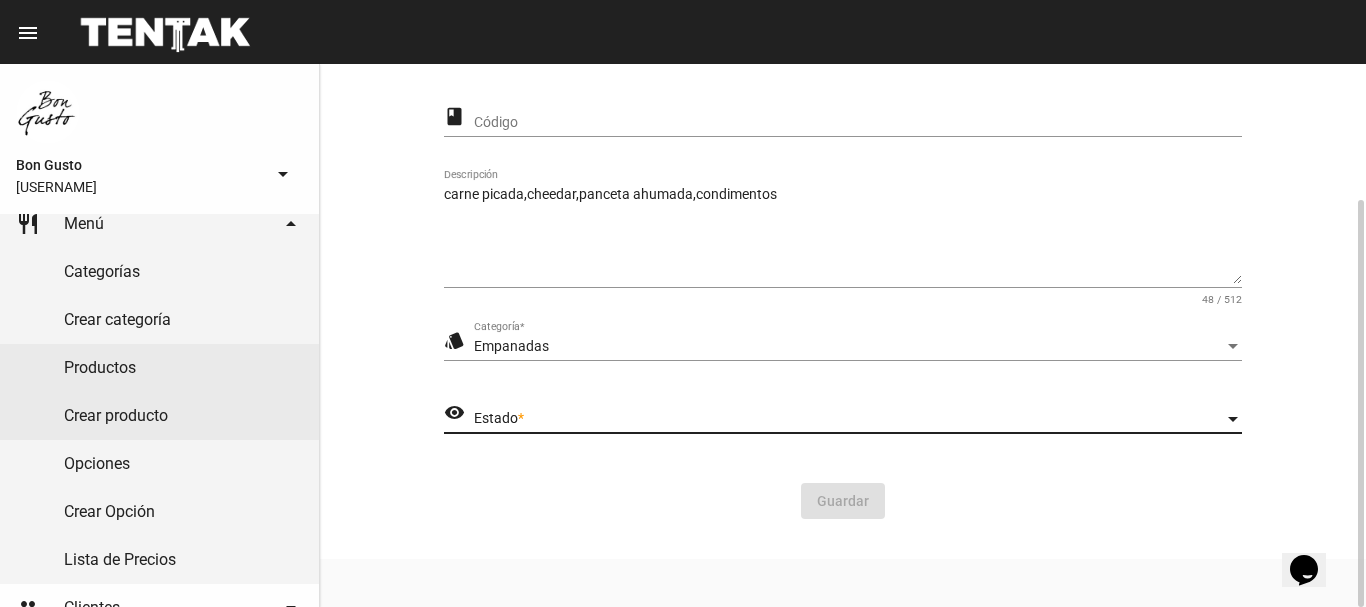 click at bounding box center (1233, 419) 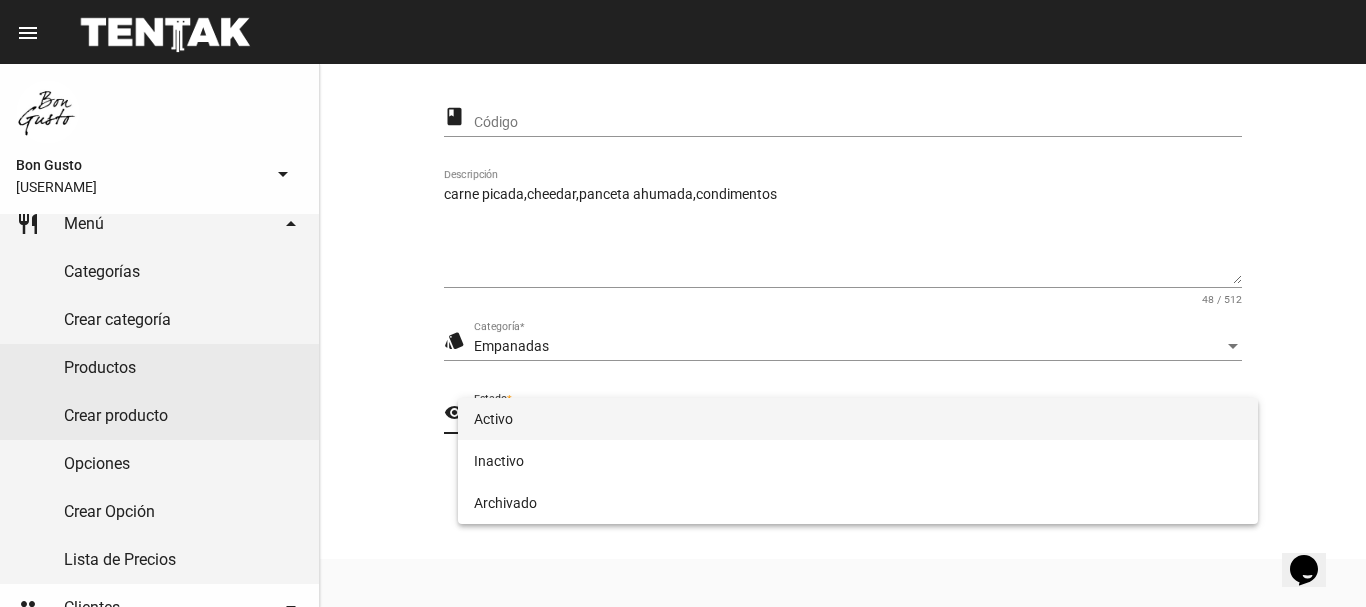 click on "Activo" at bounding box center [858, 419] 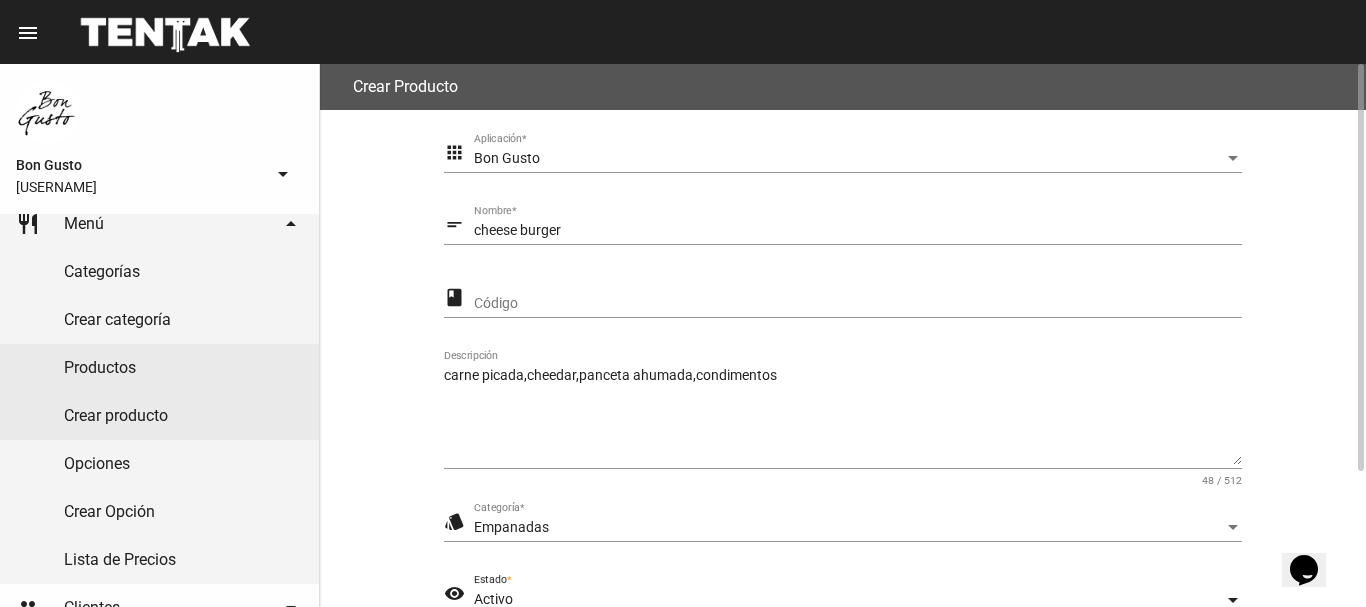 scroll, scrollTop: 181, scrollLeft: 0, axis: vertical 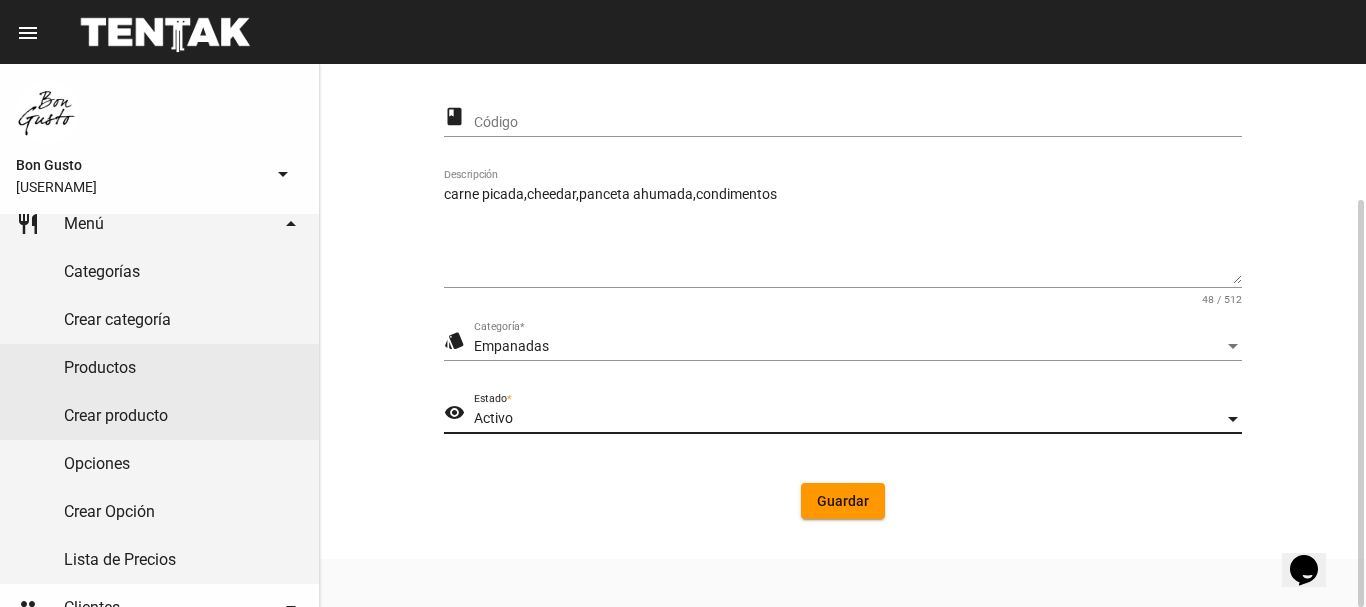 click on "Guardar" at bounding box center [843, 501] 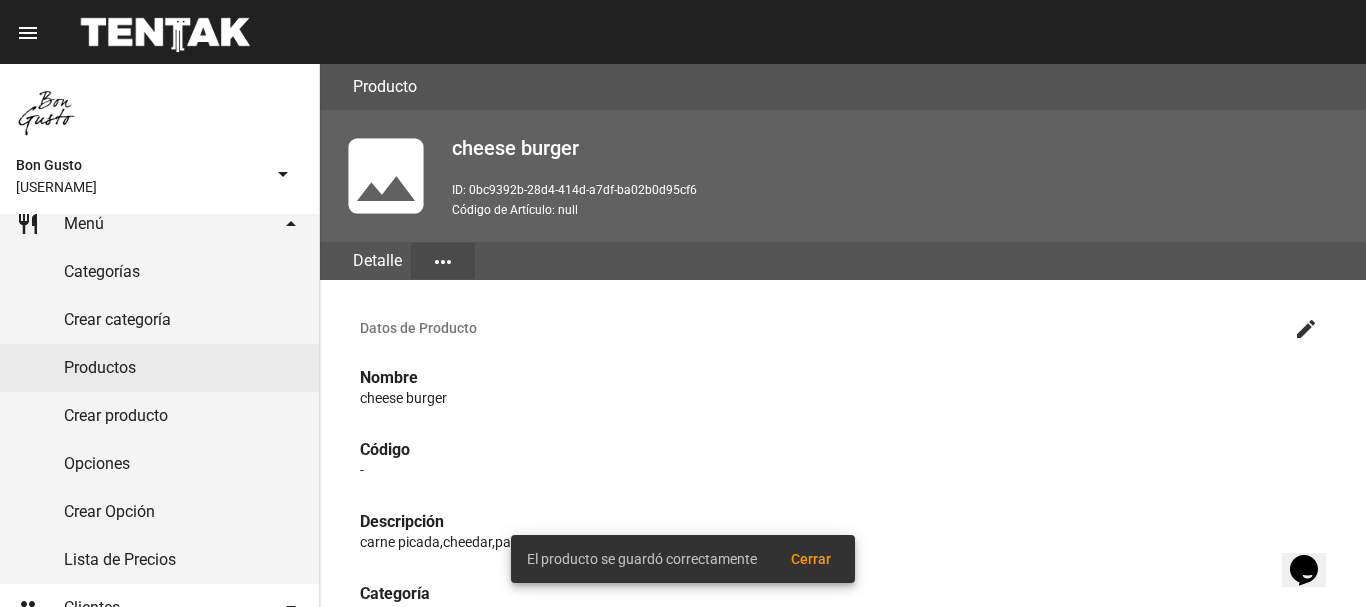 scroll, scrollTop: 949, scrollLeft: 0, axis: vertical 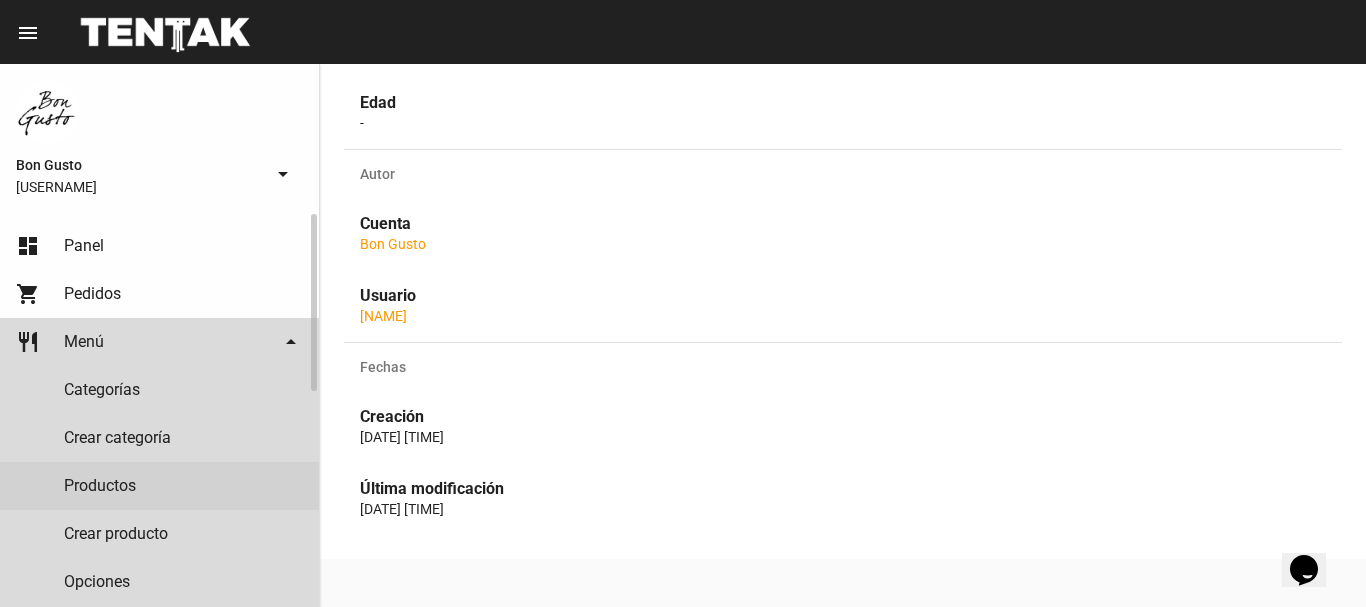click on "restaurant Menú arrow_drop_down" at bounding box center [159, 342] 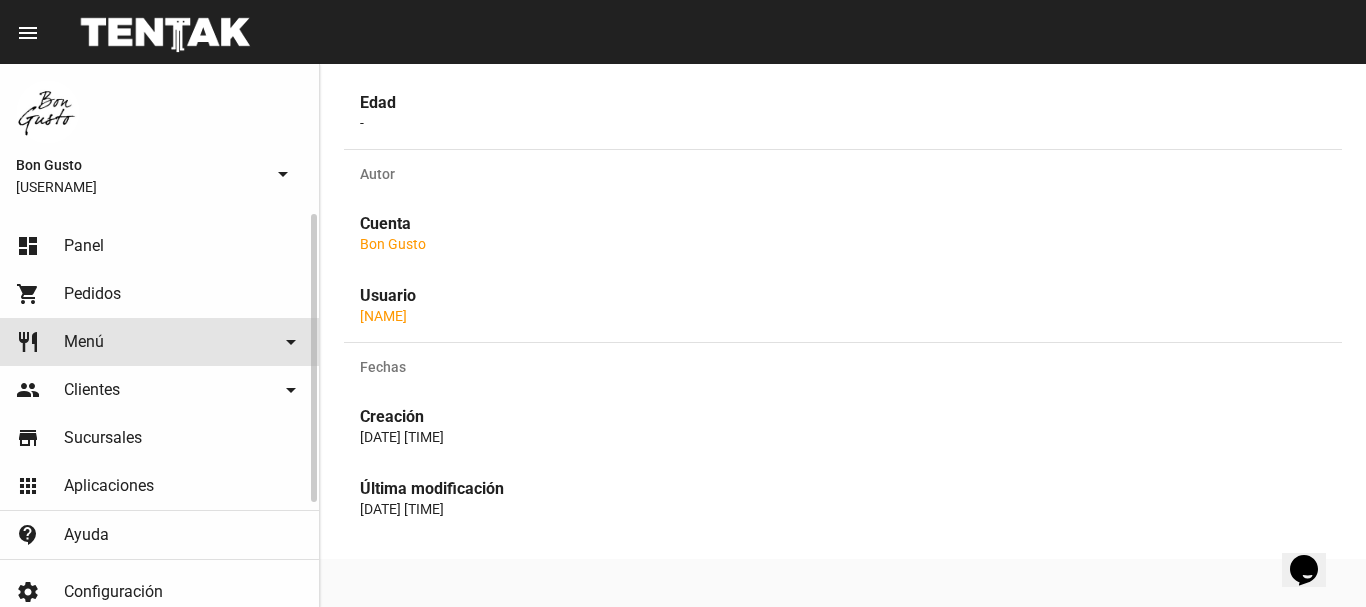 click on "restaurant Menú arrow_drop_down" at bounding box center (159, 342) 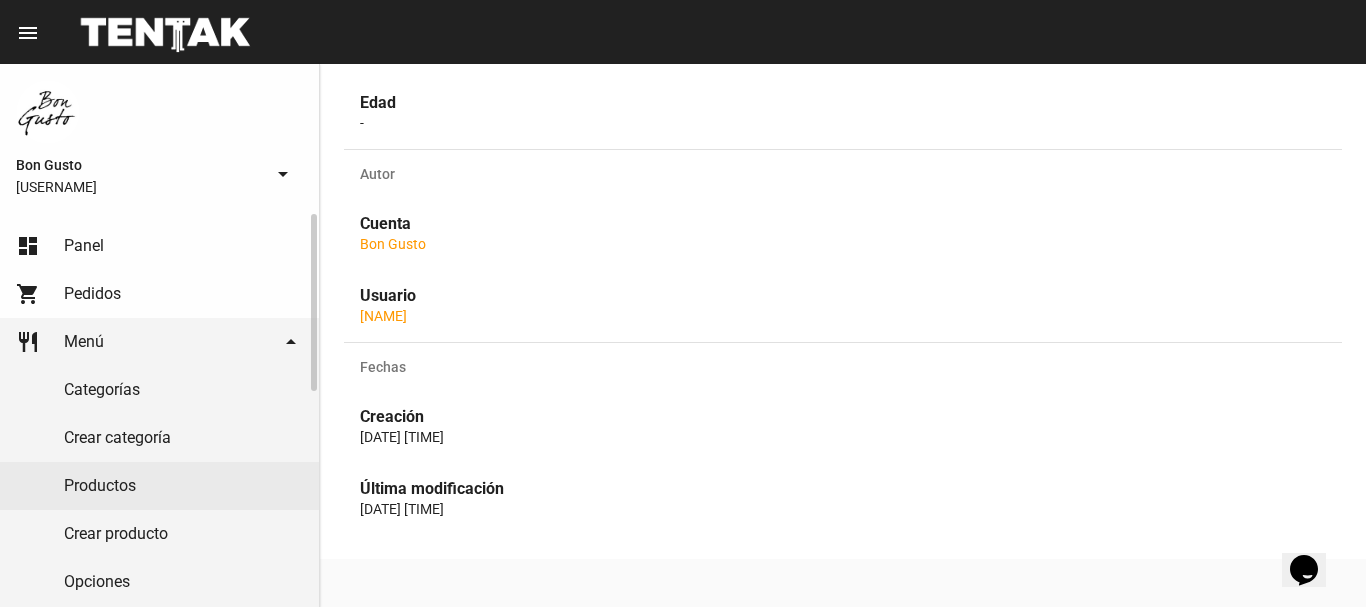 click on "Productos" at bounding box center [159, 486] 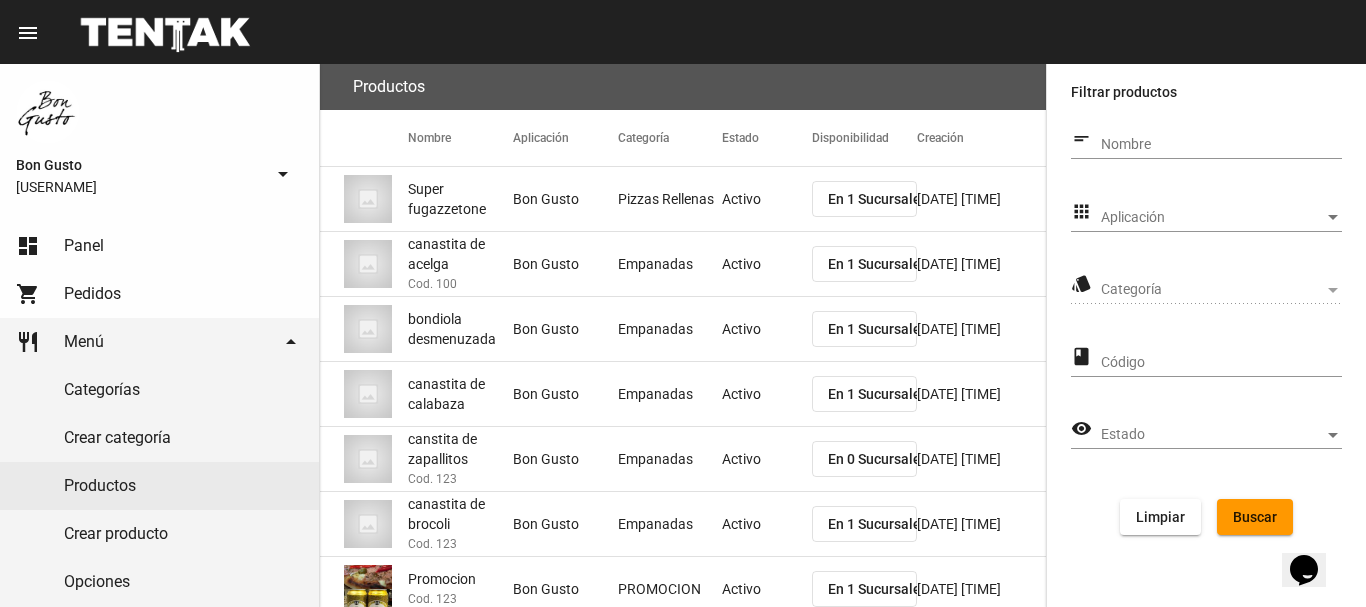 scroll, scrollTop: 362, scrollLeft: 0, axis: vertical 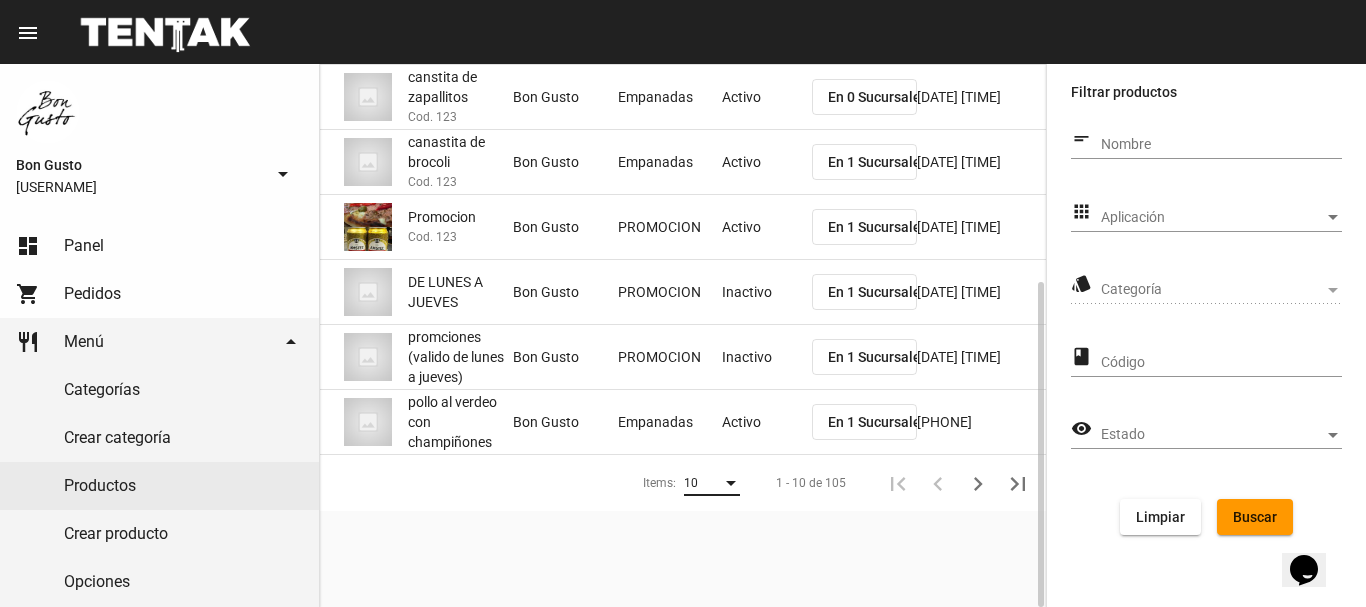 click at bounding box center (731, 484) 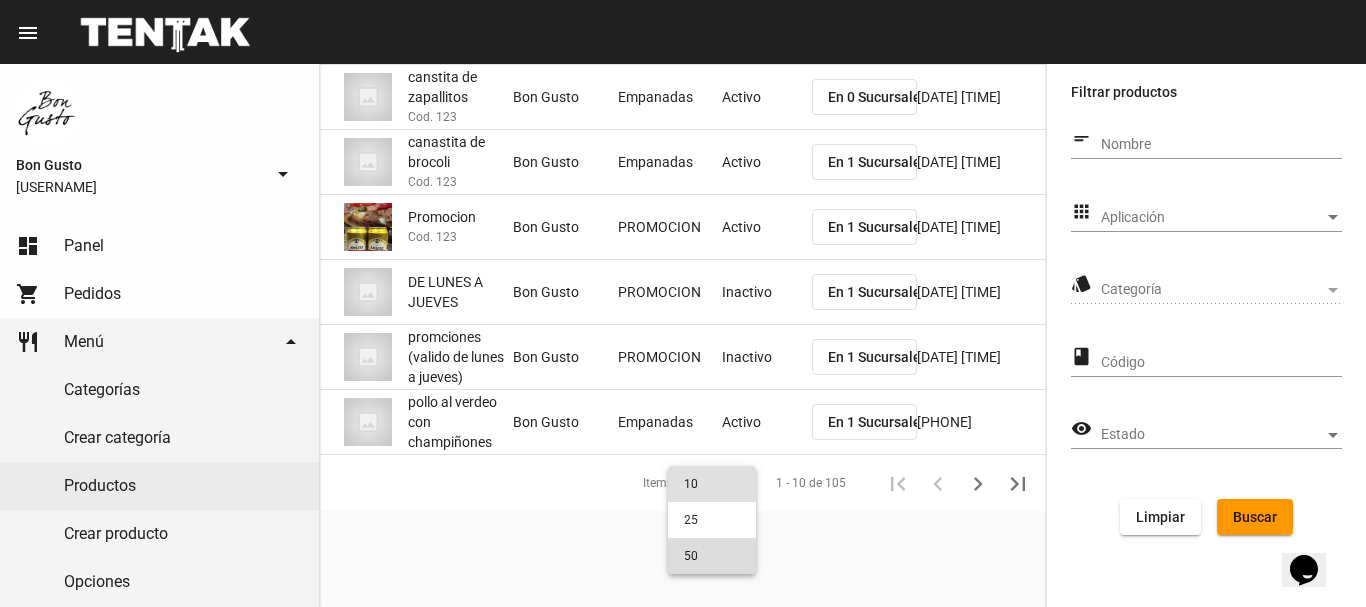 click on "50" at bounding box center (712, 556) 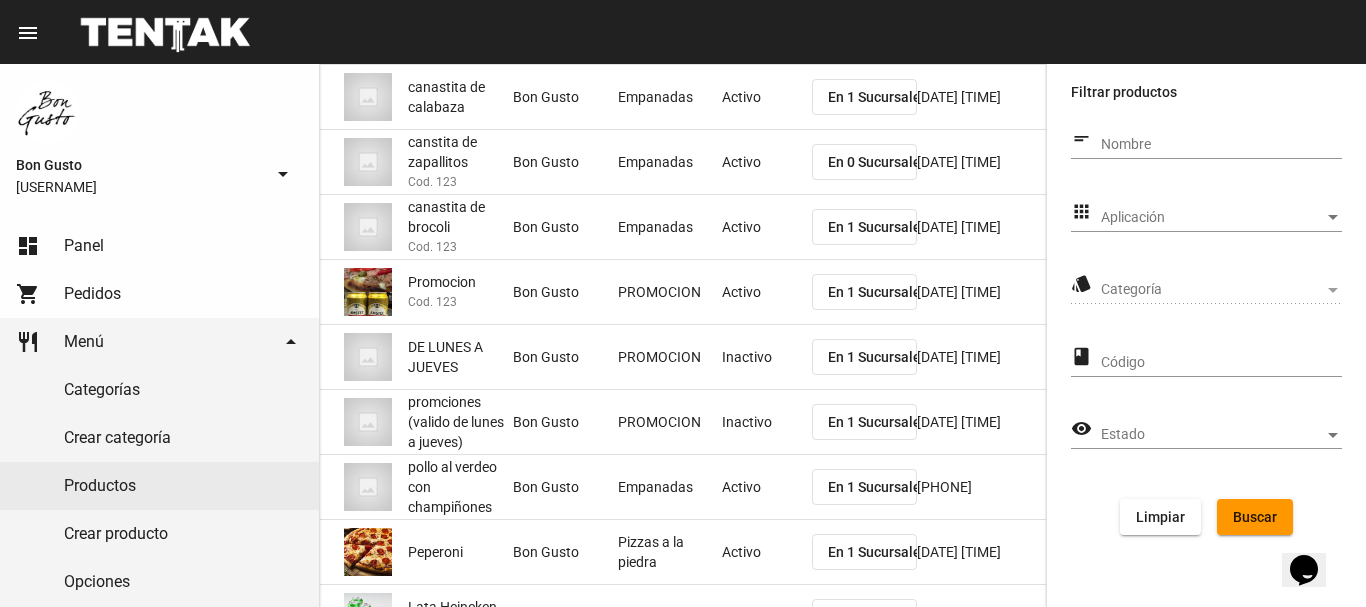 scroll, scrollTop: 0, scrollLeft: 0, axis: both 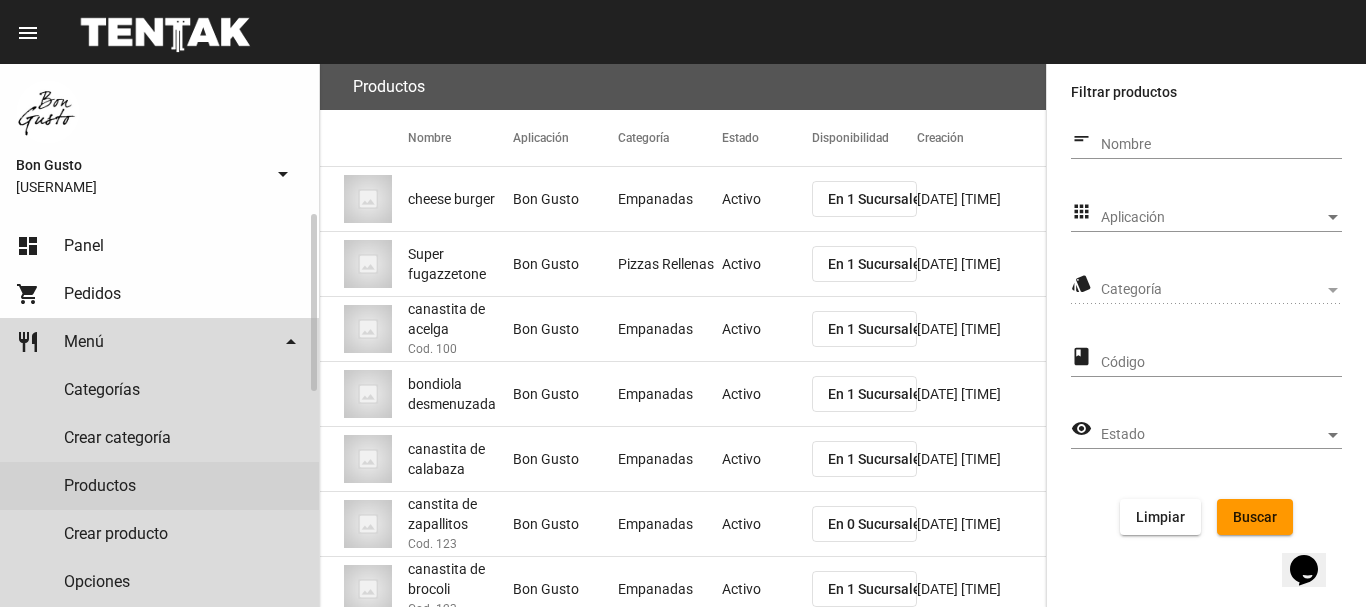 click on "restaurant Menú arrow_drop_down" at bounding box center (159, 342) 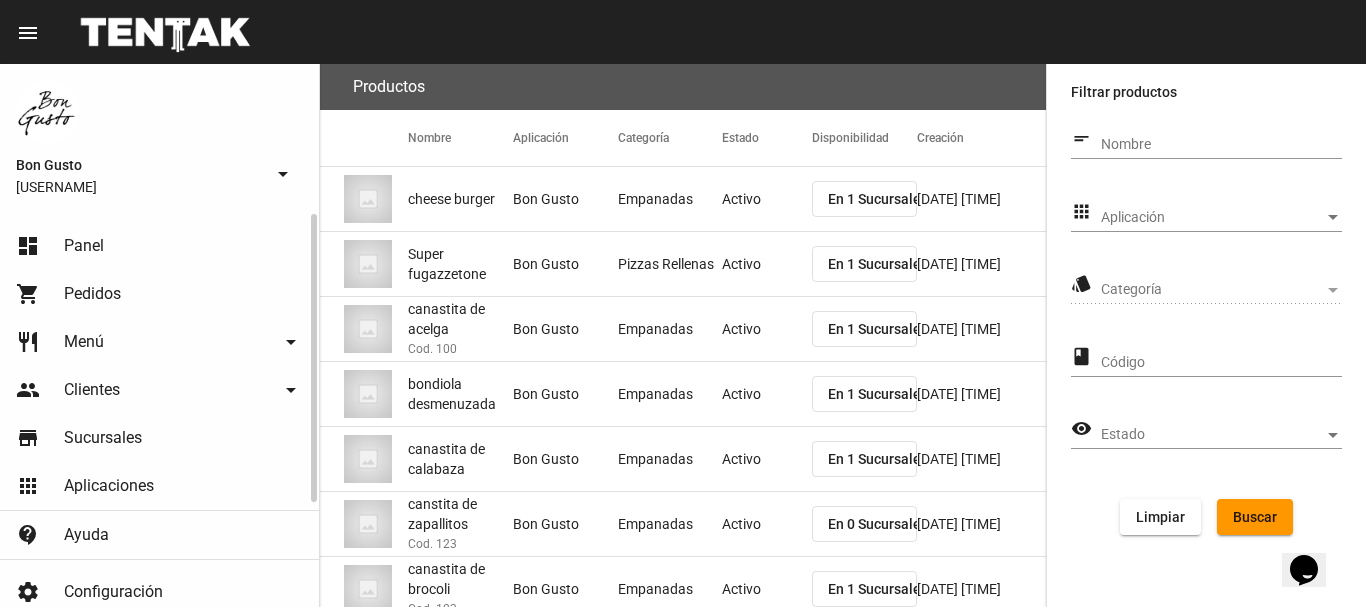 click on "restaurant Menú arrow_drop_down" at bounding box center [159, 342] 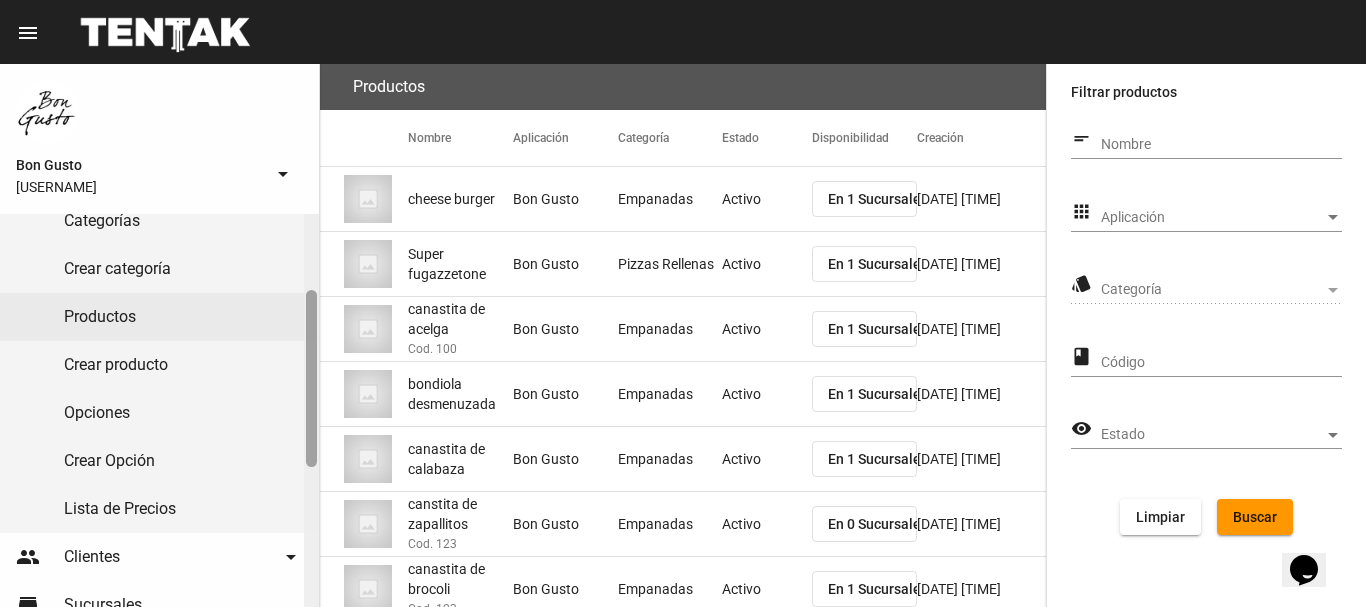 scroll, scrollTop: 182, scrollLeft: 0, axis: vertical 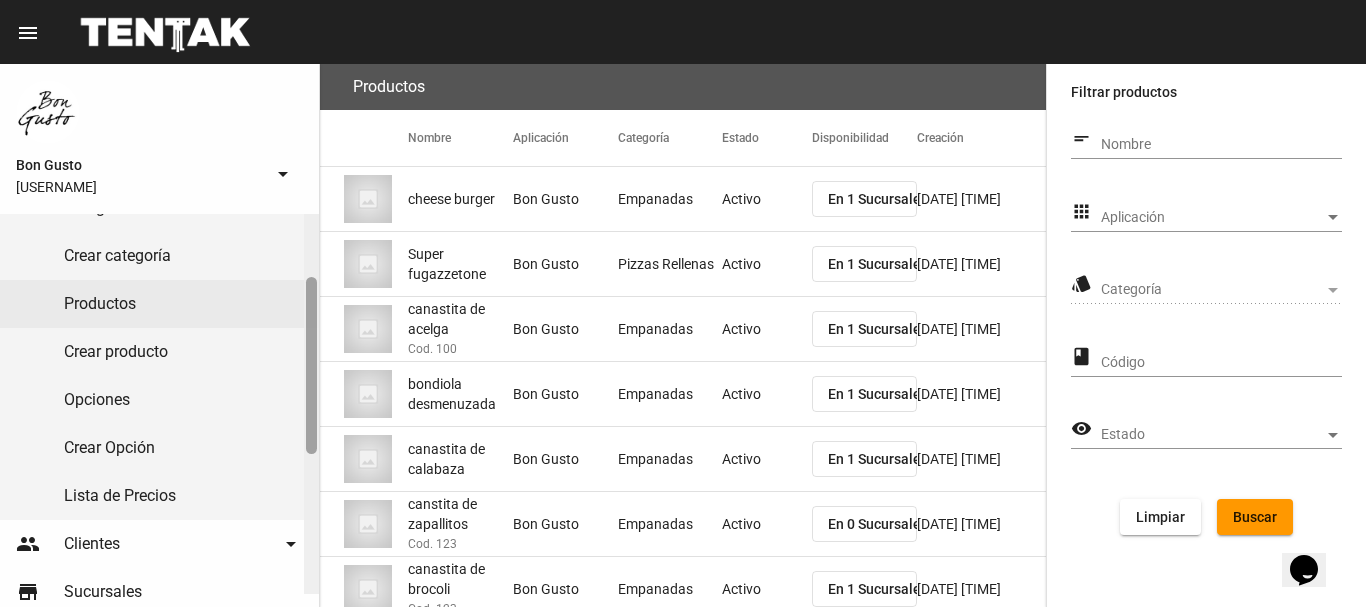 drag, startPoint x: 311, startPoint y: 343, endPoint x: 288, endPoint y: 425, distance: 85.16454 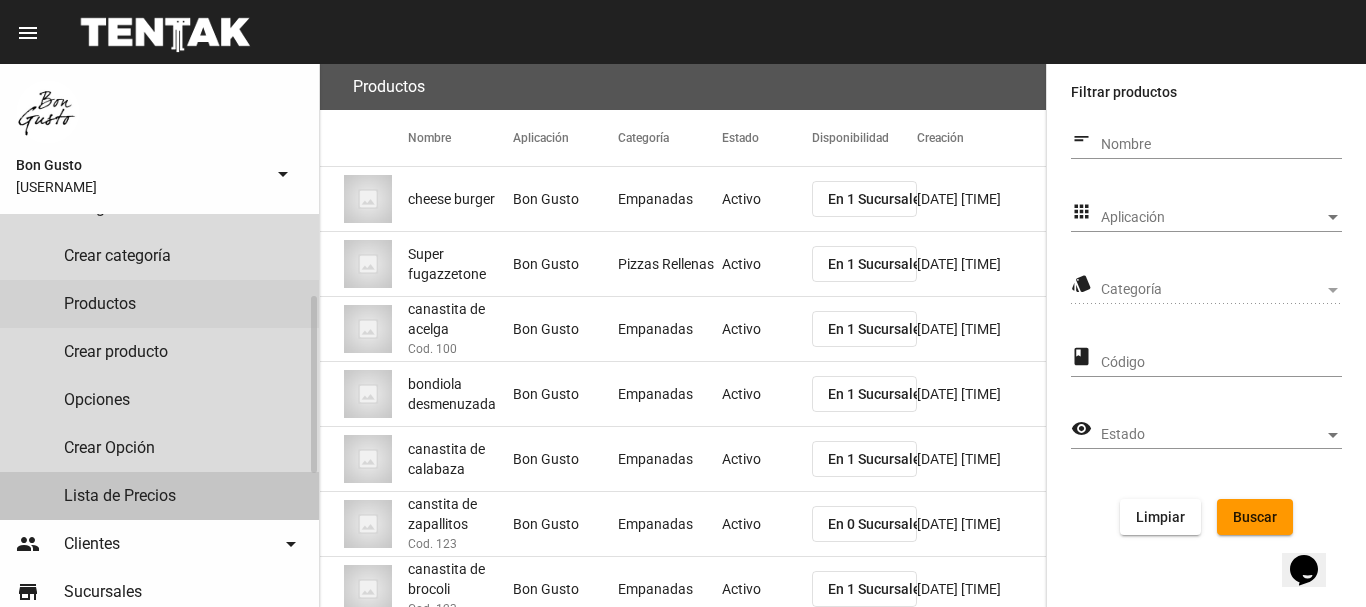 click on "Lista de Precios" at bounding box center (159, 496) 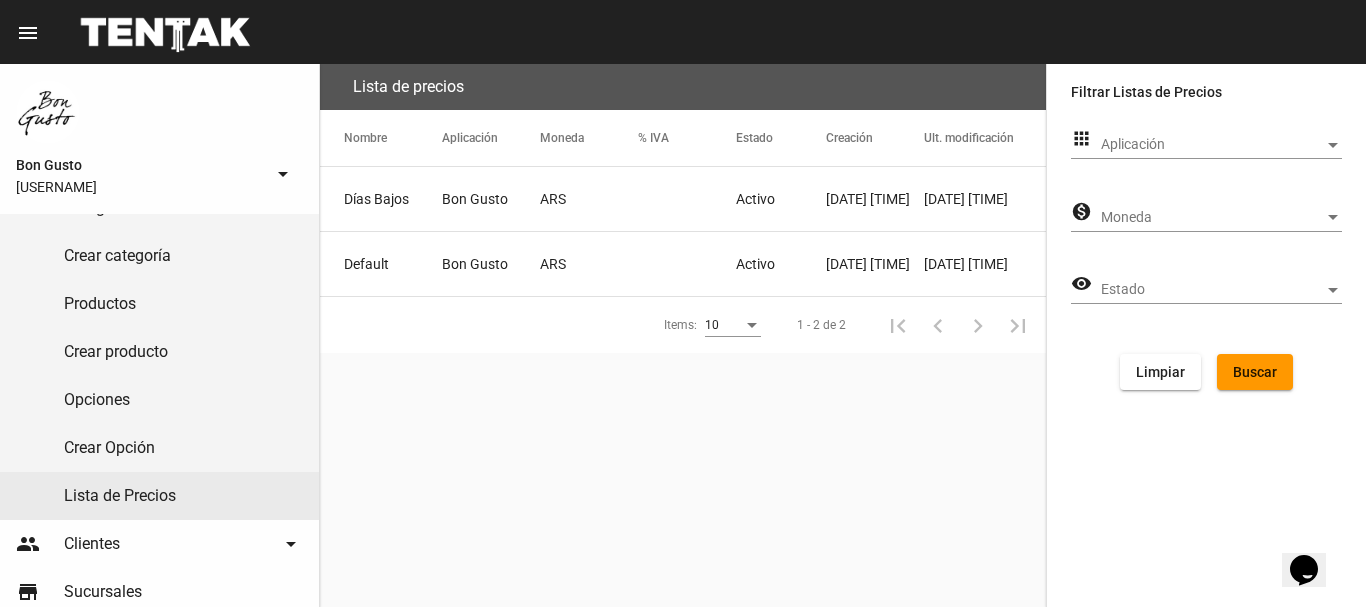click at bounding box center [687, 199] 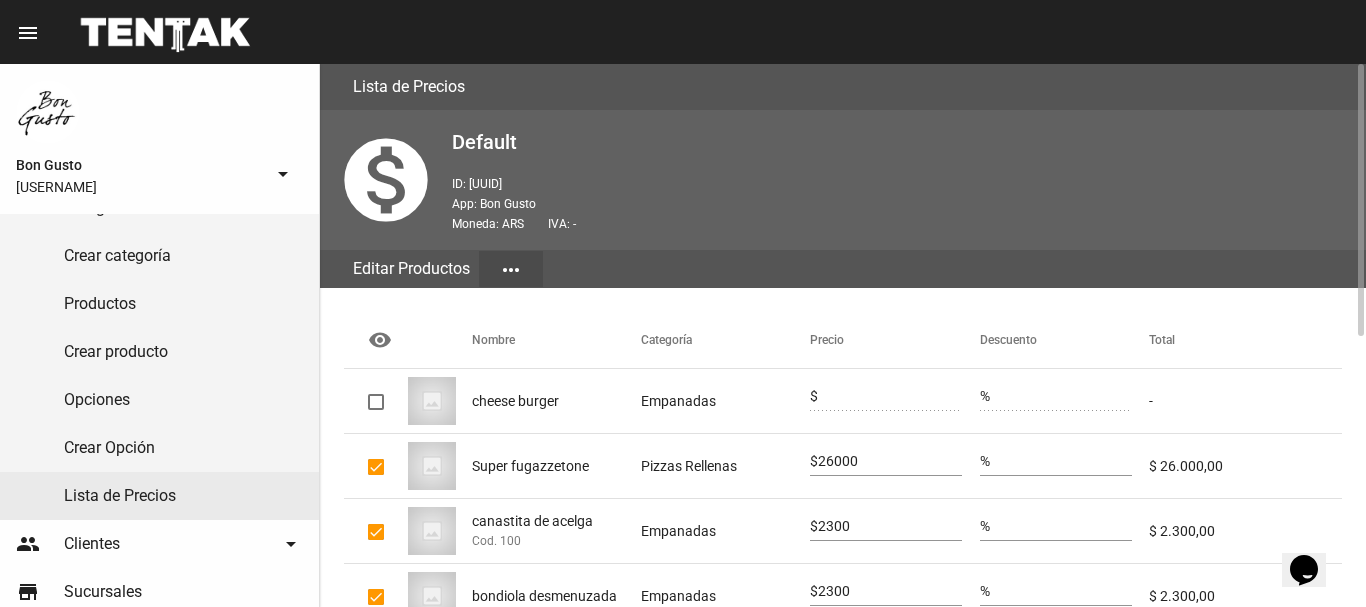 click on "$" at bounding box center (814, 396) 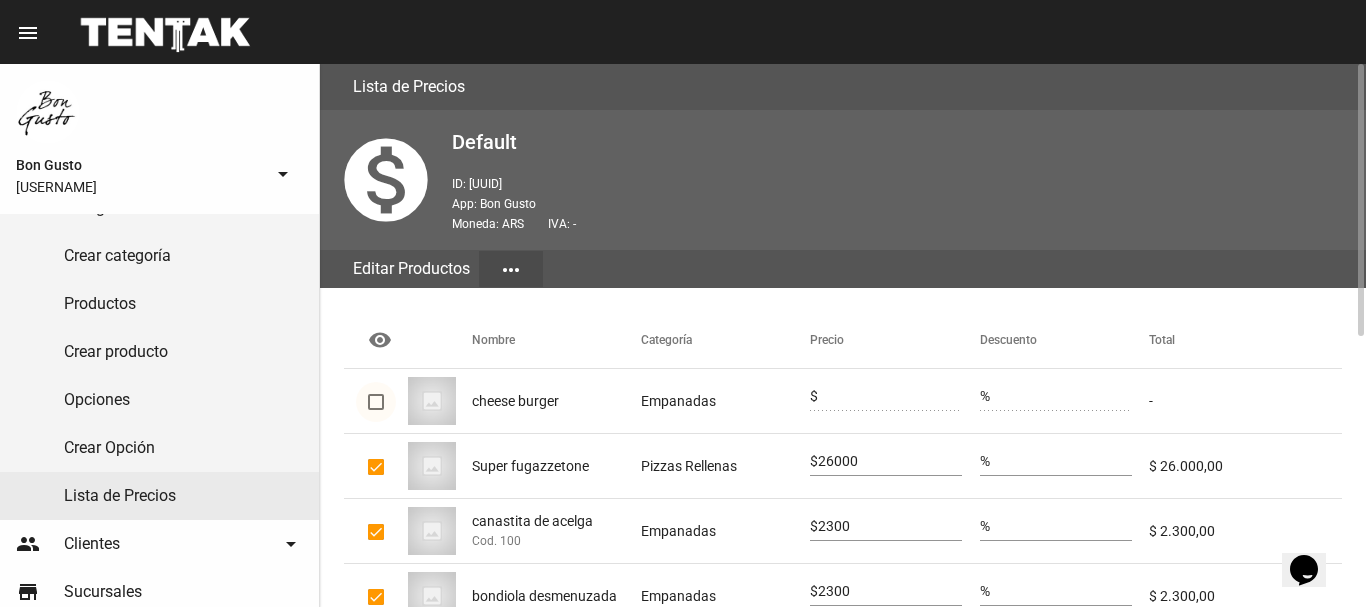 click at bounding box center [376, 402] 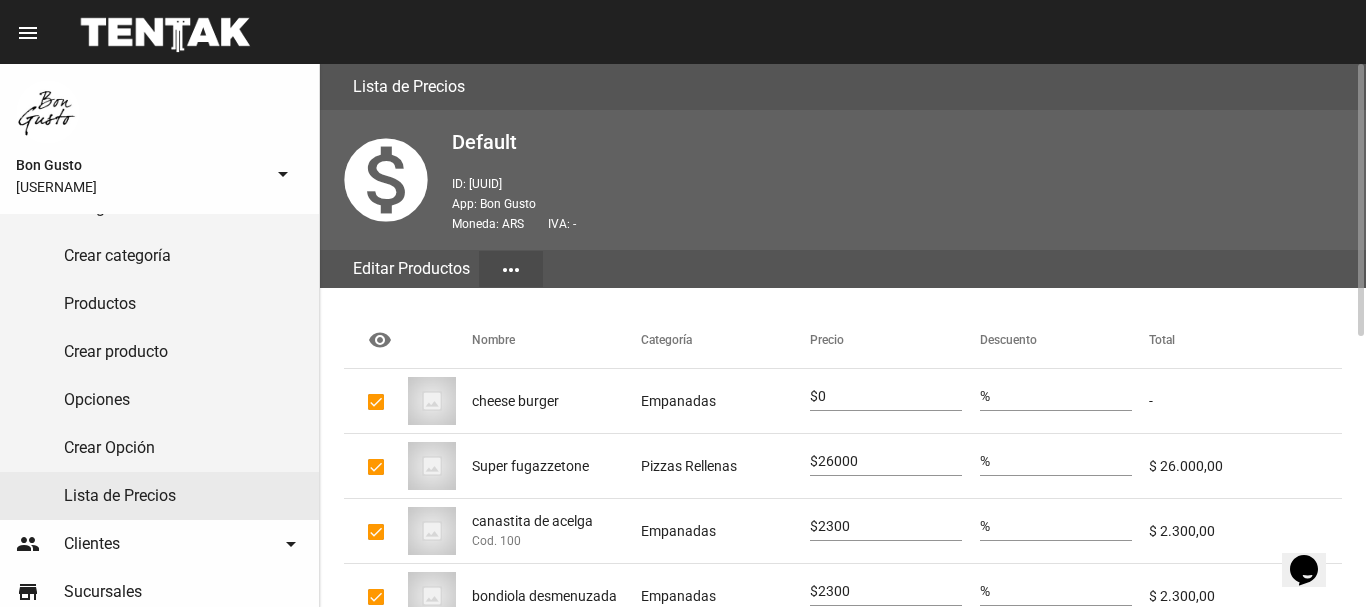 click on "0" at bounding box center (890, 397) 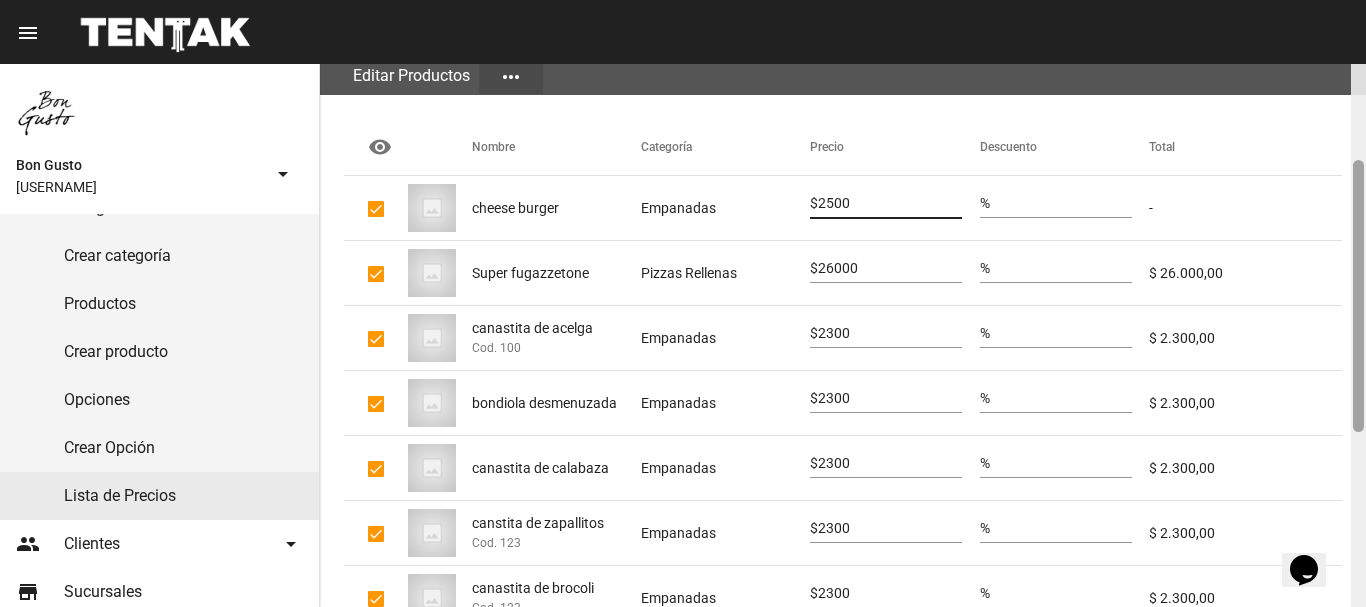 drag, startPoint x: 1357, startPoint y: 241, endPoint x: 1359, endPoint y: 339, distance: 98.02041 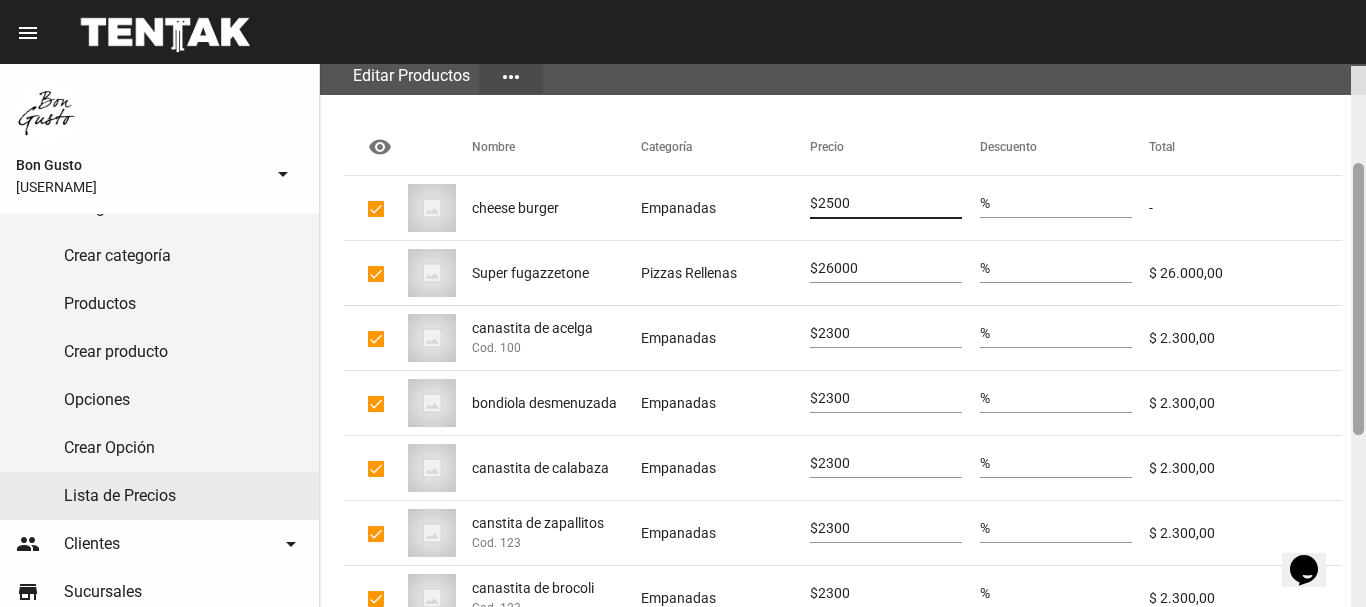 scroll, scrollTop: 195, scrollLeft: 0, axis: vertical 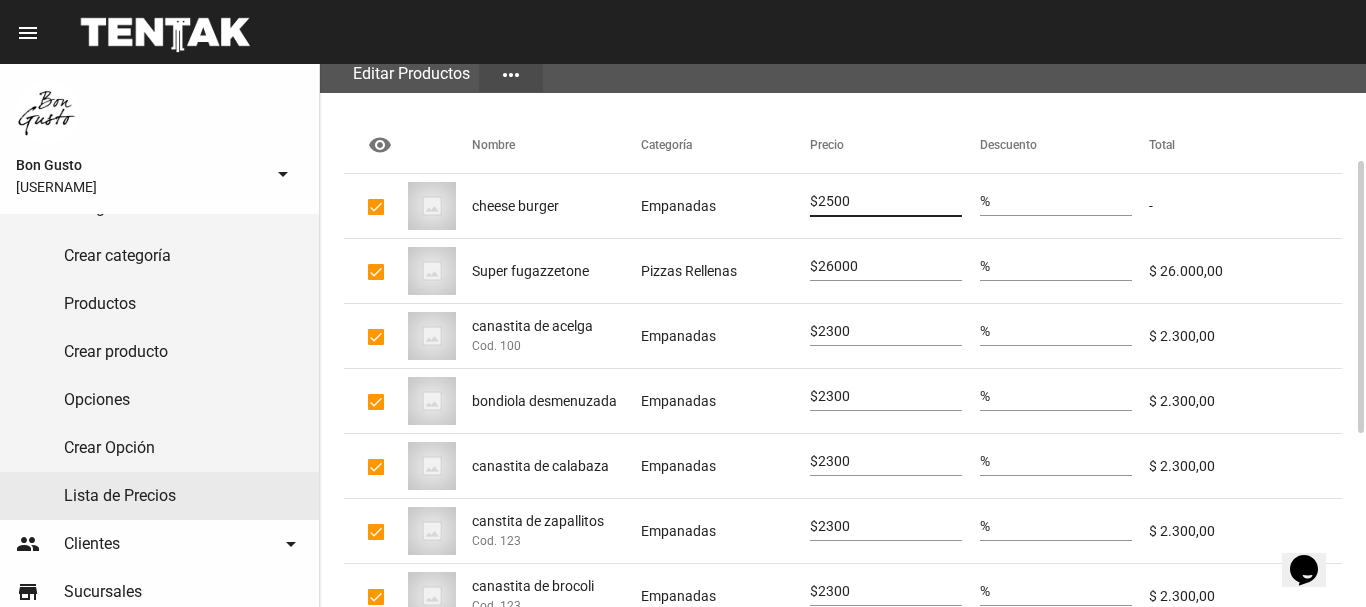 type on "2500" 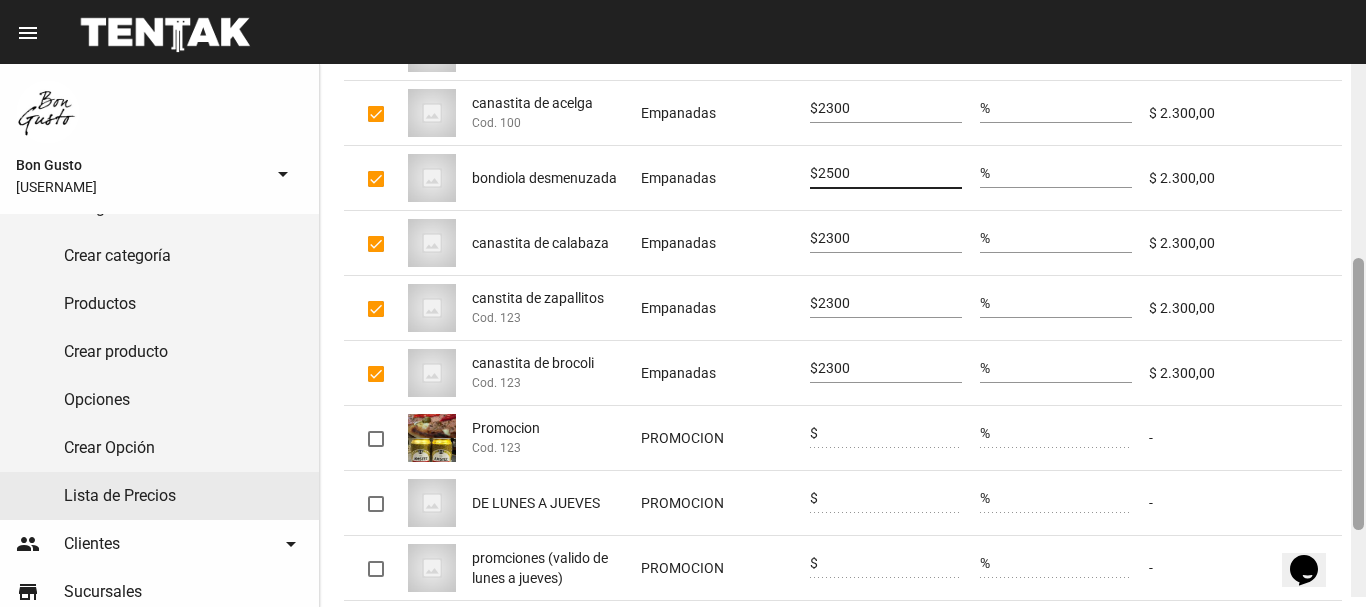 scroll, scrollTop: 420, scrollLeft: 0, axis: vertical 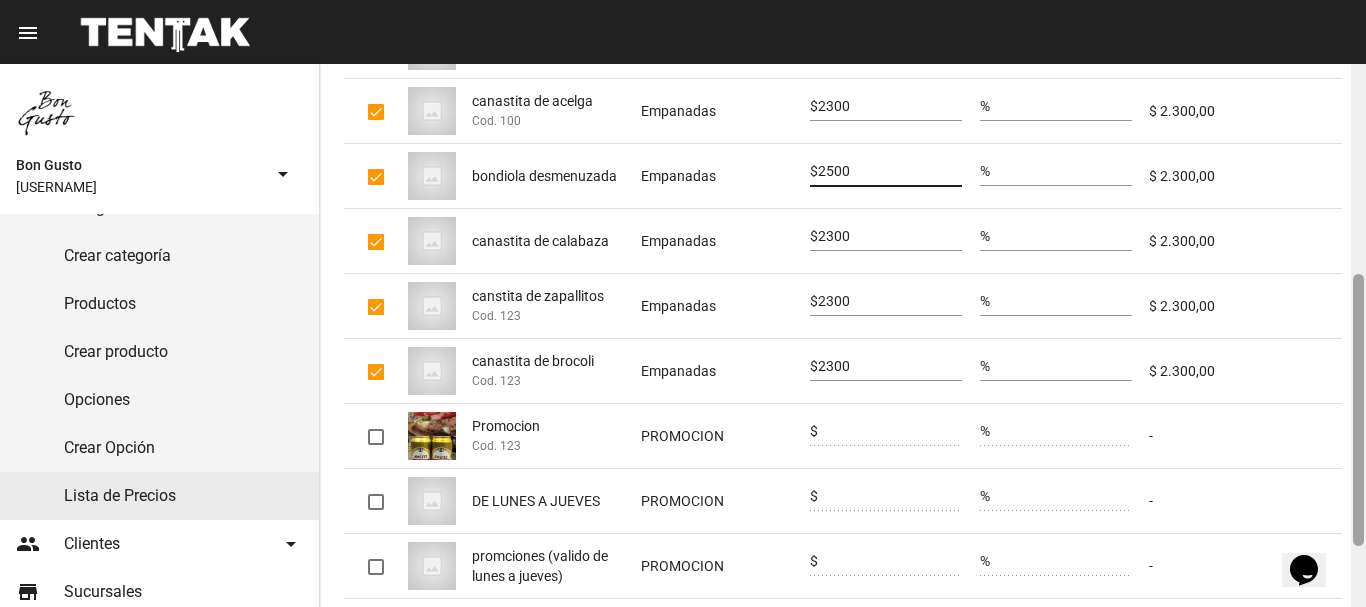 drag, startPoint x: 1359, startPoint y: 211, endPoint x: 1336, endPoint y: 324, distance: 115.316956 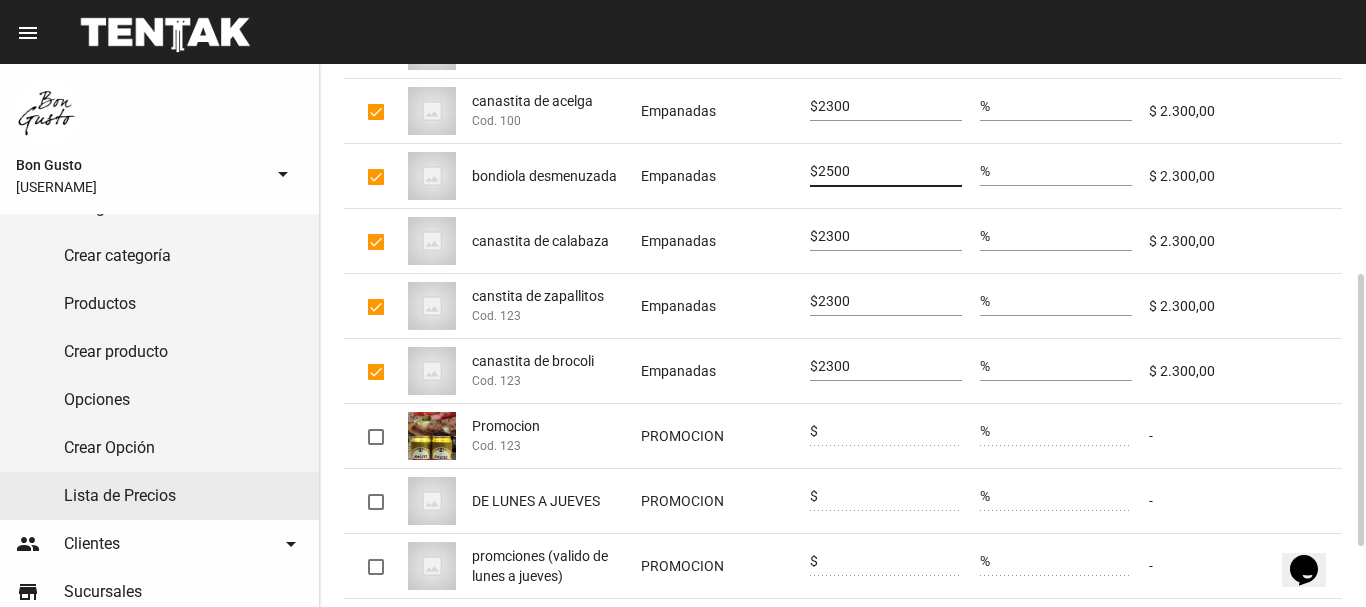 scroll, scrollTop: 540, scrollLeft: 0, axis: vertical 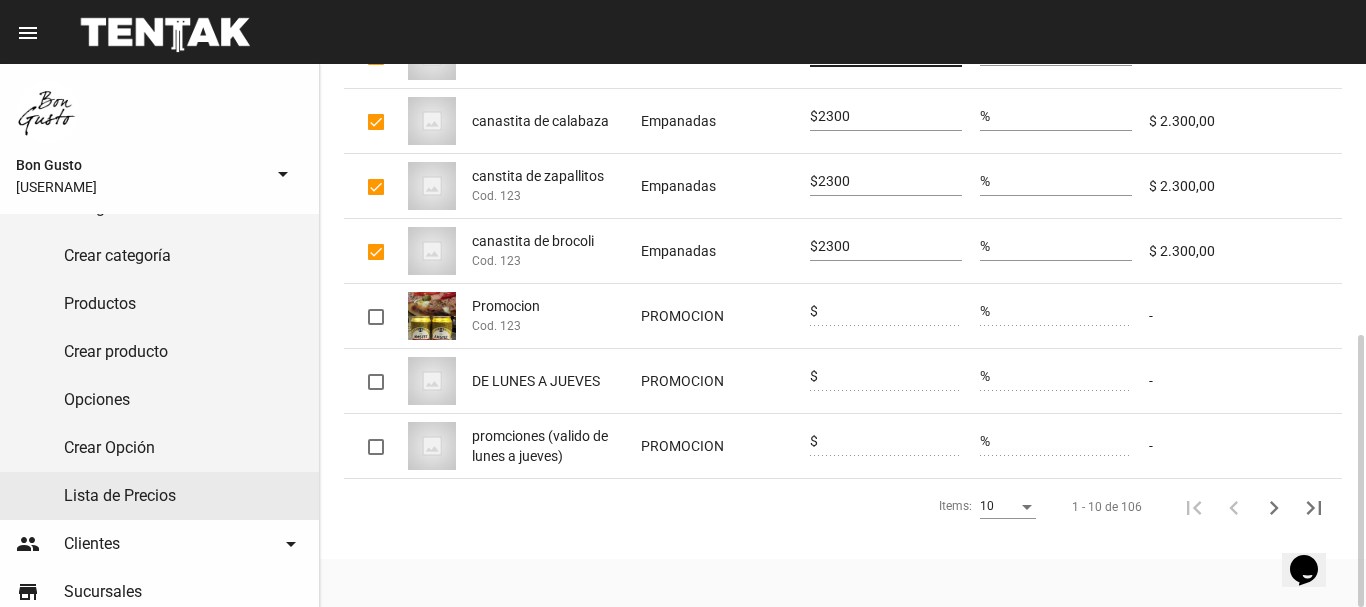 type on "2500" 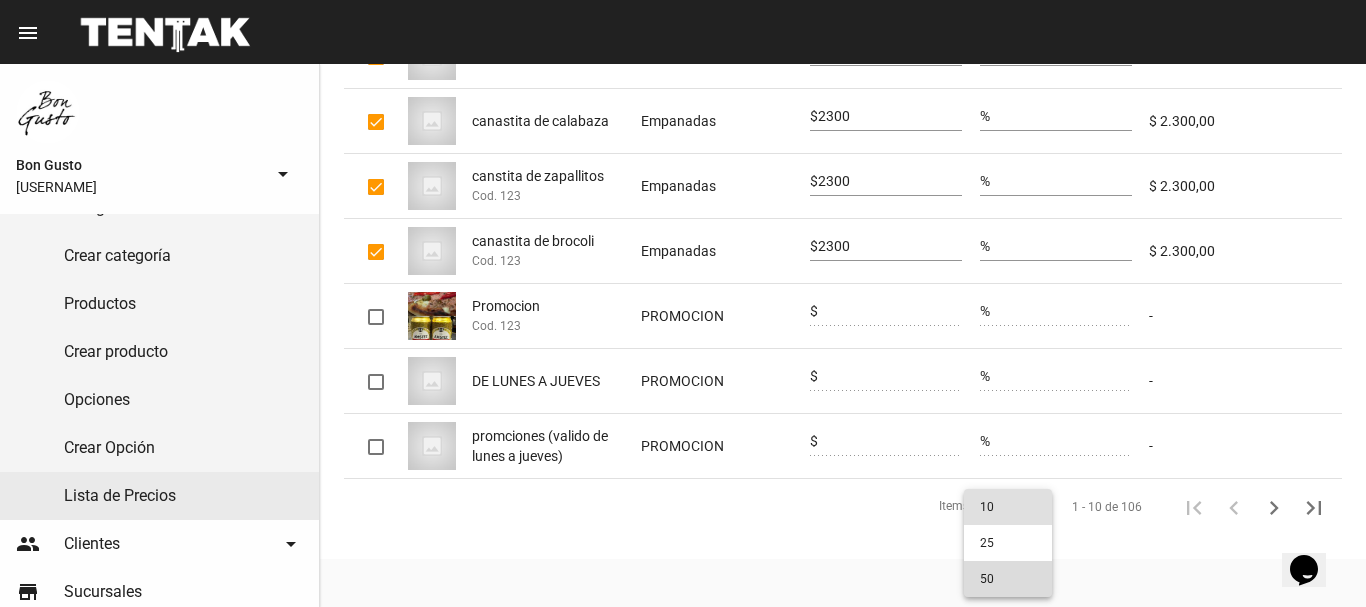 click on "50" at bounding box center [1008, 579] 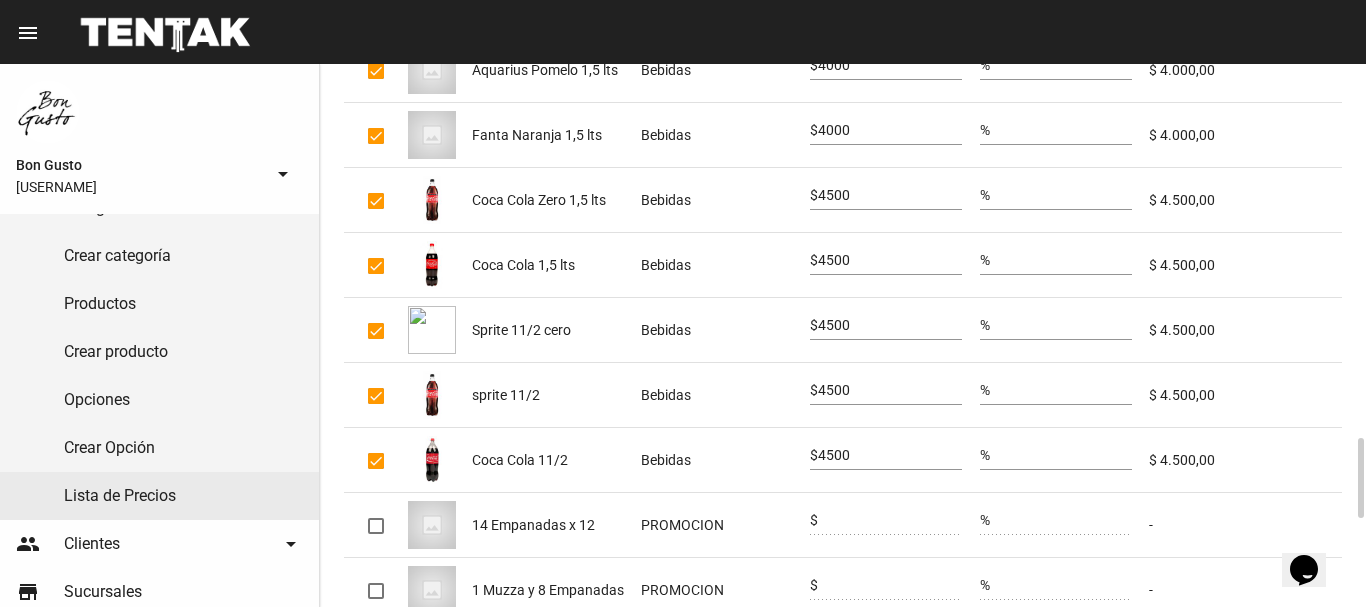 scroll, scrollTop: 3140, scrollLeft: 0, axis: vertical 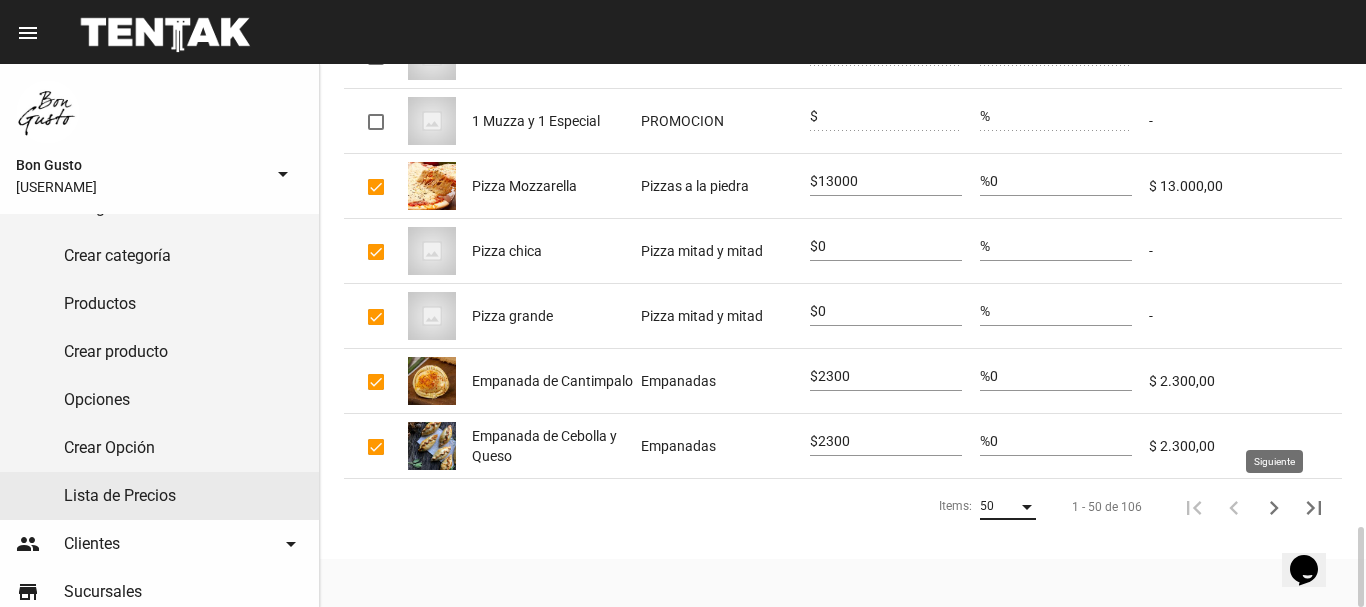 click at bounding box center [1274, 508] 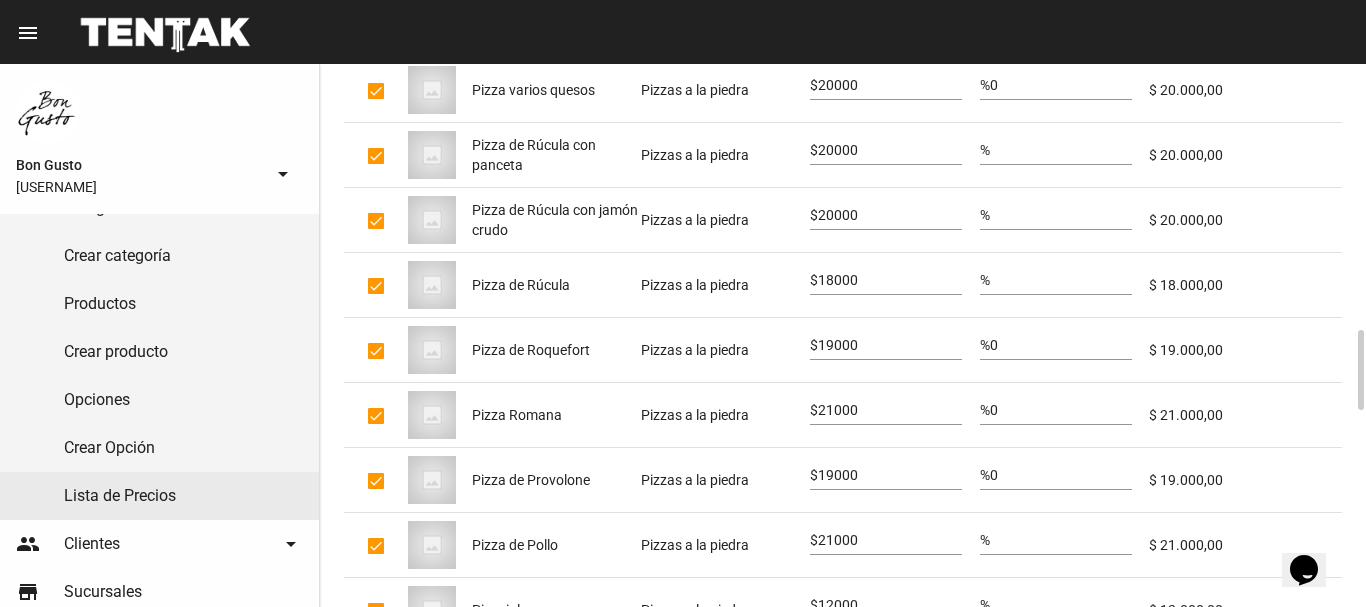 scroll, scrollTop: 0, scrollLeft: 0, axis: both 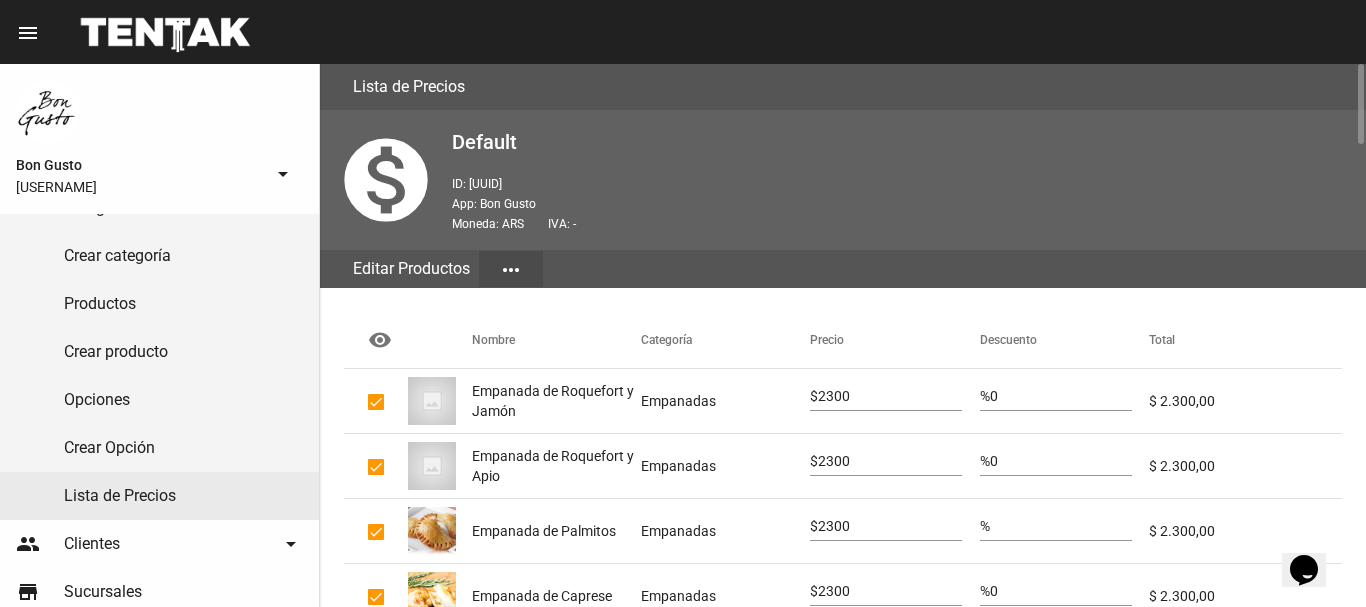 click on "2300" at bounding box center (890, 527) 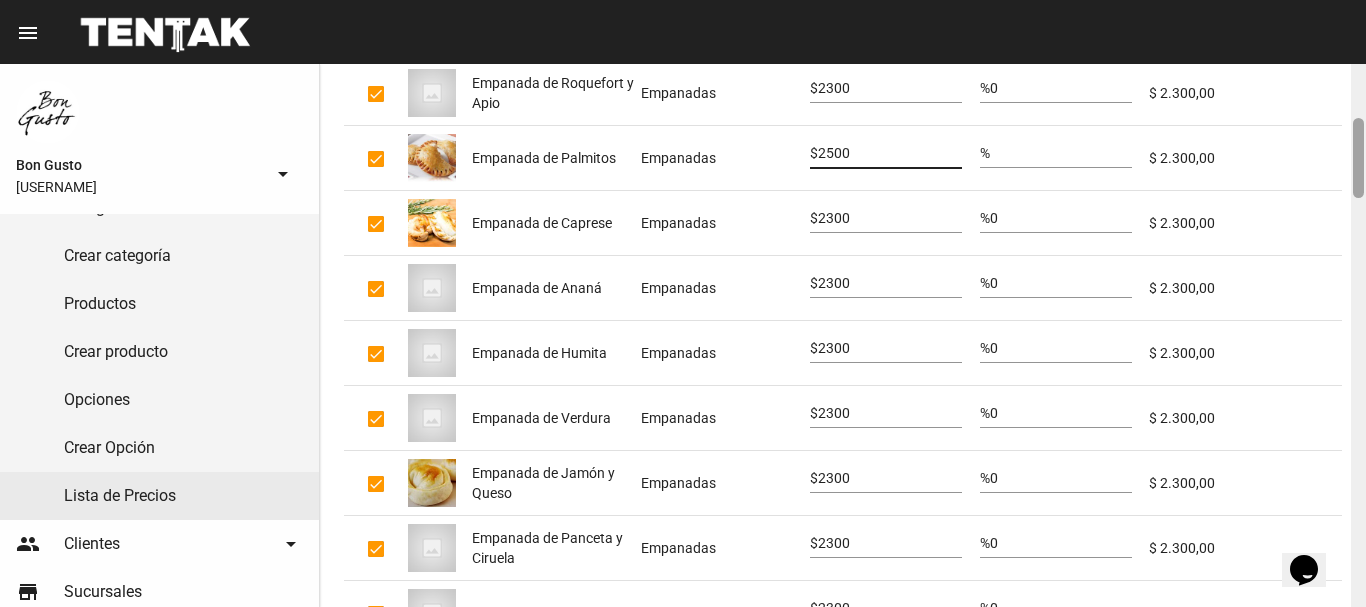 scroll, scrollTop: 400, scrollLeft: 0, axis: vertical 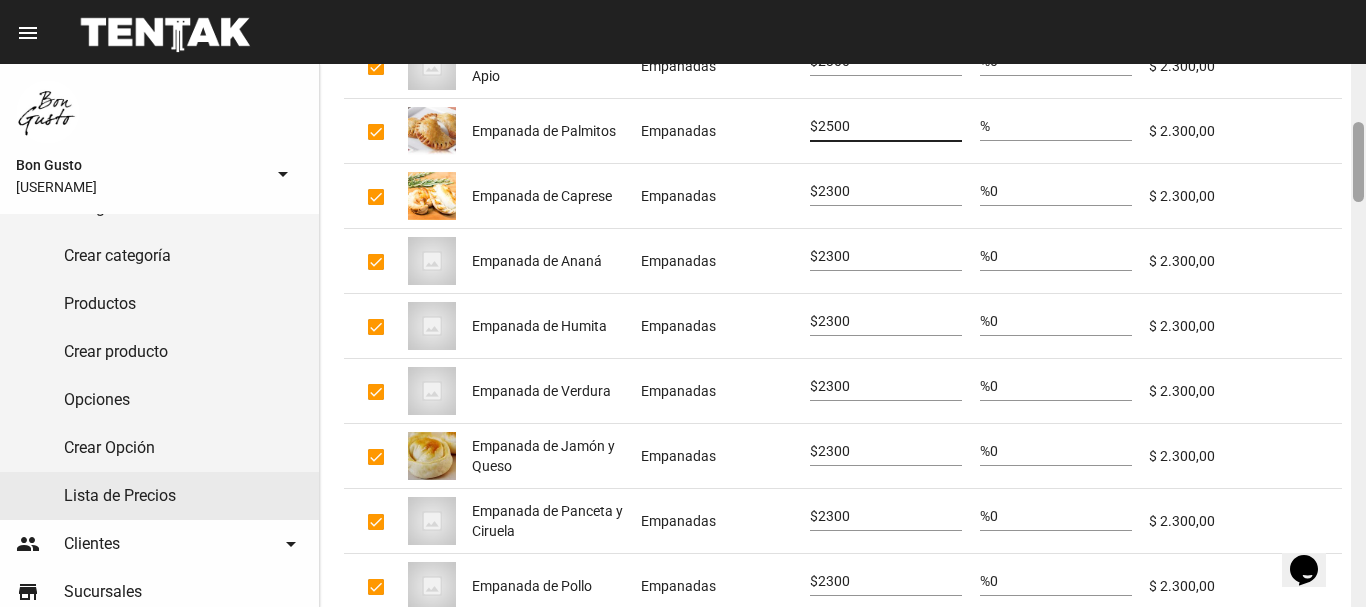 drag, startPoint x: 1357, startPoint y: 119, endPoint x: 1353, endPoint y: 178, distance: 59.135437 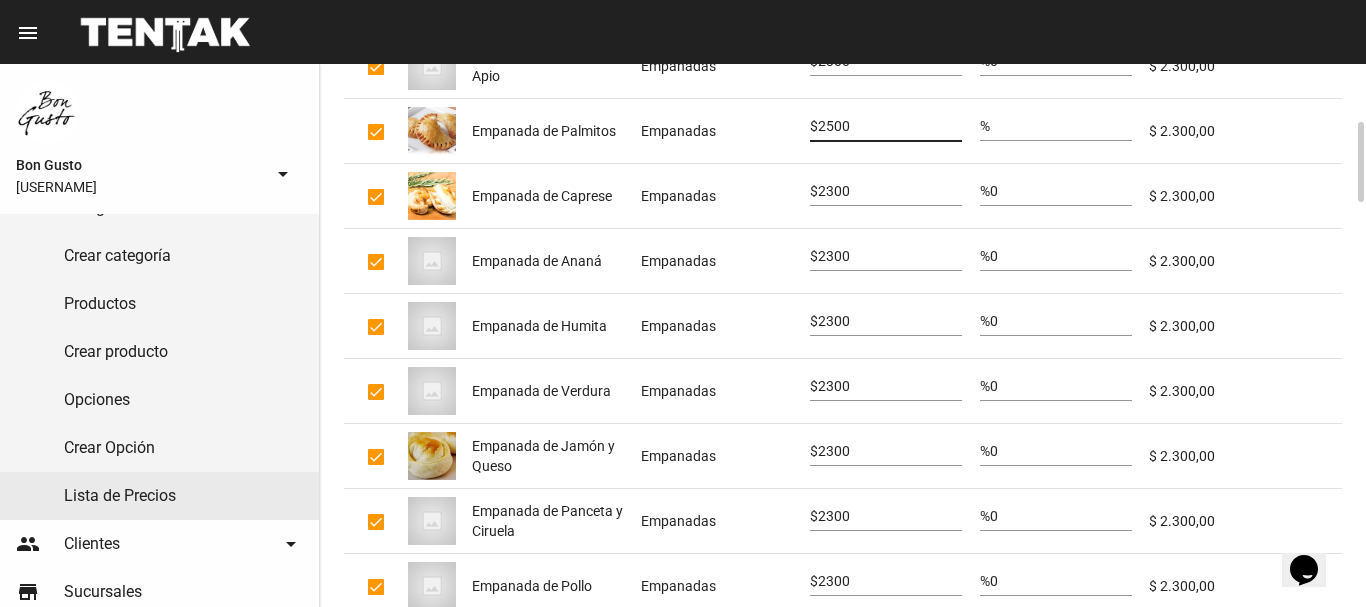 type on "2500" 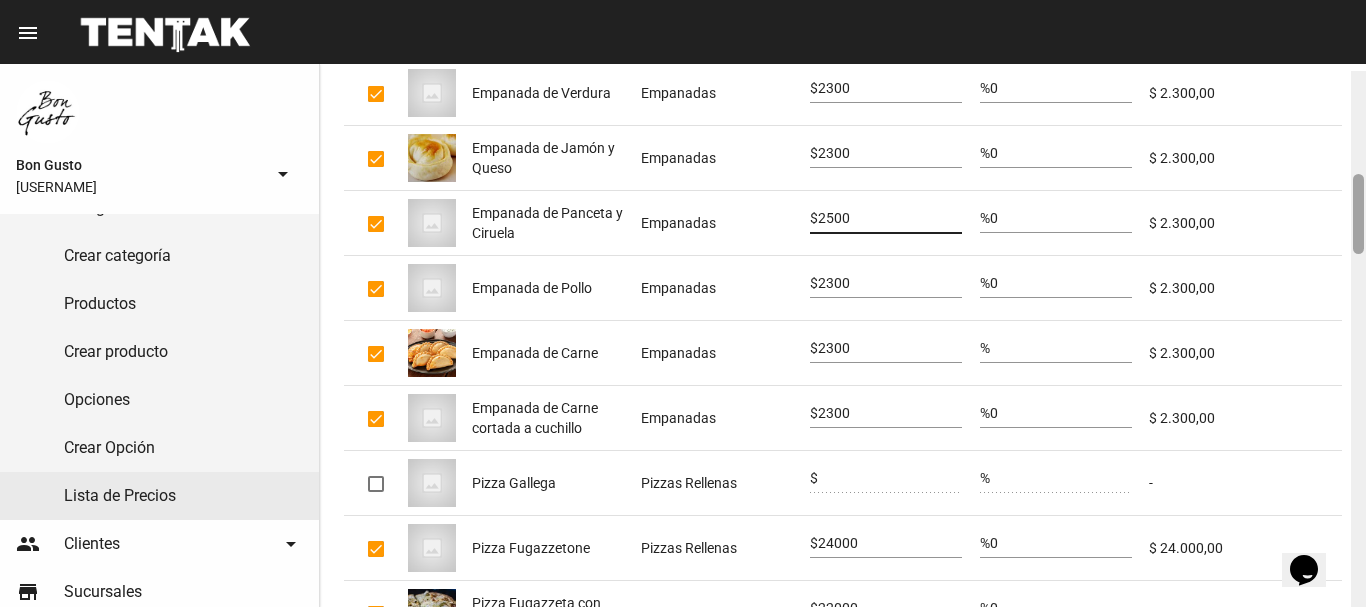 scroll, scrollTop: 712, scrollLeft: 0, axis: vertical 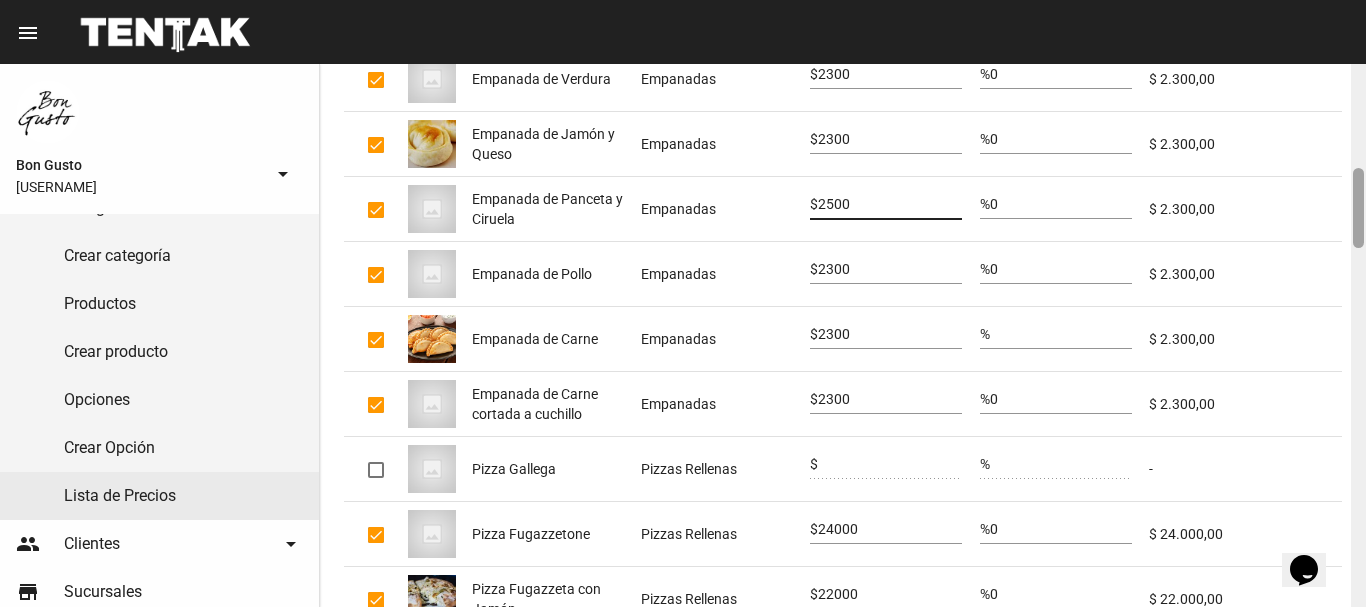 drag, startPoint x: 1356, startPoint y: 150, endPoint x: 1353, endPoint y: 196, distance: 46.09772 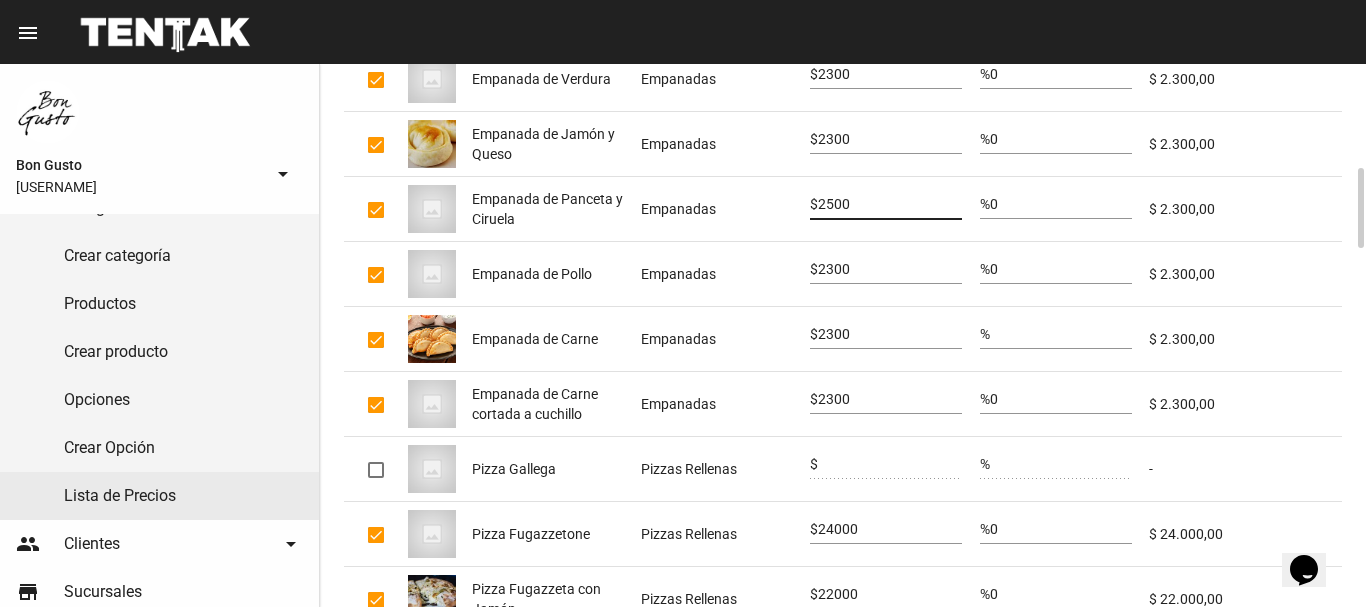type on "2500" 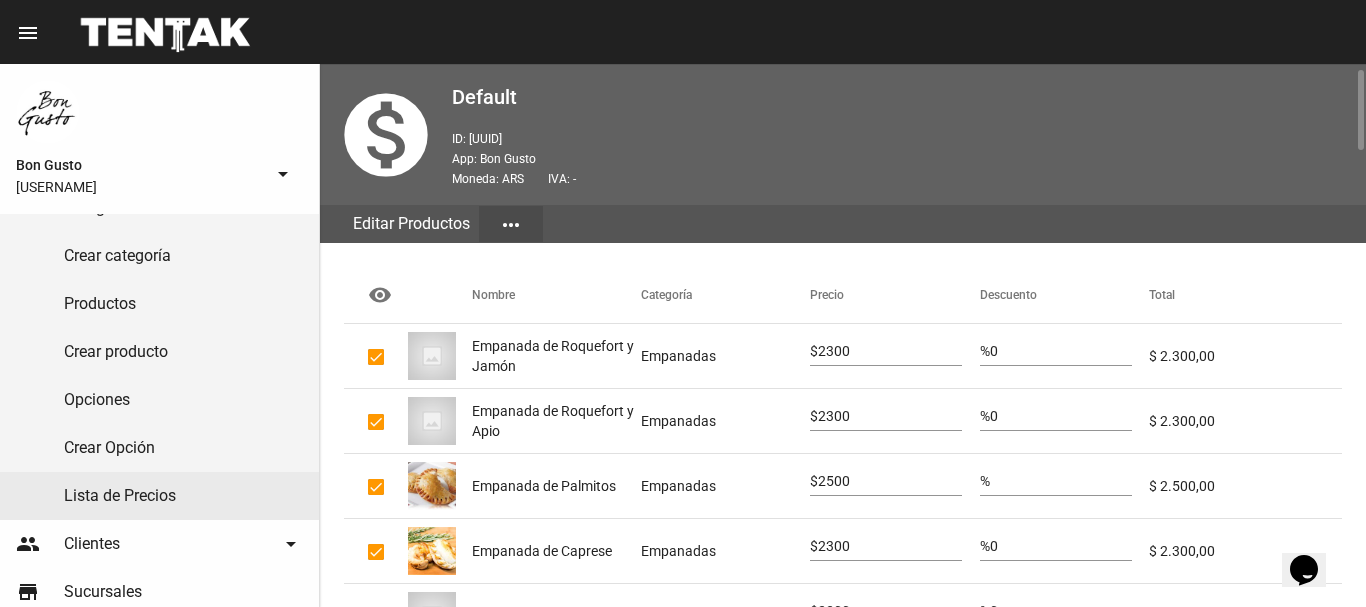 scroll, scrollTop: 2046, scrollLeft: 0, axis: vertical 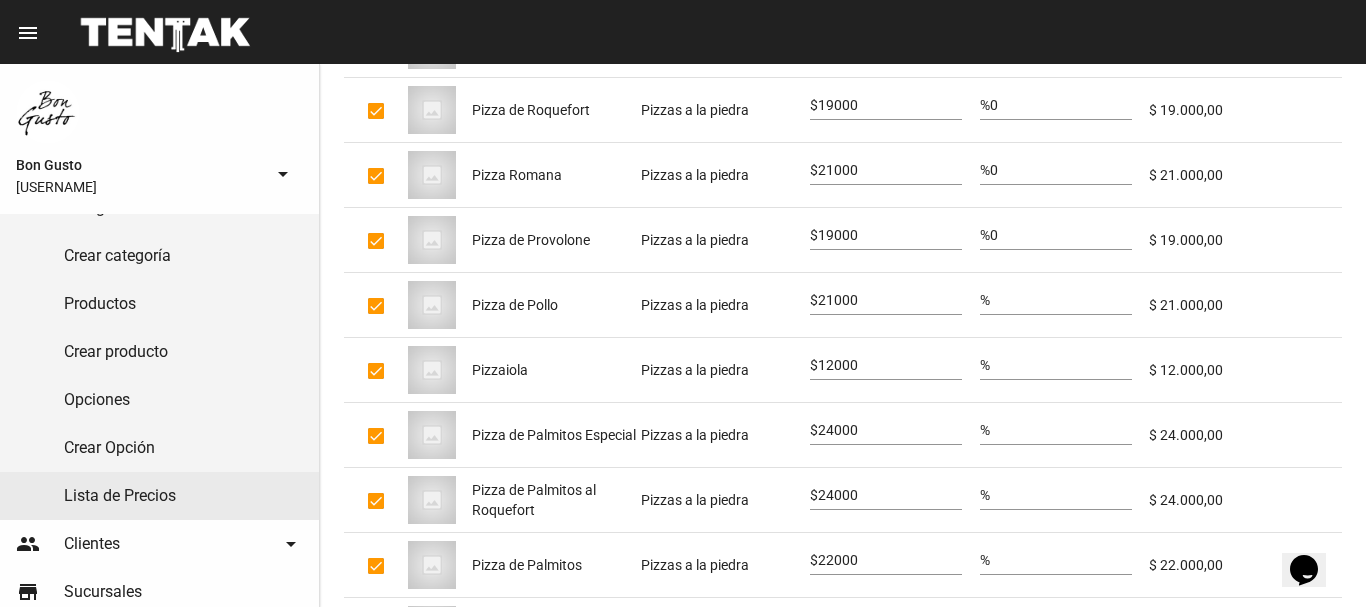 type on "2500" 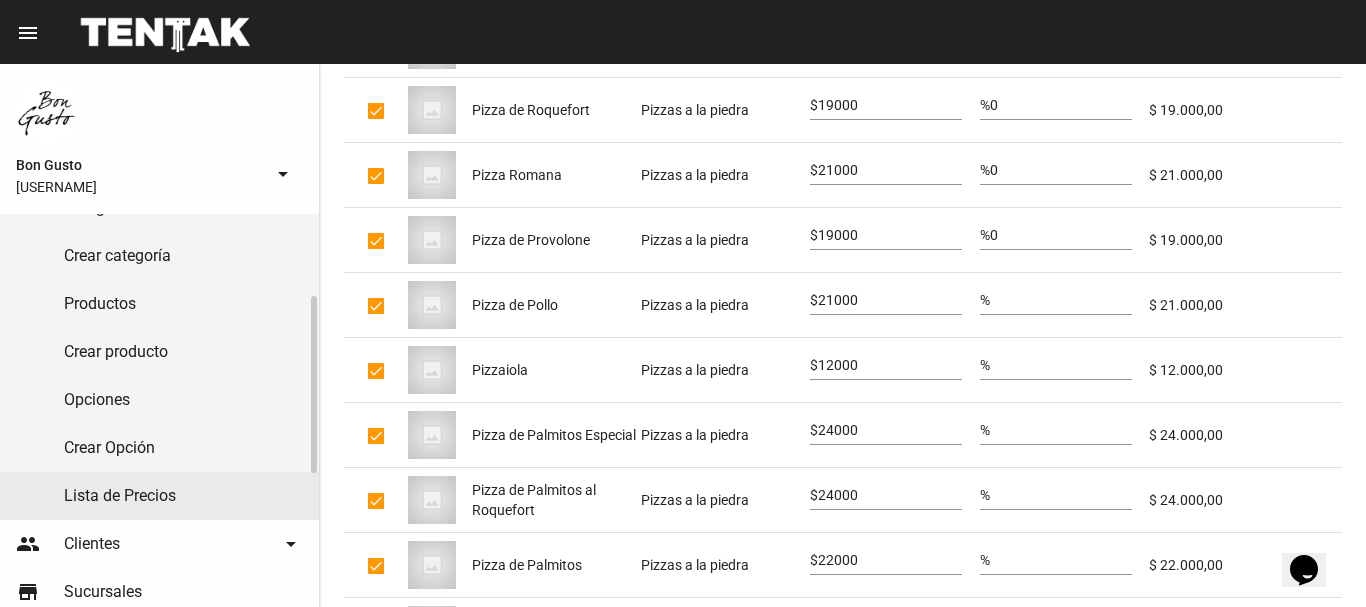 scroll, scrollTop: 0, scrollLeft: 0, axis: both 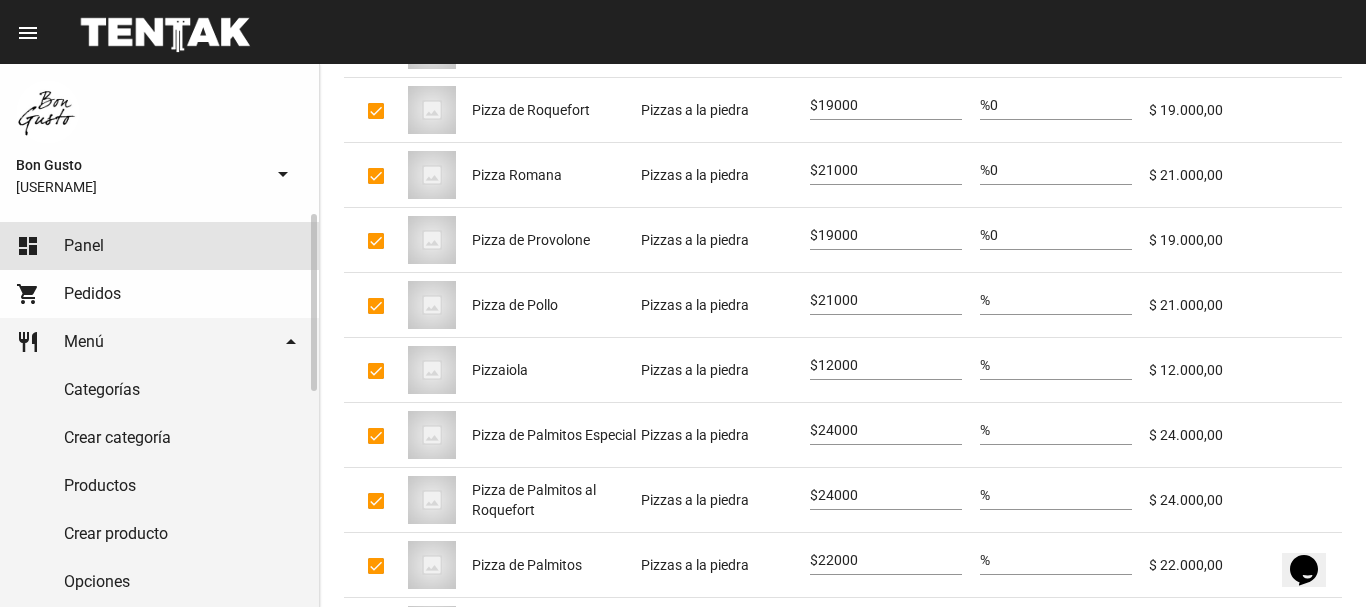 click on "dashboard Panel" at bounding box center (159, 246) 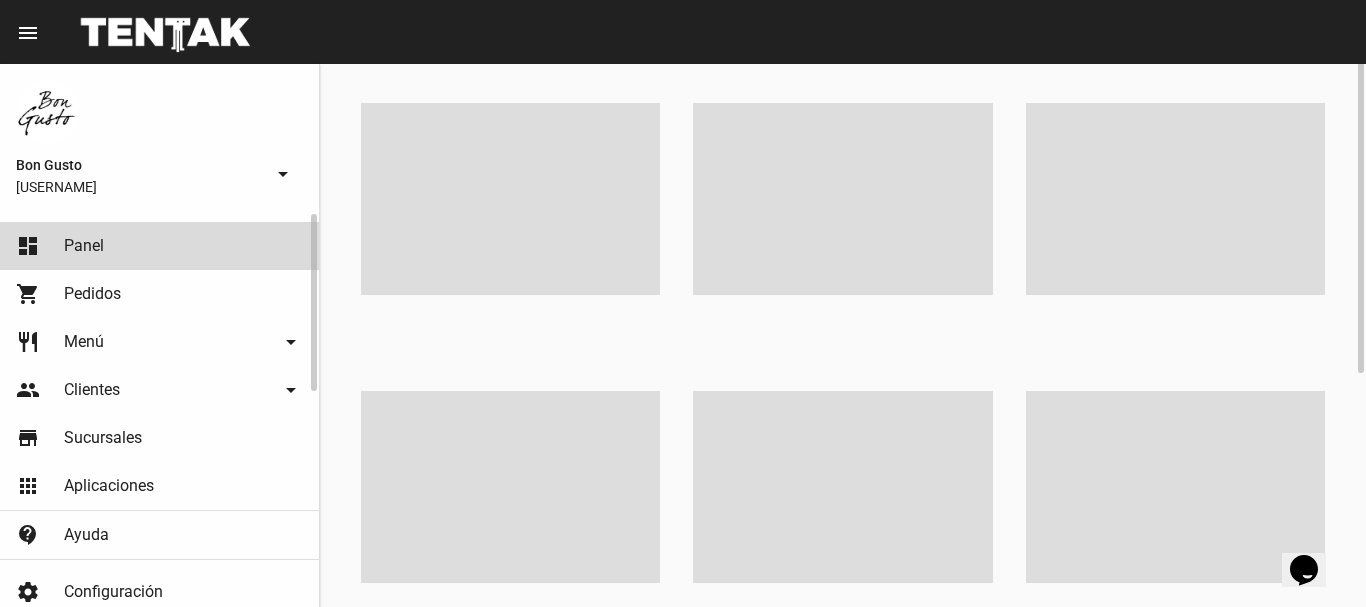 scroll, scrollTop: 0, scrollLeft: 0, axis: both 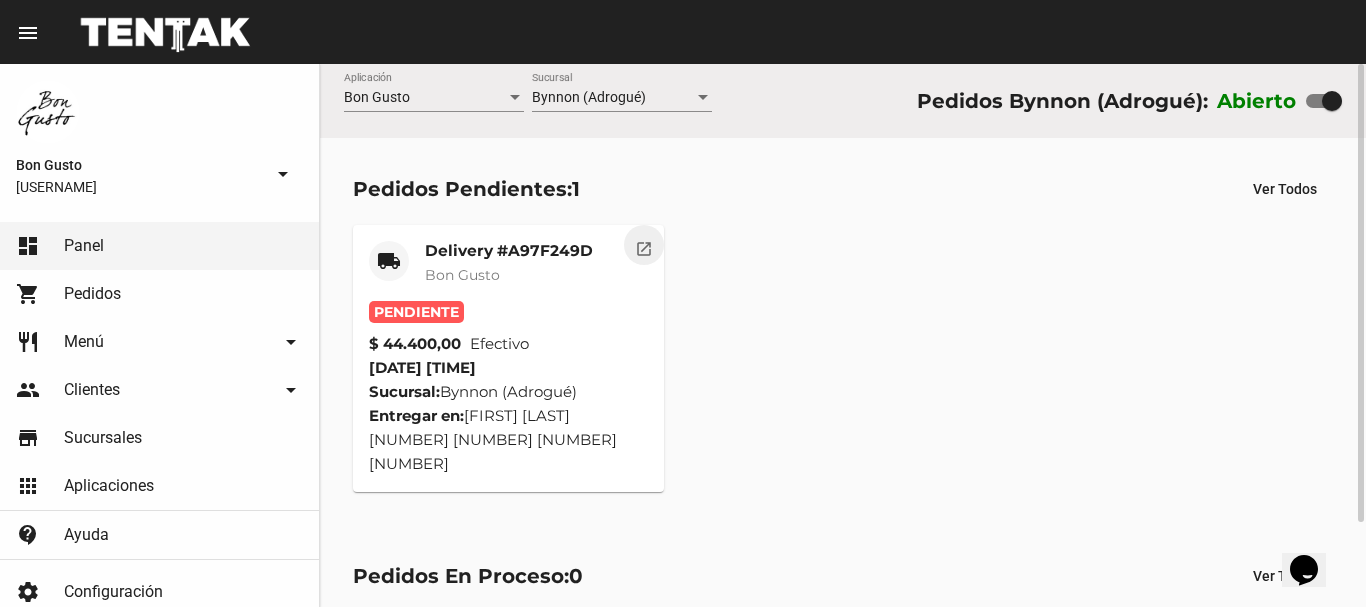 click on "open_in_new" at bounding box center [644, 246] 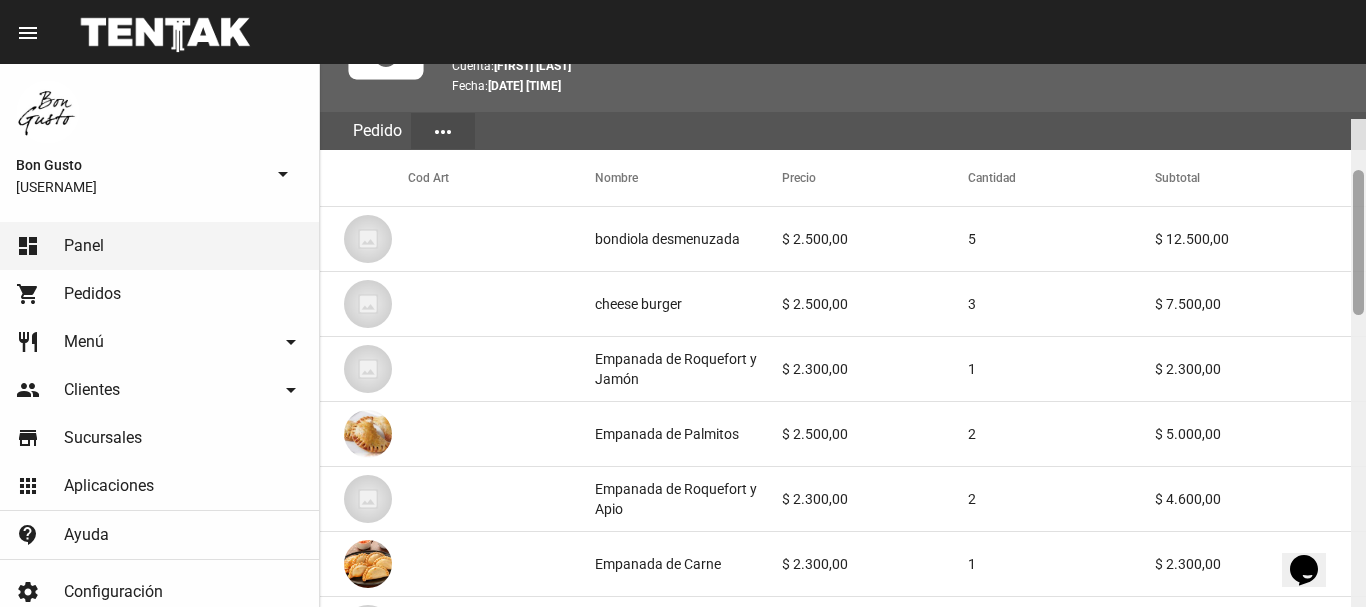 scroll, scrollTop: 197, scrollLeft: 0, axis: vertical 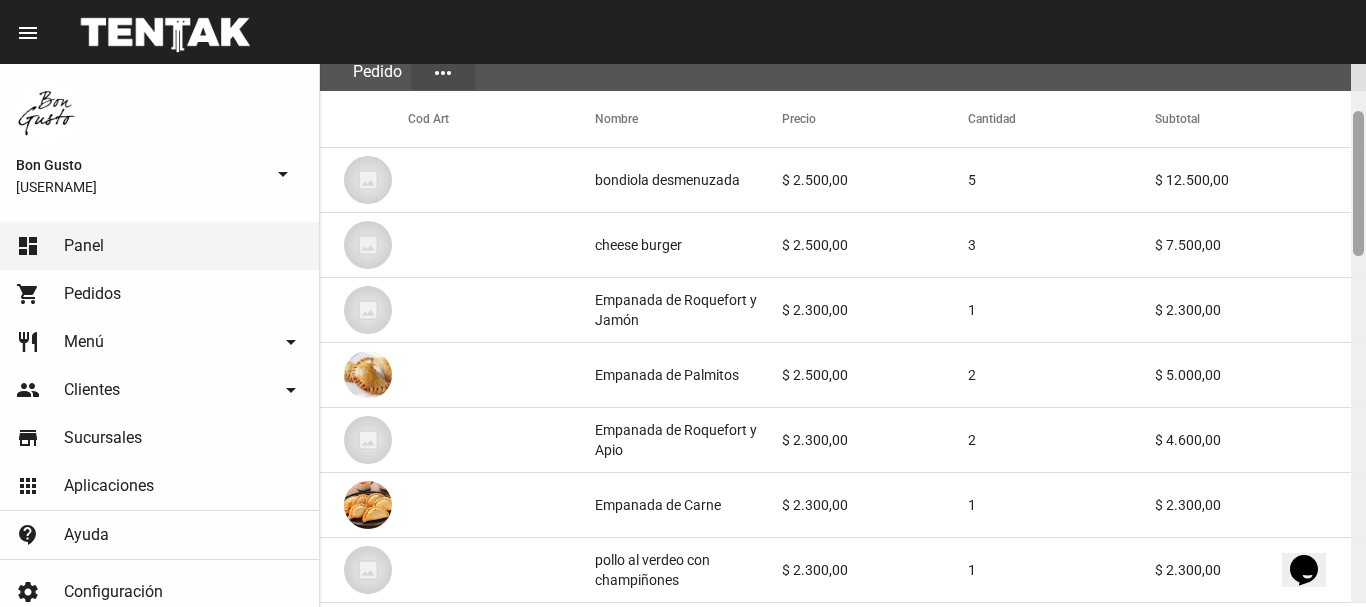 drag, startPoint x: 1357, startPoint y: 102, endPoint x: 1354, endPoint y: 155, distance: 53.08484 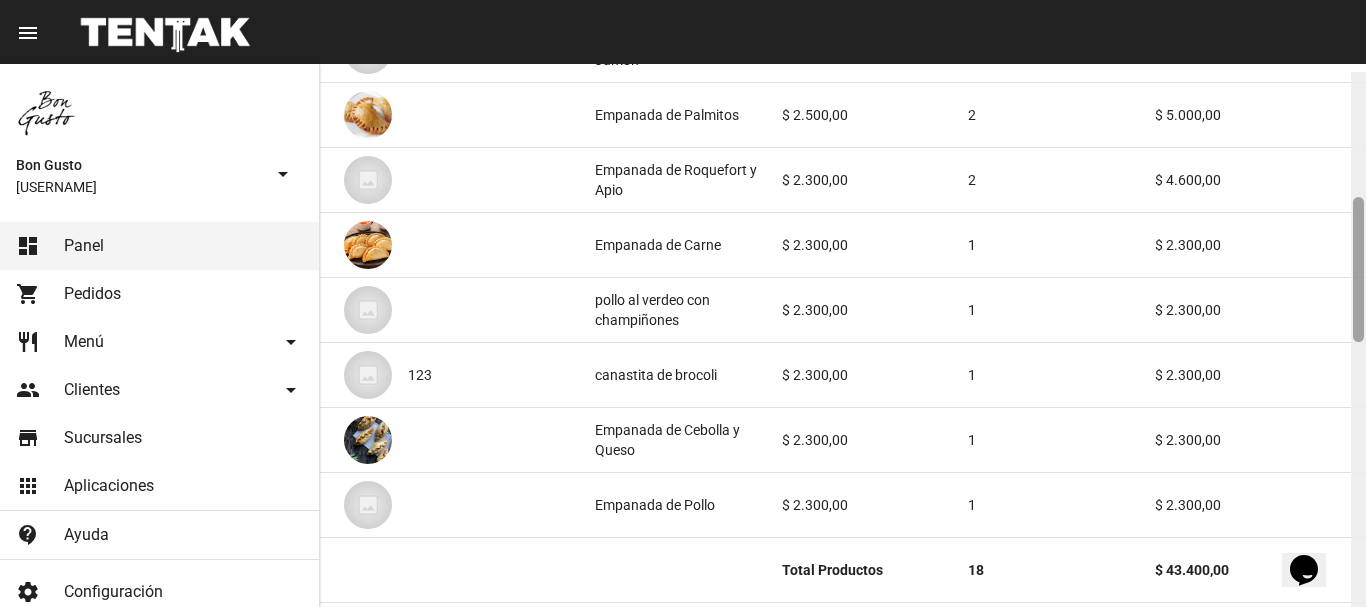 scroll, scrollTop: 465, scrollLeft: 0, axis: vertical 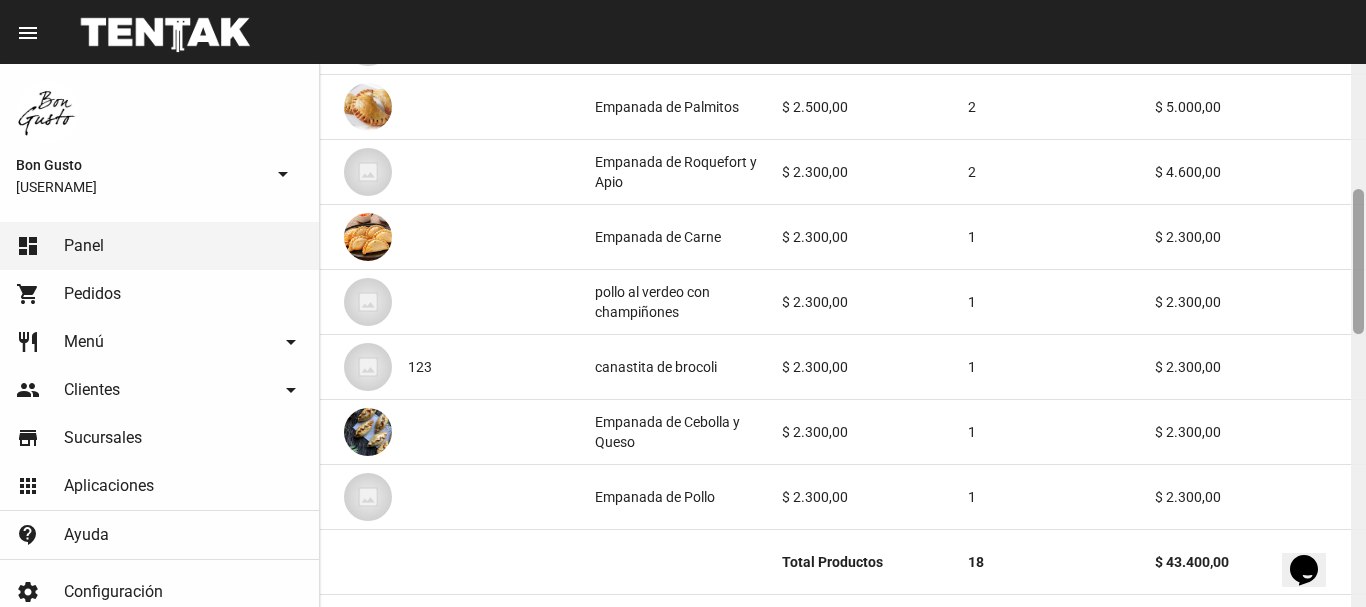drag, startPoint x: 1358, startPoint y: 146, endPoint x: 1340, endPoint y: 218, distance: 74.215904 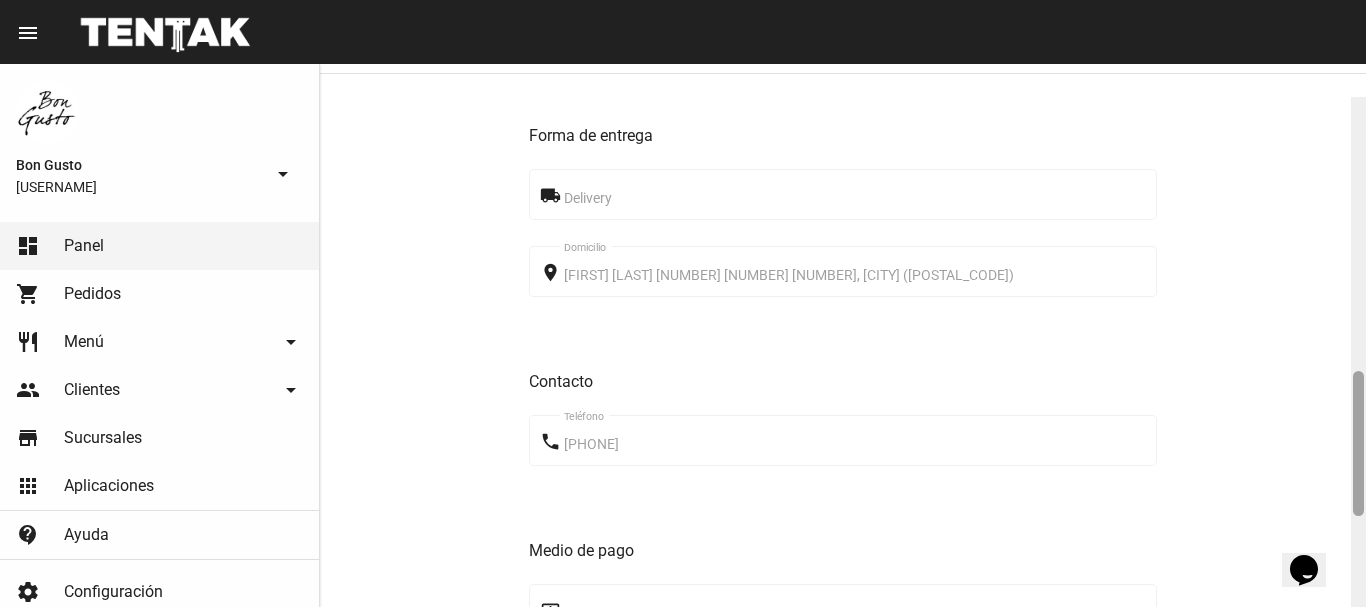 scroll, scrollTop: 1064, scrollLeft: 0, axis: vertical 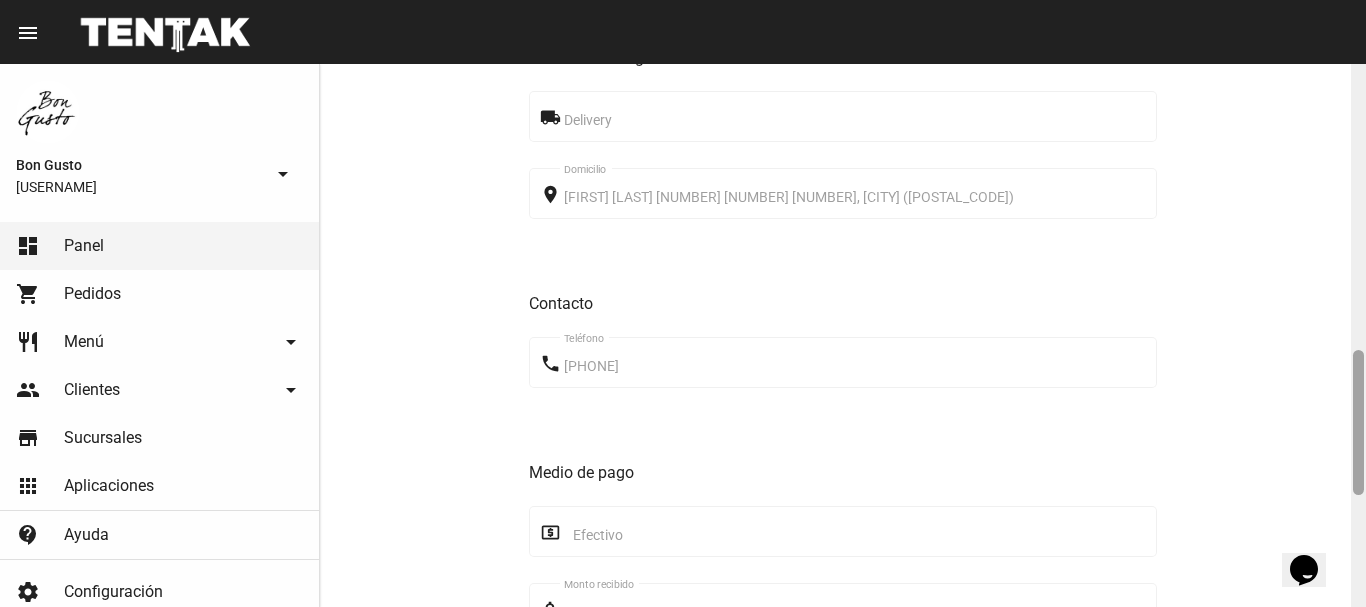 drag, startPoint x: 1359, startPoint y: 211, endPoint x: 1357, endPoint y: 372, distance: 161.01242 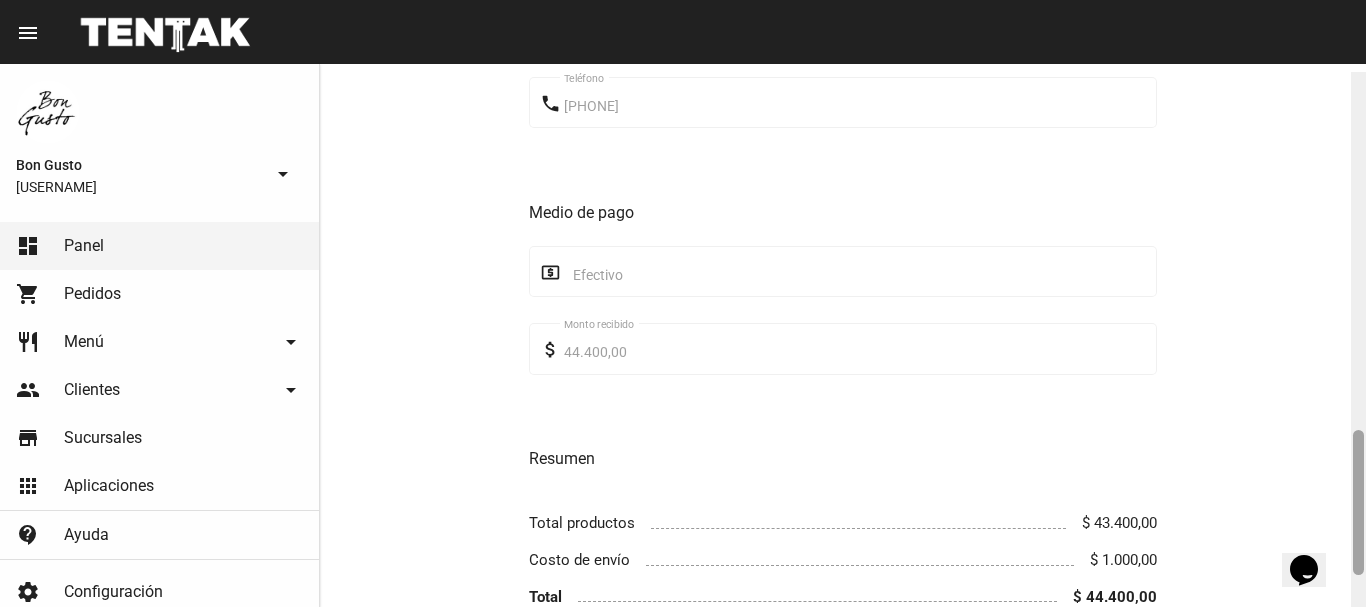 scroll, scrollTop: 1332, scrollLeft: 0, axis: vertical 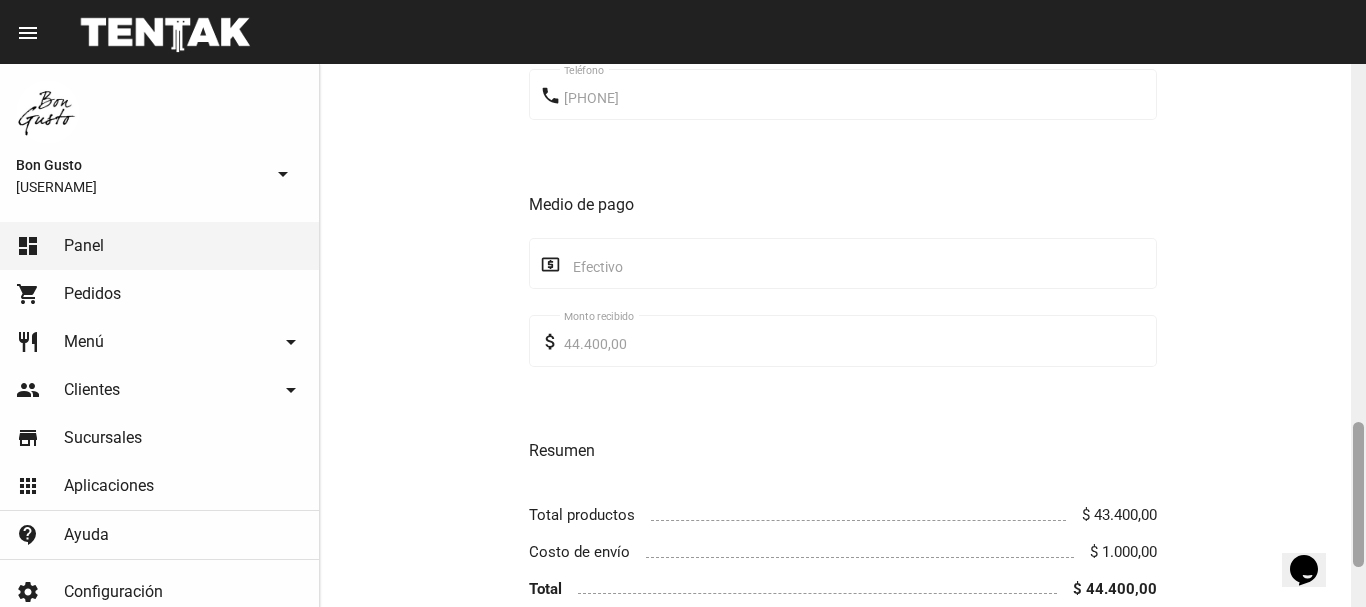 drag, startPoint x: 1357, startPoint y: 370, endPoint x: 1361, endPoint y: 442, distance: 72.11102 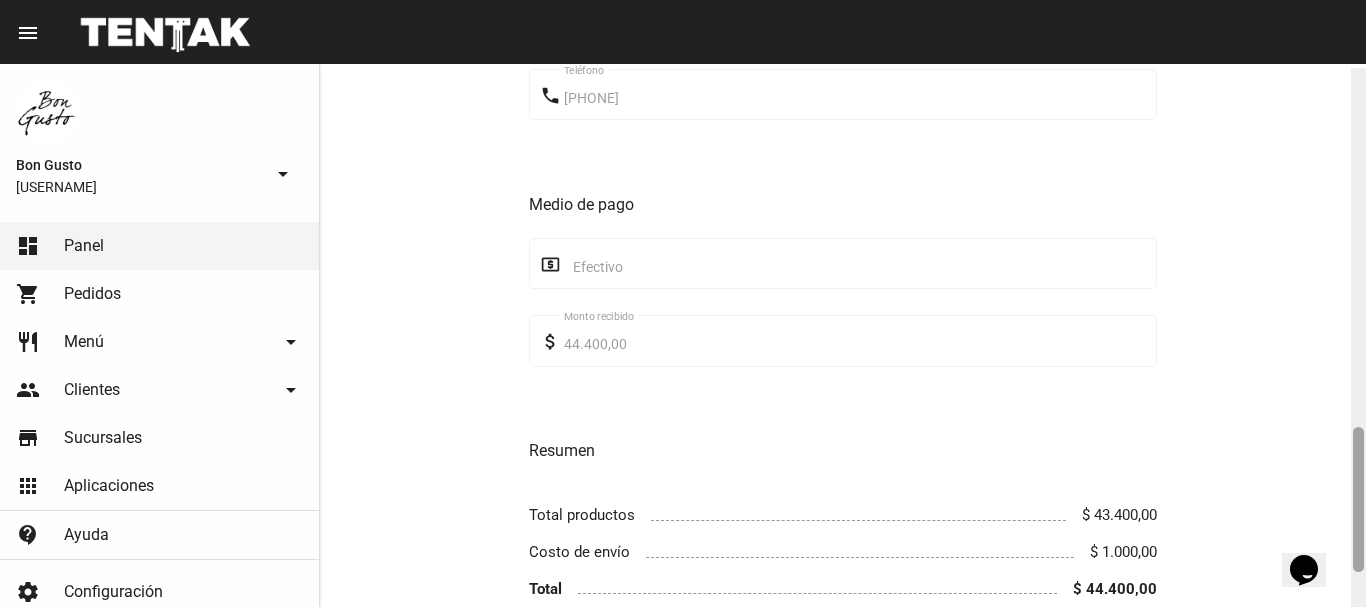 scroll, scrollTop: 1480, scrollLeft: 0, axis: vertical 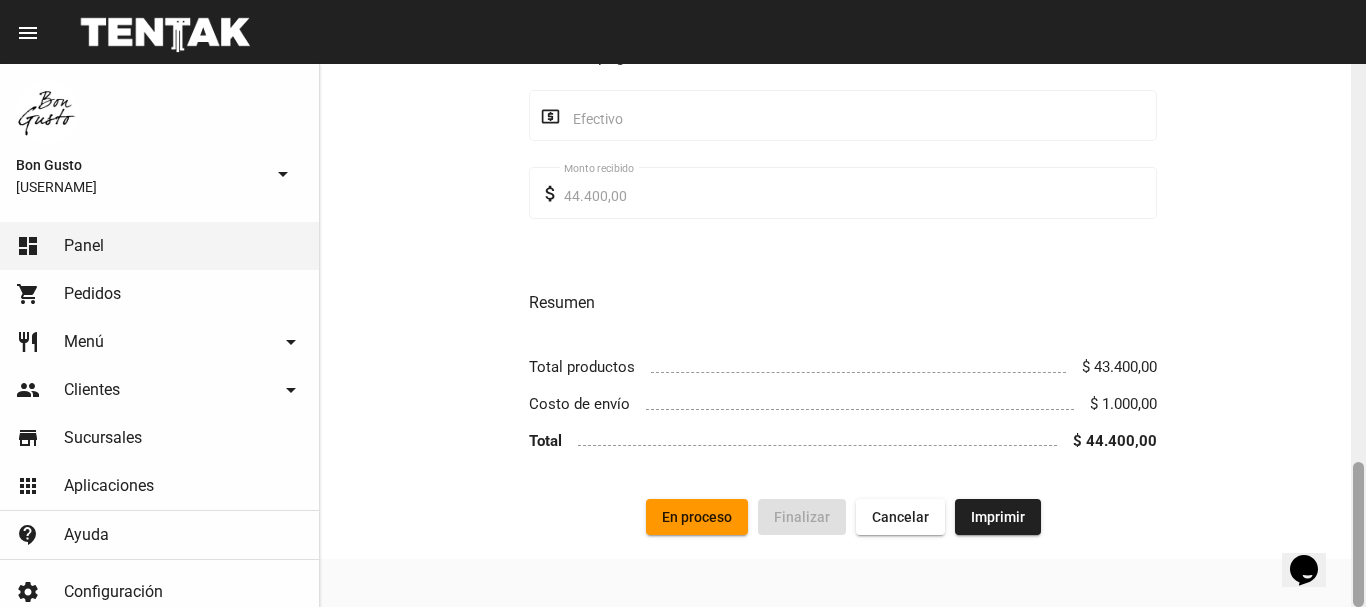 drag, startPoint x: 1361, startPoint y: 425, endPoint x: 1361, endPoint y: 488, distance: 63 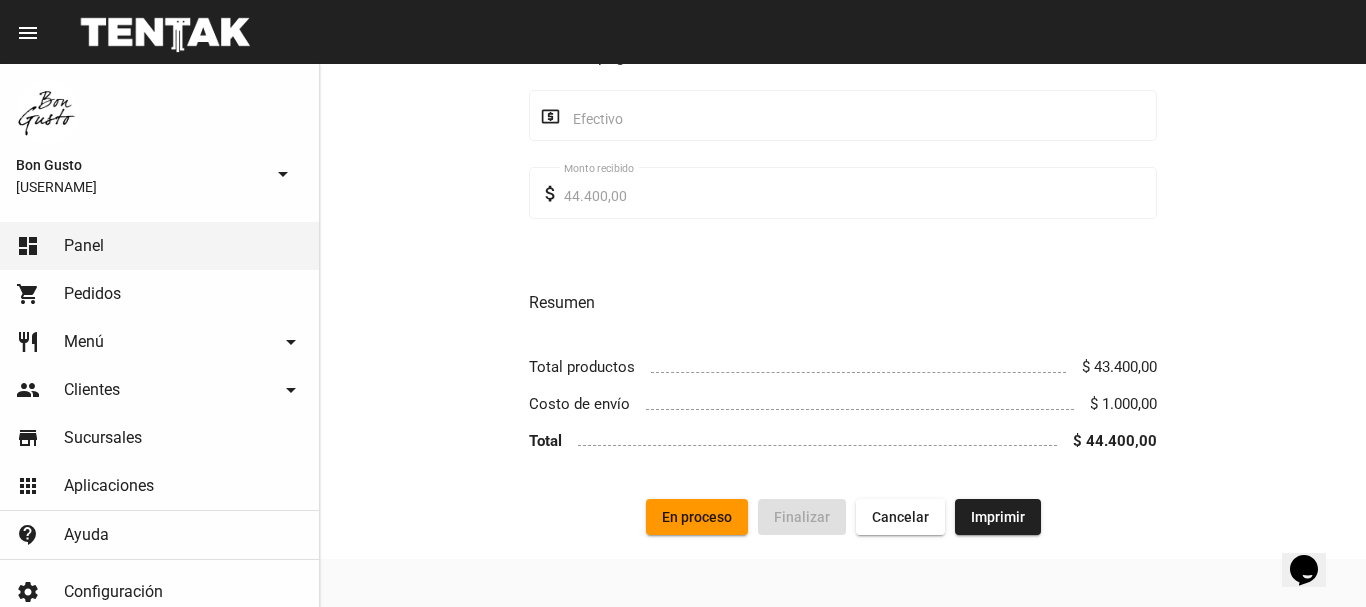 click on "En proceso" at bounding box center (697, 517) 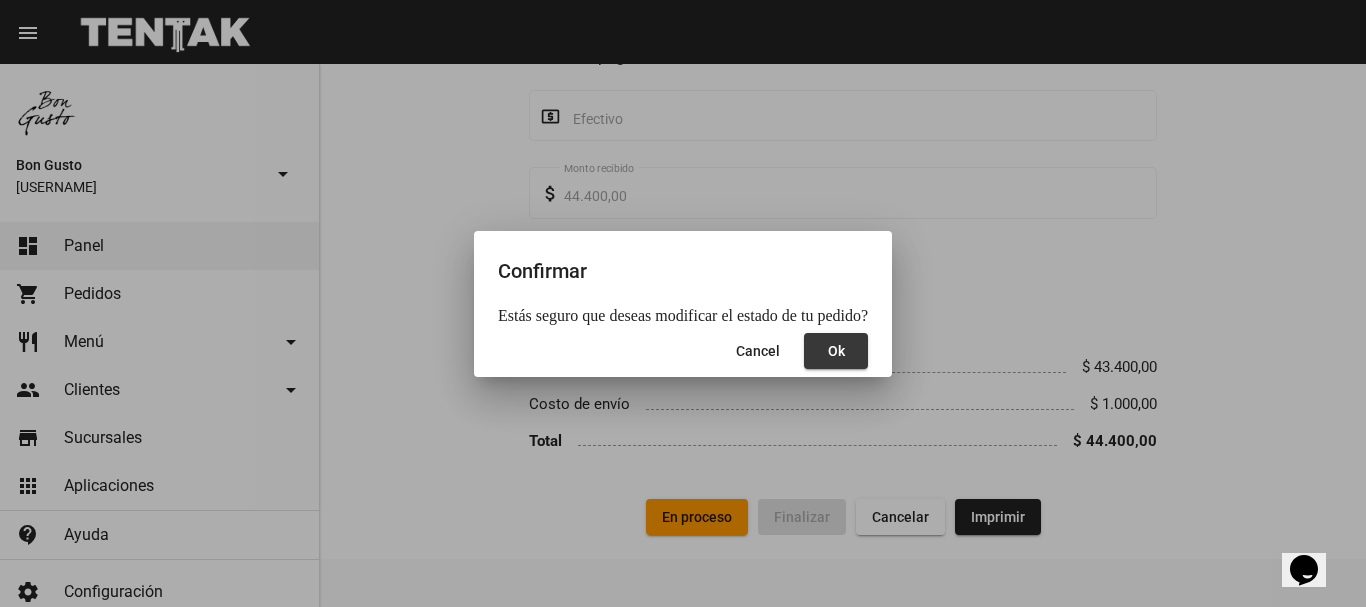 click on "Ok" at bounding box center (836, 351) 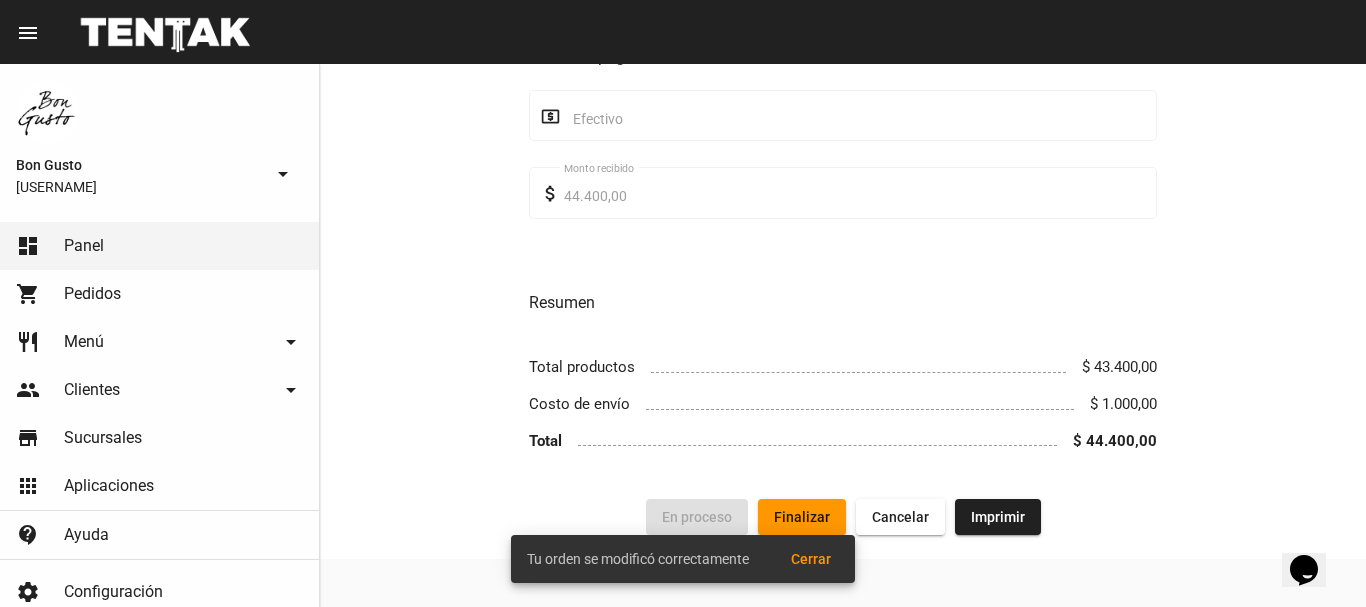 click on "Cerrar" at bounding box center (811, 559) 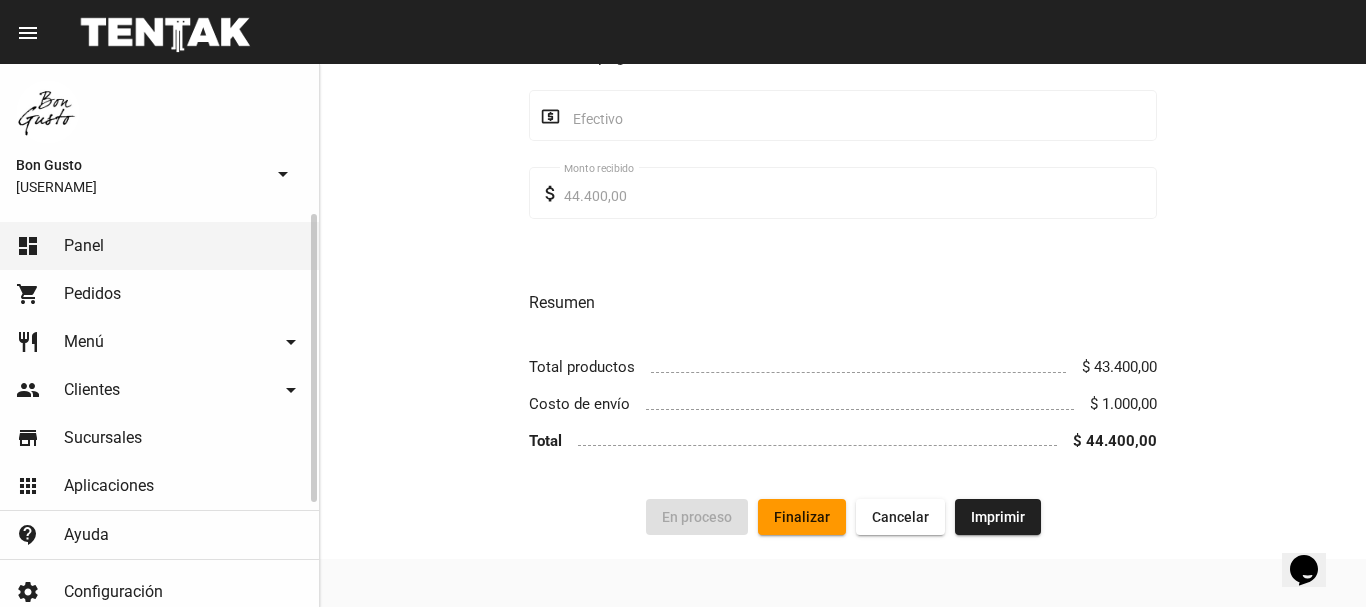 click on "Pedidos" at bounding box center (92, 294) 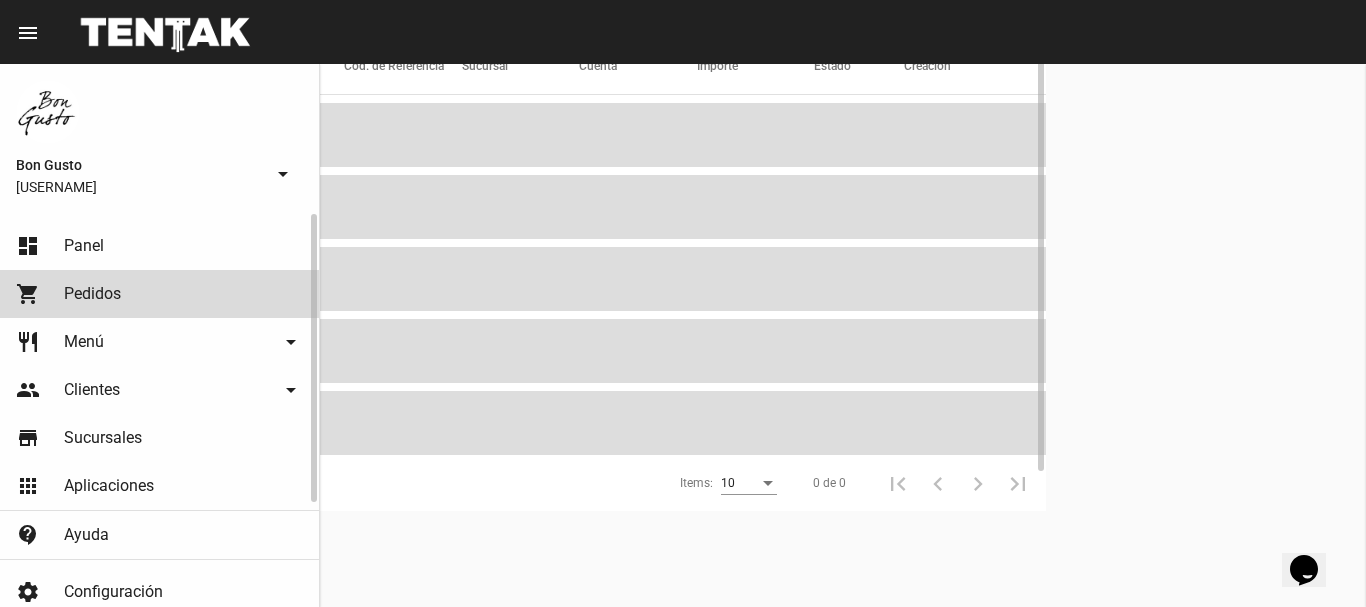 scroll, scrollTop: 0, scrollLeft: 0, axis: both 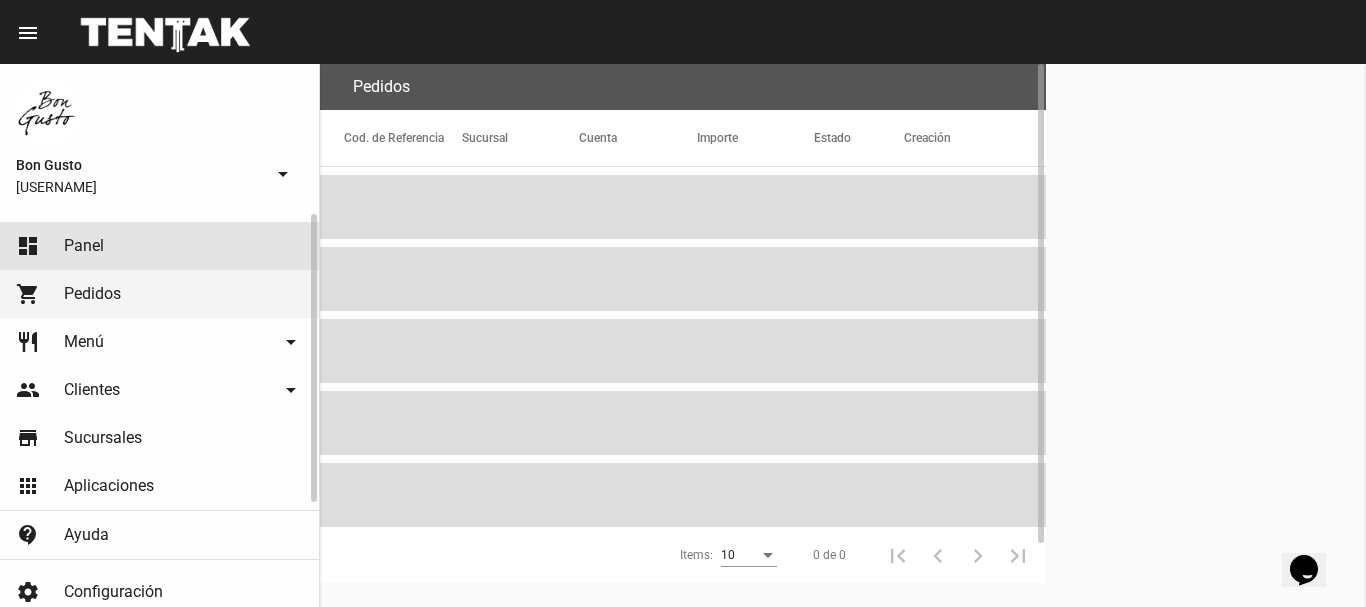 click on "dashboard Panel" at bounding box center [159, 246] 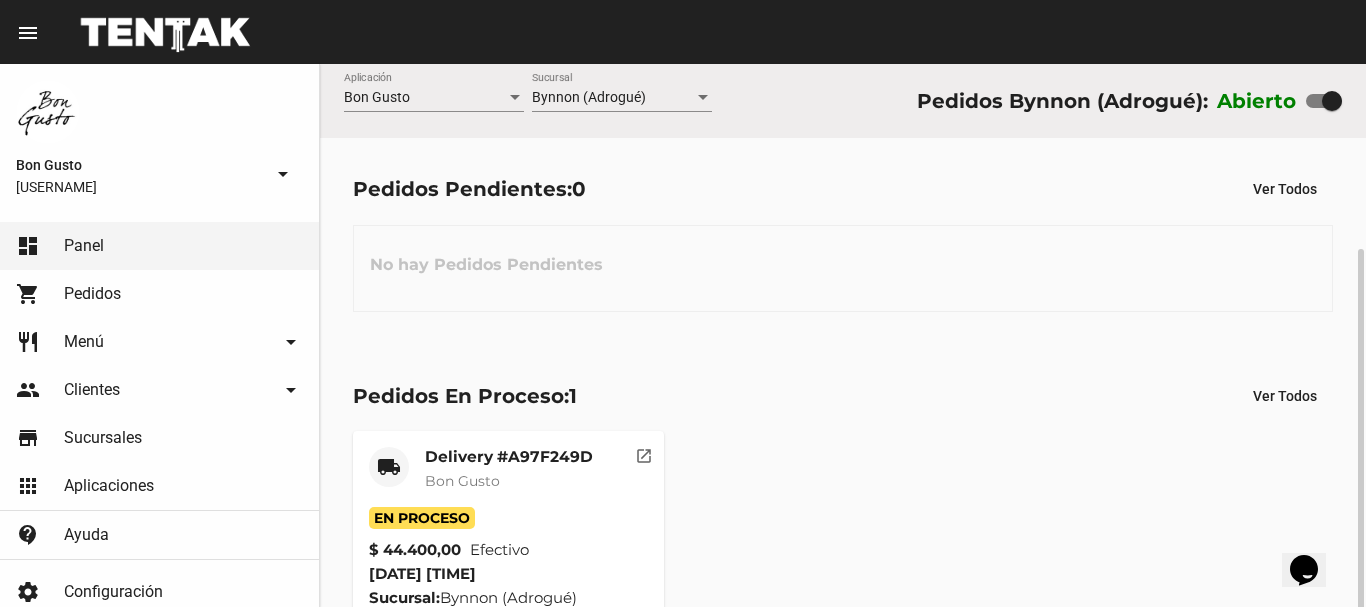 scroll, scrollTop: 100, scrollLeft: 0, axis: vertical 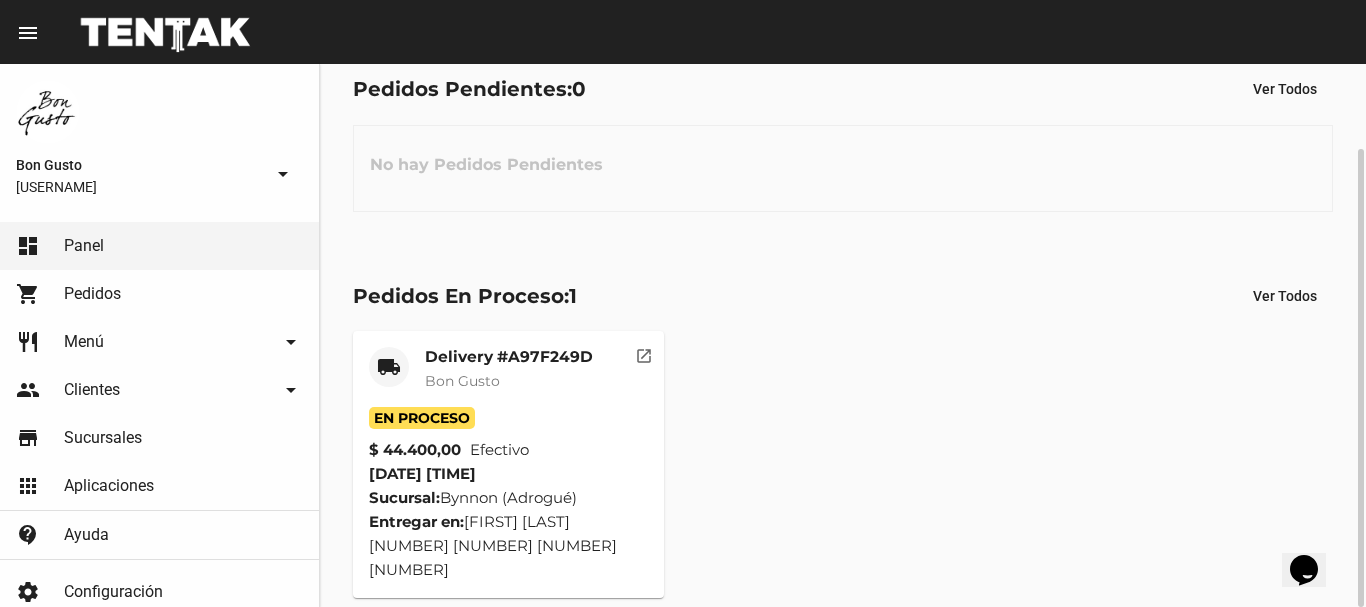 click on "open_in_new" at bounding box center [644, 353] 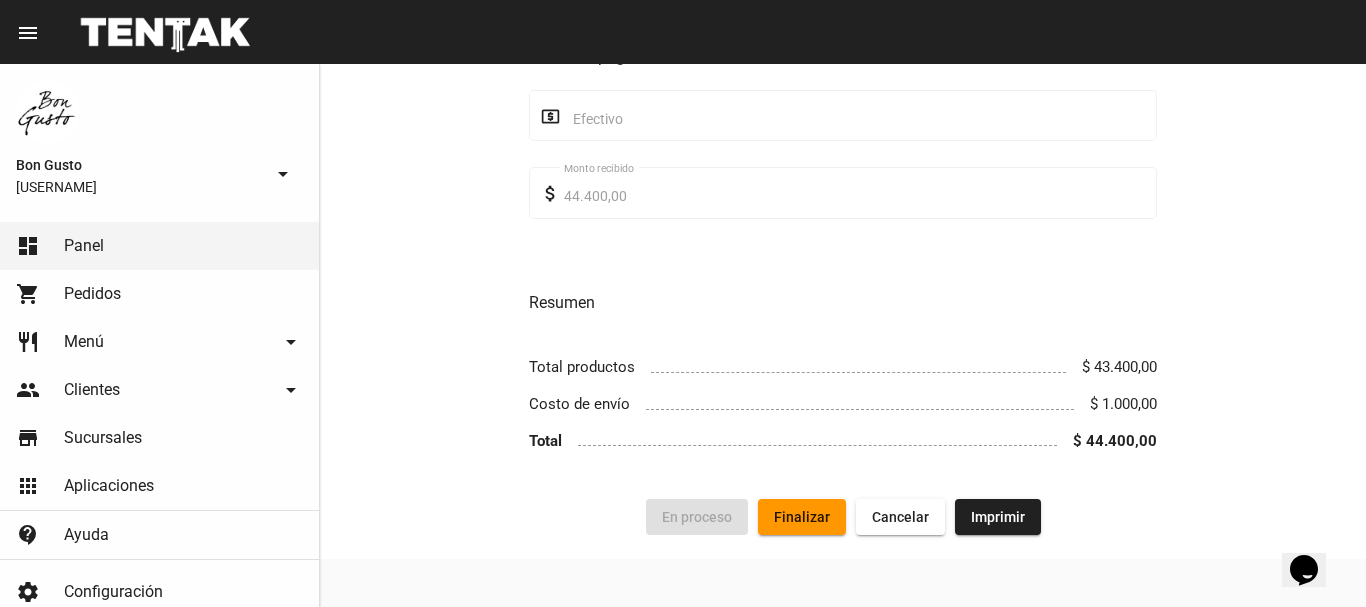 scroll, scrollTop: 0, scrollLeft: 0, axis: both 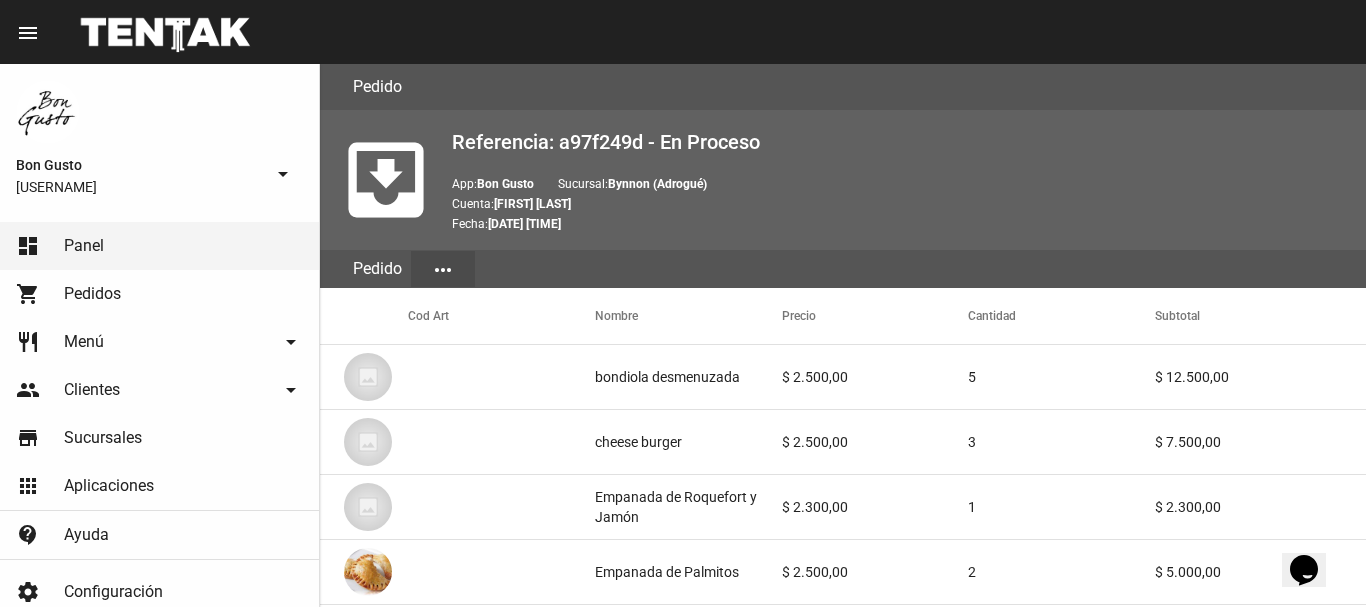 click on "Bon Gusto @[USERNAME] arrow_drop_down" at bounding box center (159, 139) 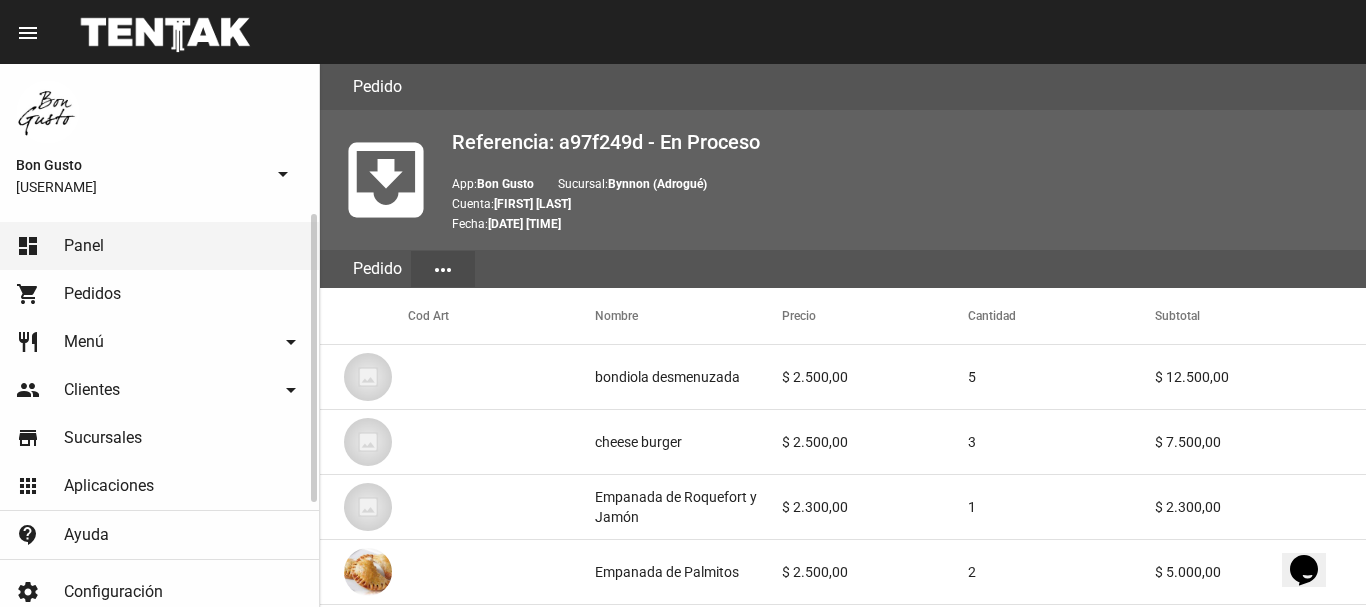 click on "shopping_cart Pedidos" at bounding box center [159, 294] 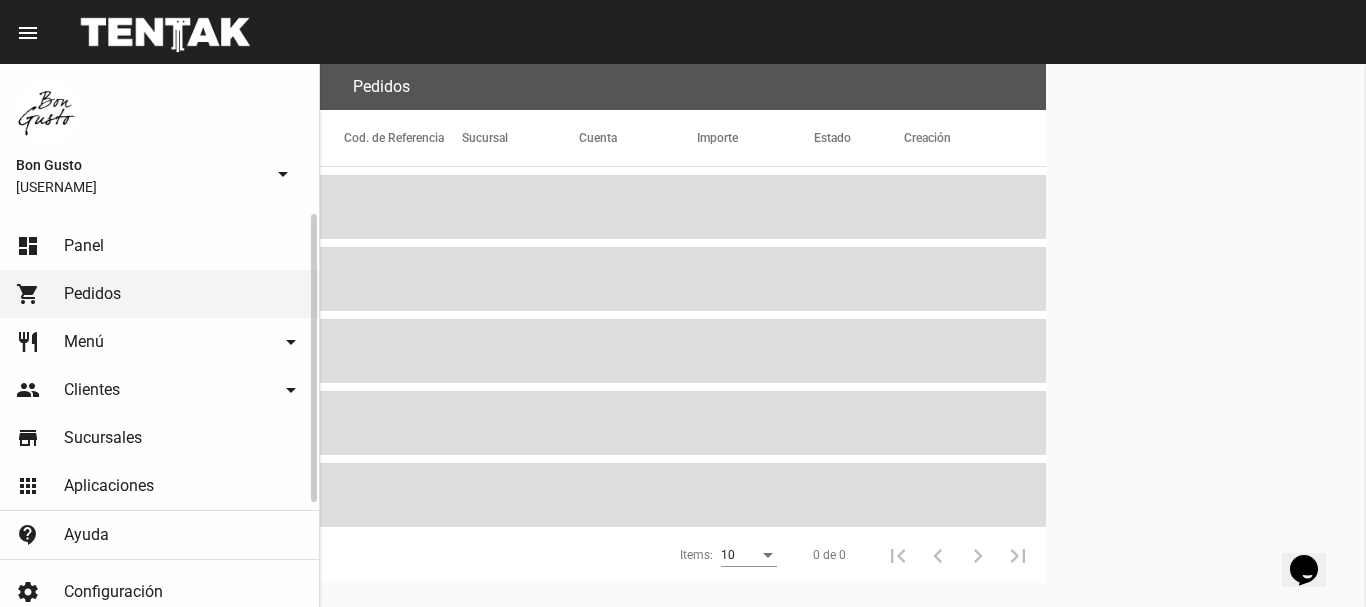 click on "dashboard Panel" at bounding box center (159, 246) 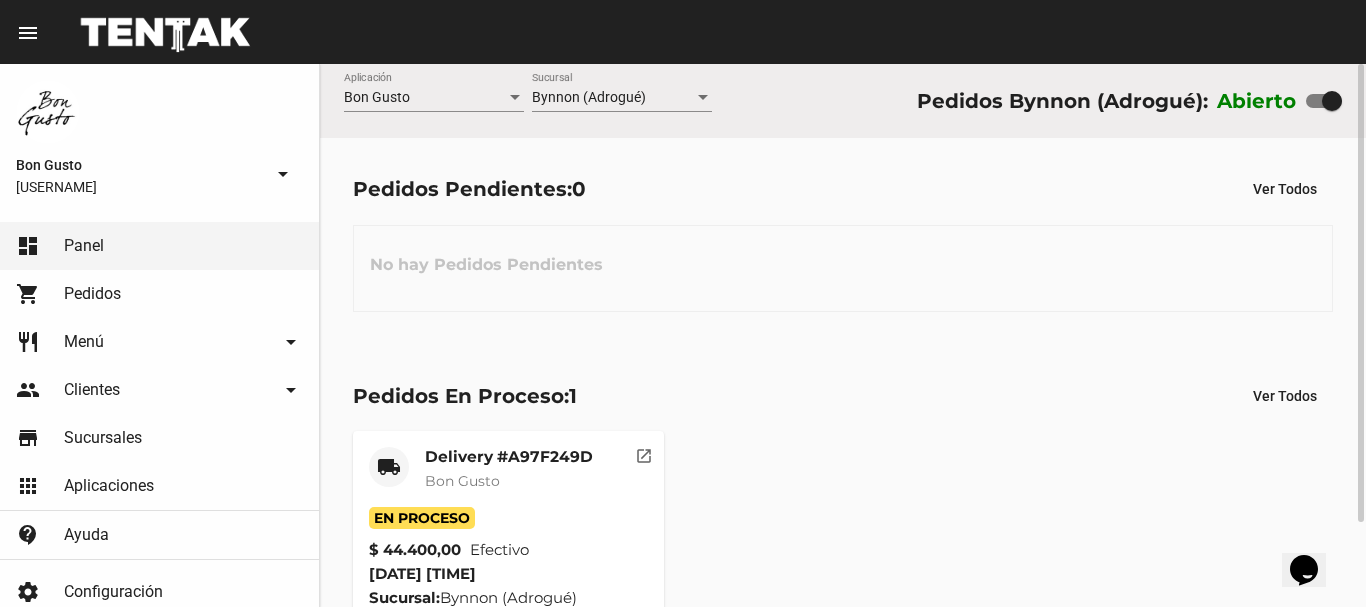scroll, scrollTop: 100, scrollLeft: 0, axis: vertical 